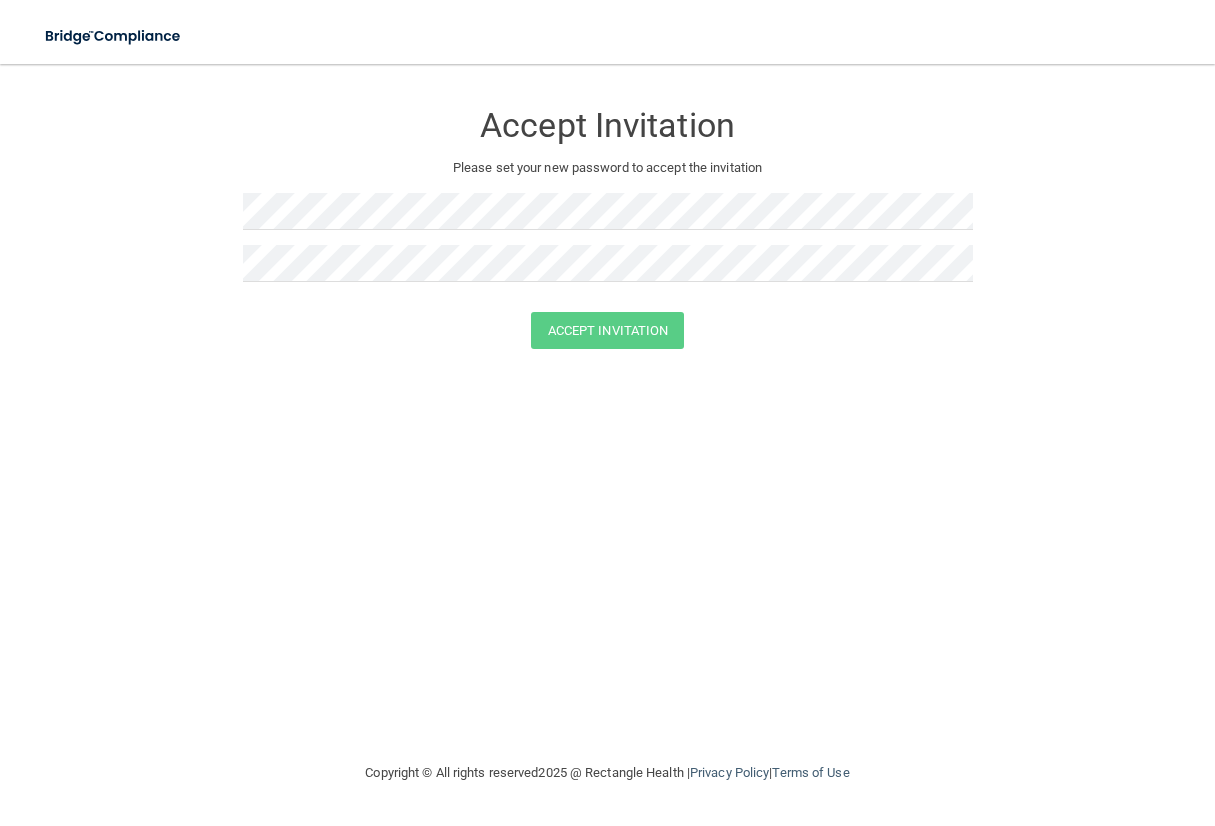 scroll, scrollTop: 0, scrollLeft: 0, axis: both 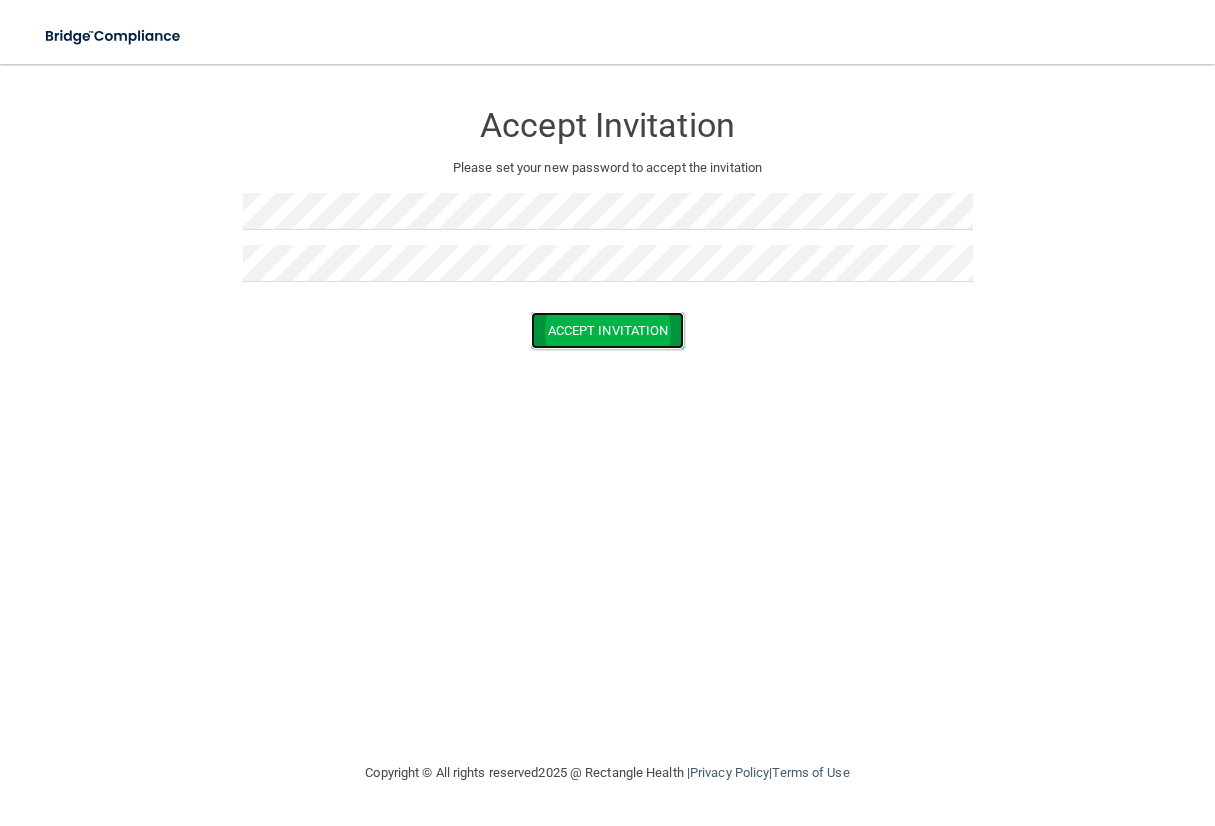 click on "Accept Invitation" at bounding box center (608, 330) 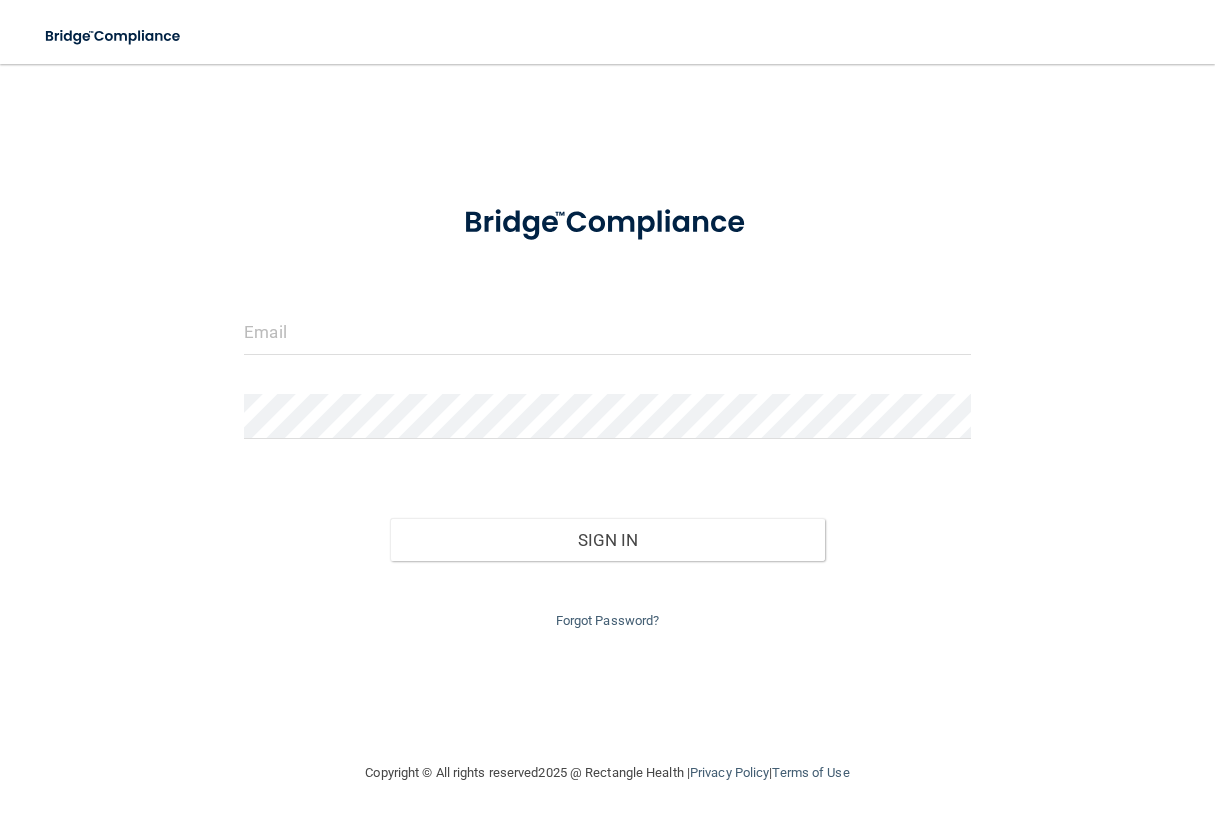 scroll, scrollTop: 0, scrollLeft: 0, axis: both 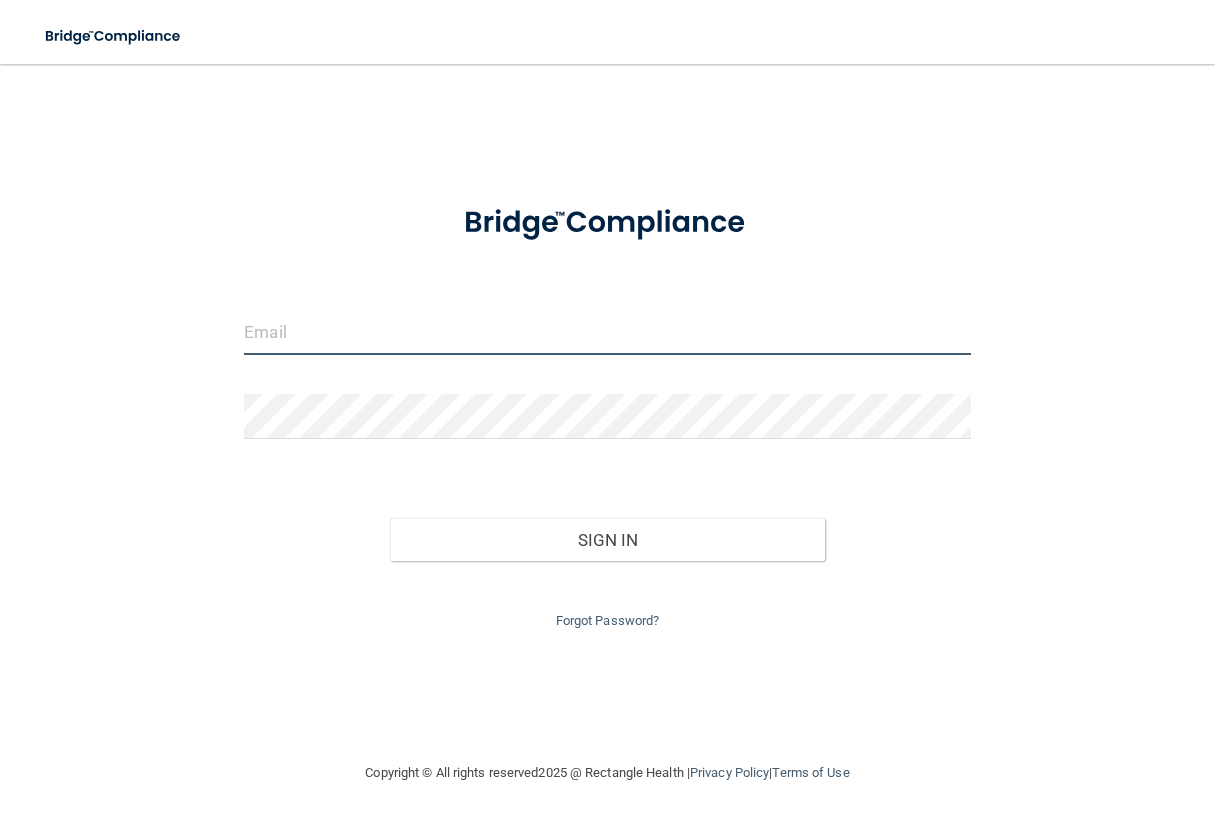 click at bounding box center [607, 332] 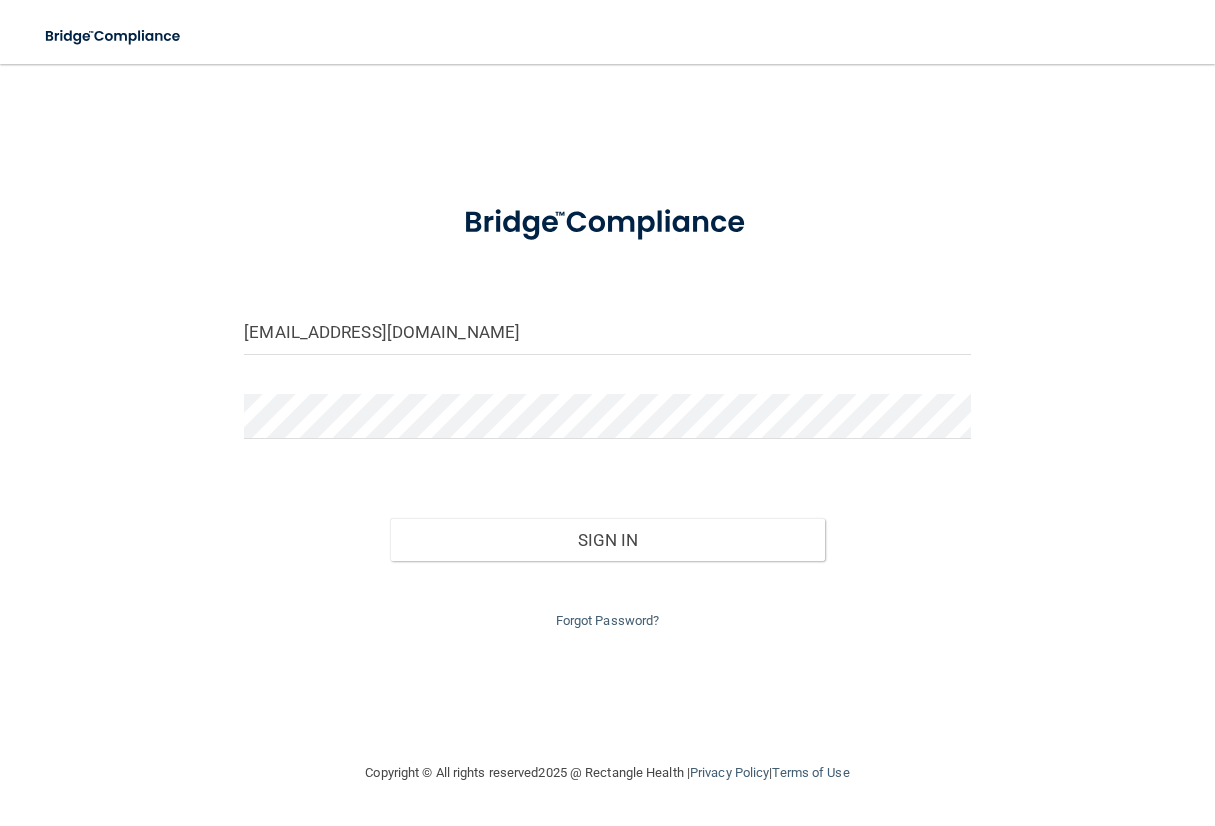 click at bounding box center (607, 424) 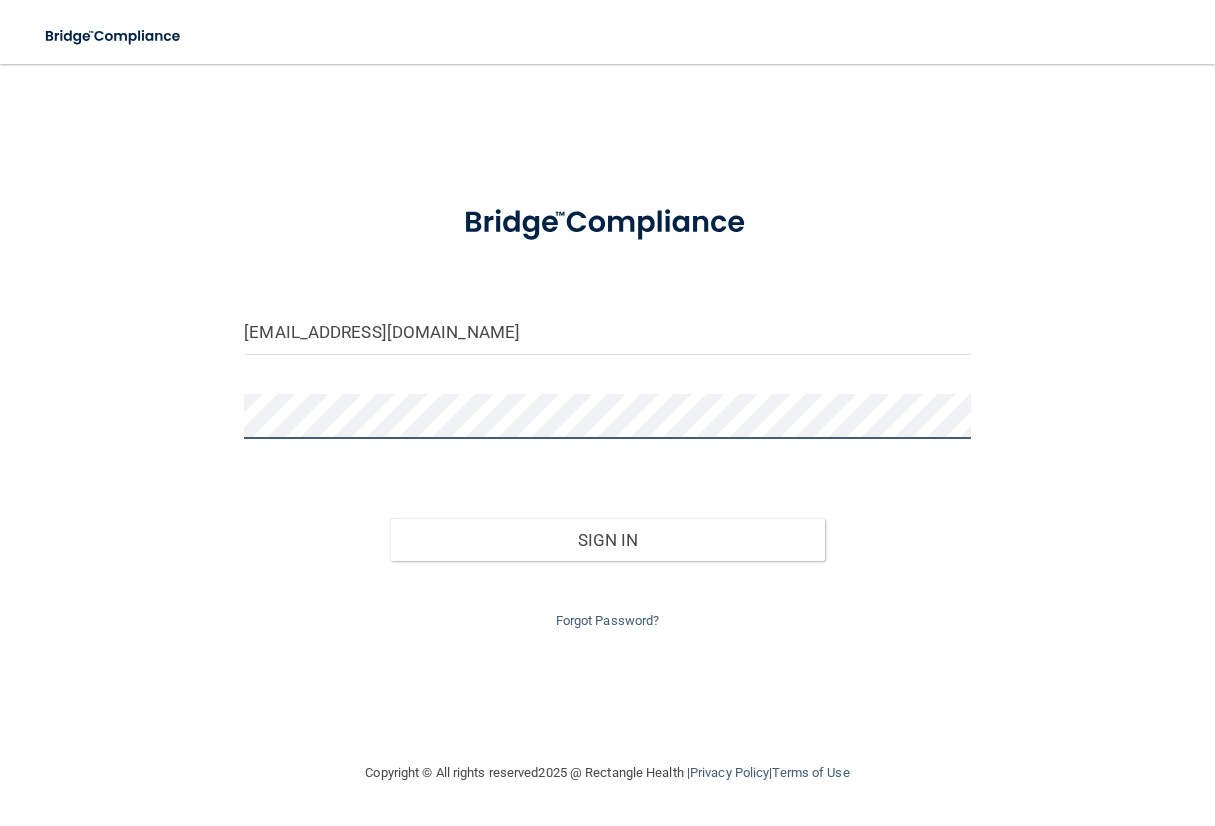 click on "Sign In" at bounding box center (608, 540) 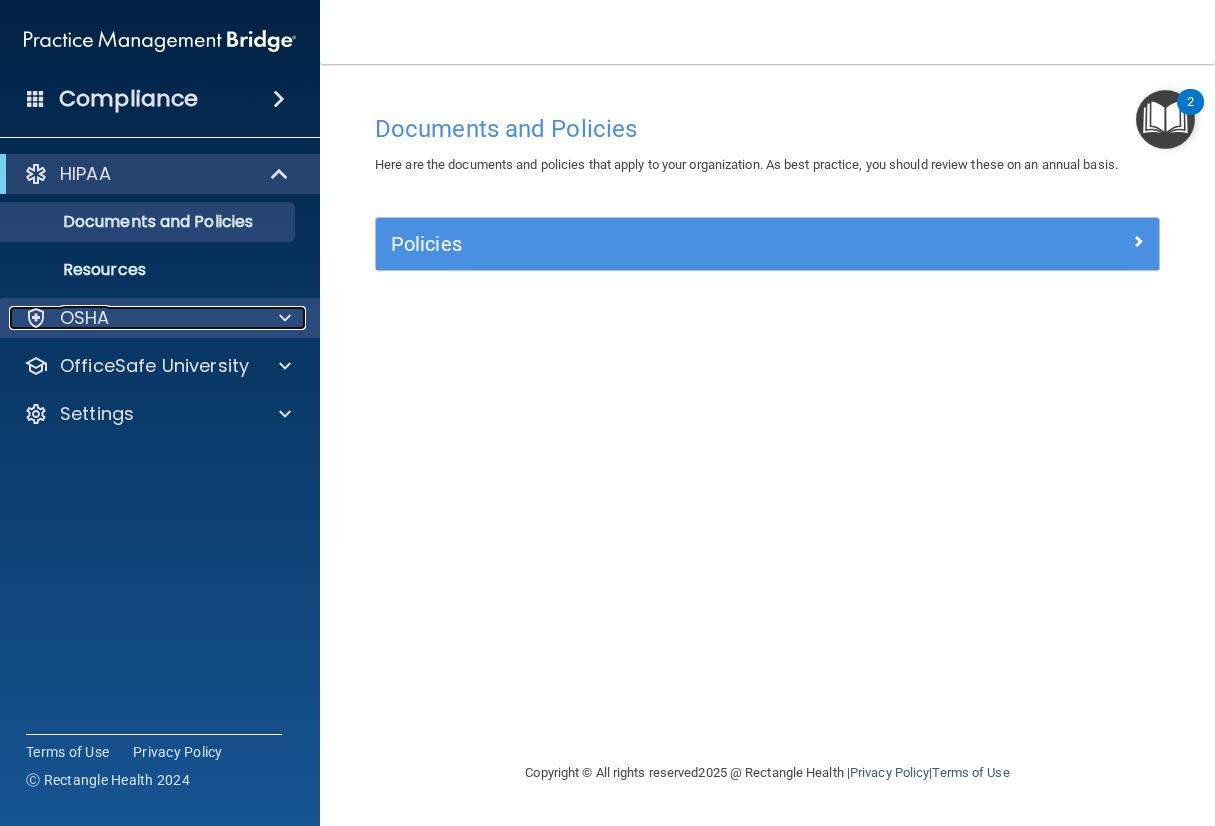 click at bounding box center (285, 318) 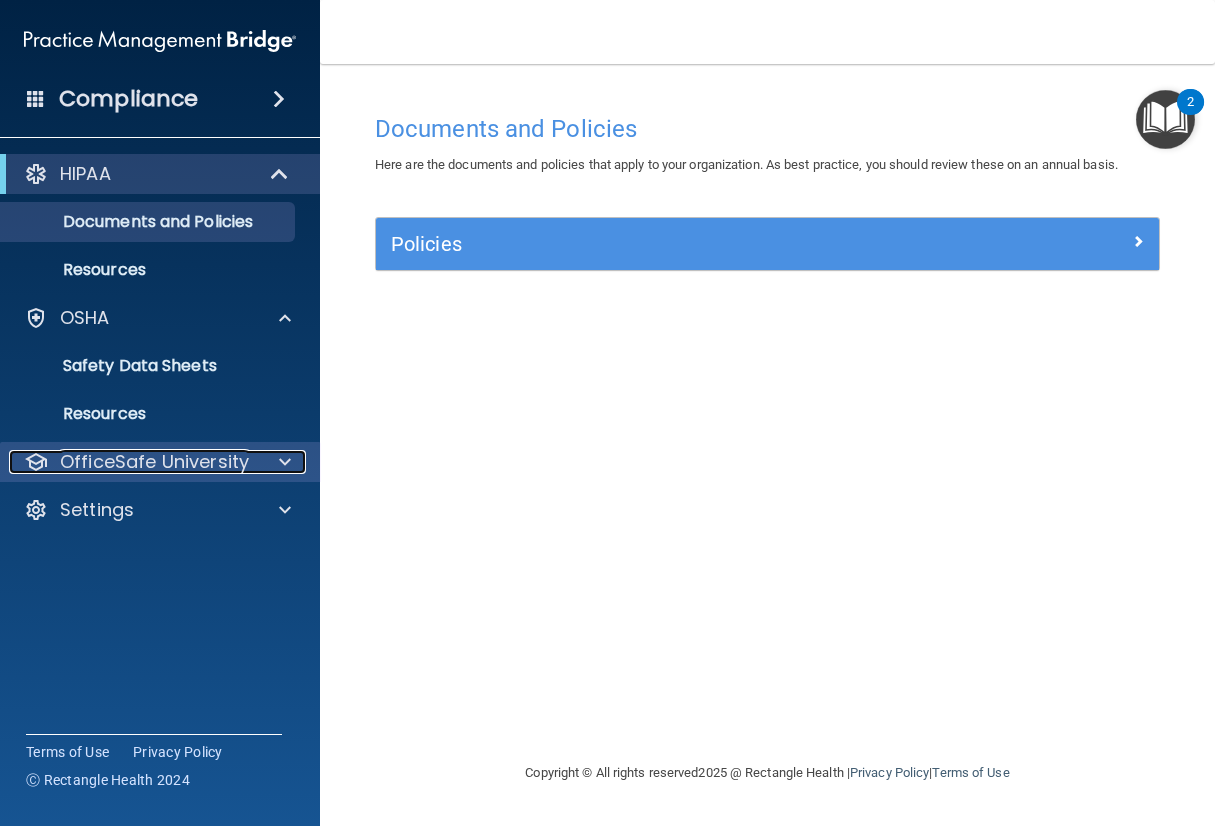 click at bounding box center (282, 462) 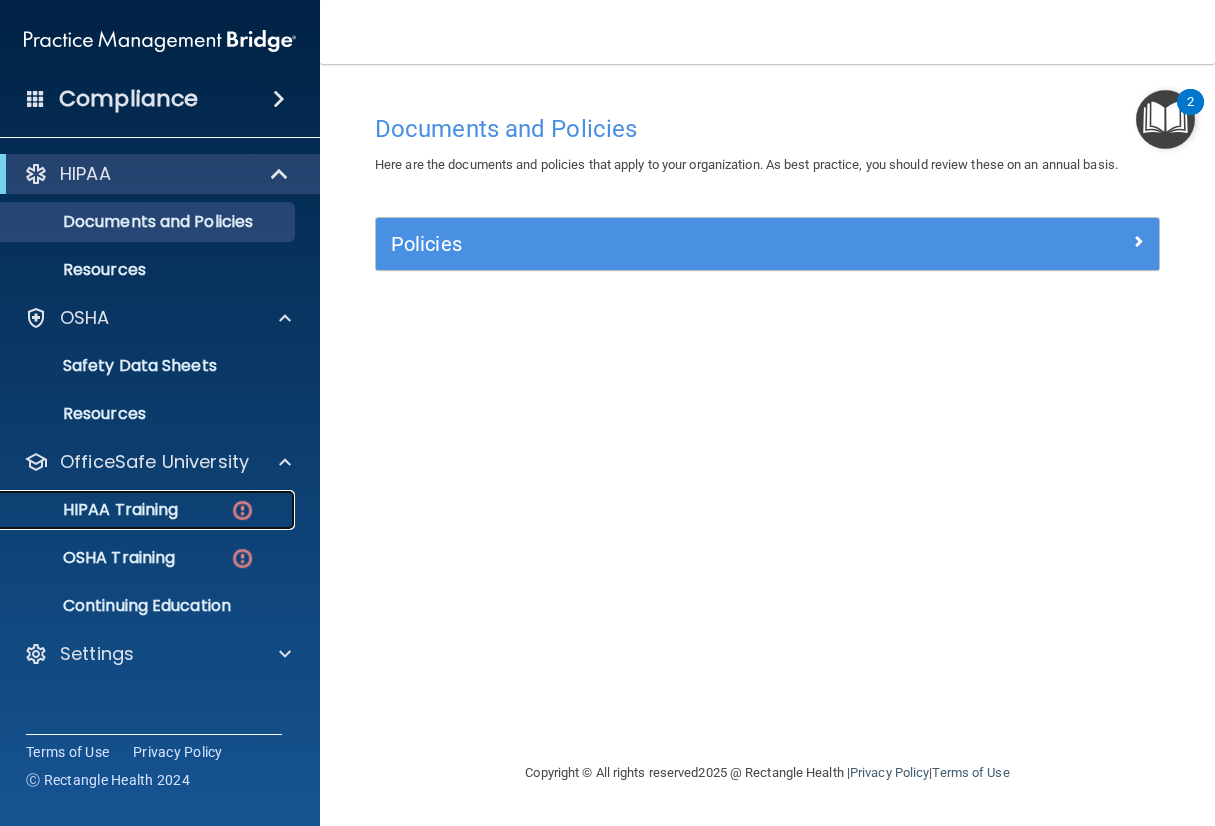 click on "HIPAA Training" at bounding box center [149, 510] 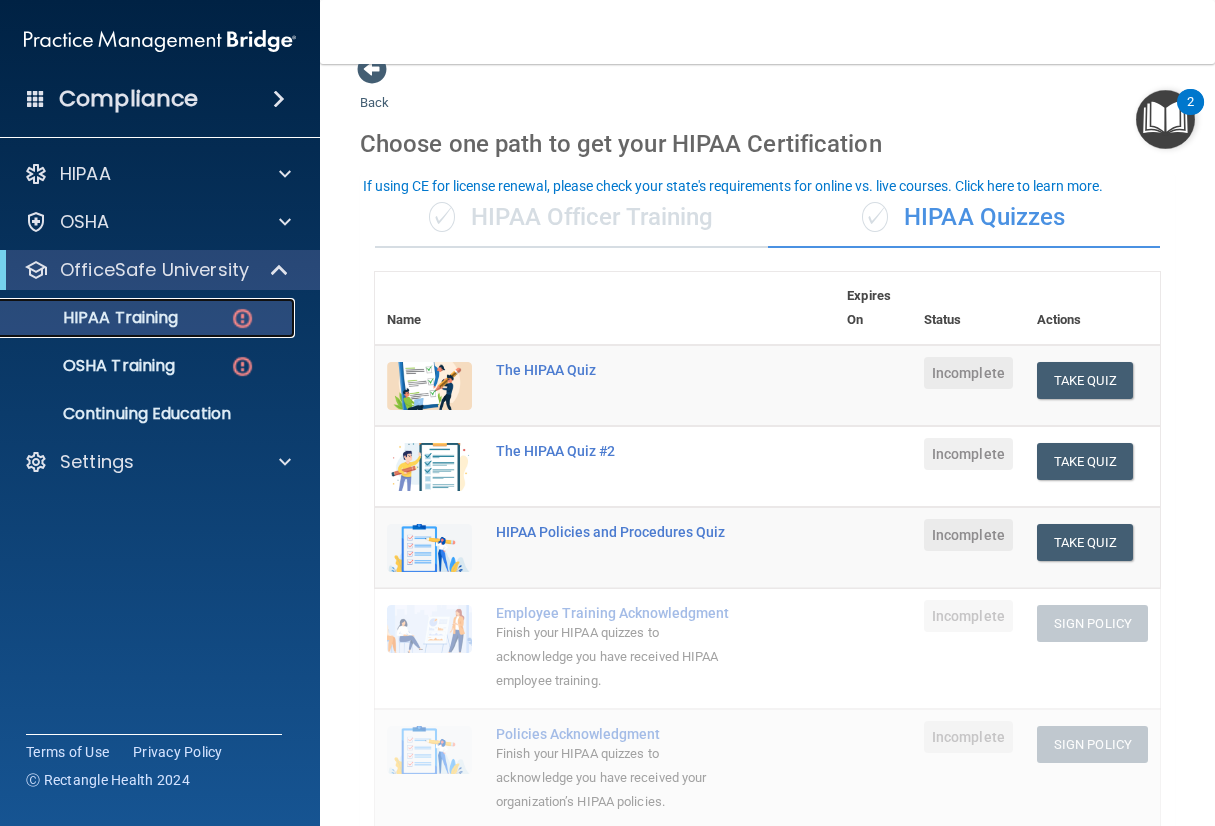 scroll, scrollTop: 0, scrollLeft: 0, axis: both 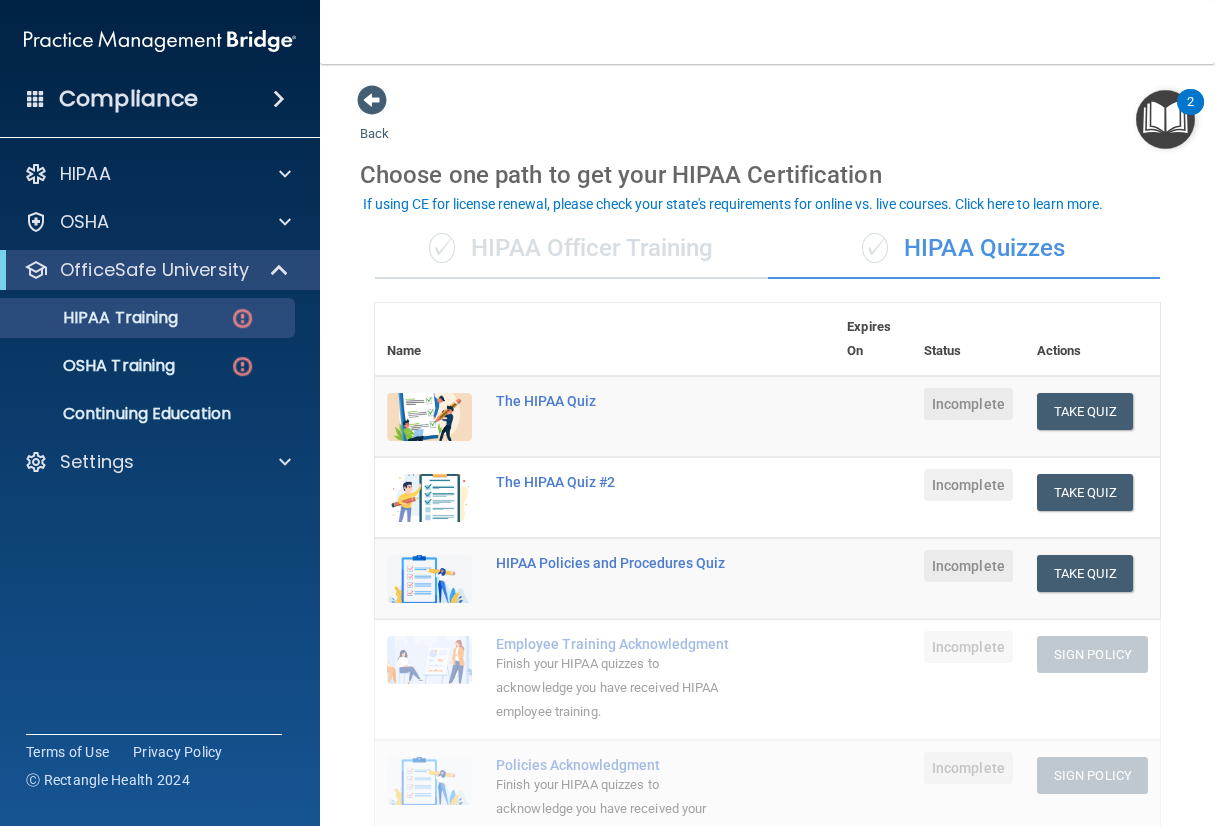 click on "✓   HIPAA Officer Training" at bounding box center (571, 249) 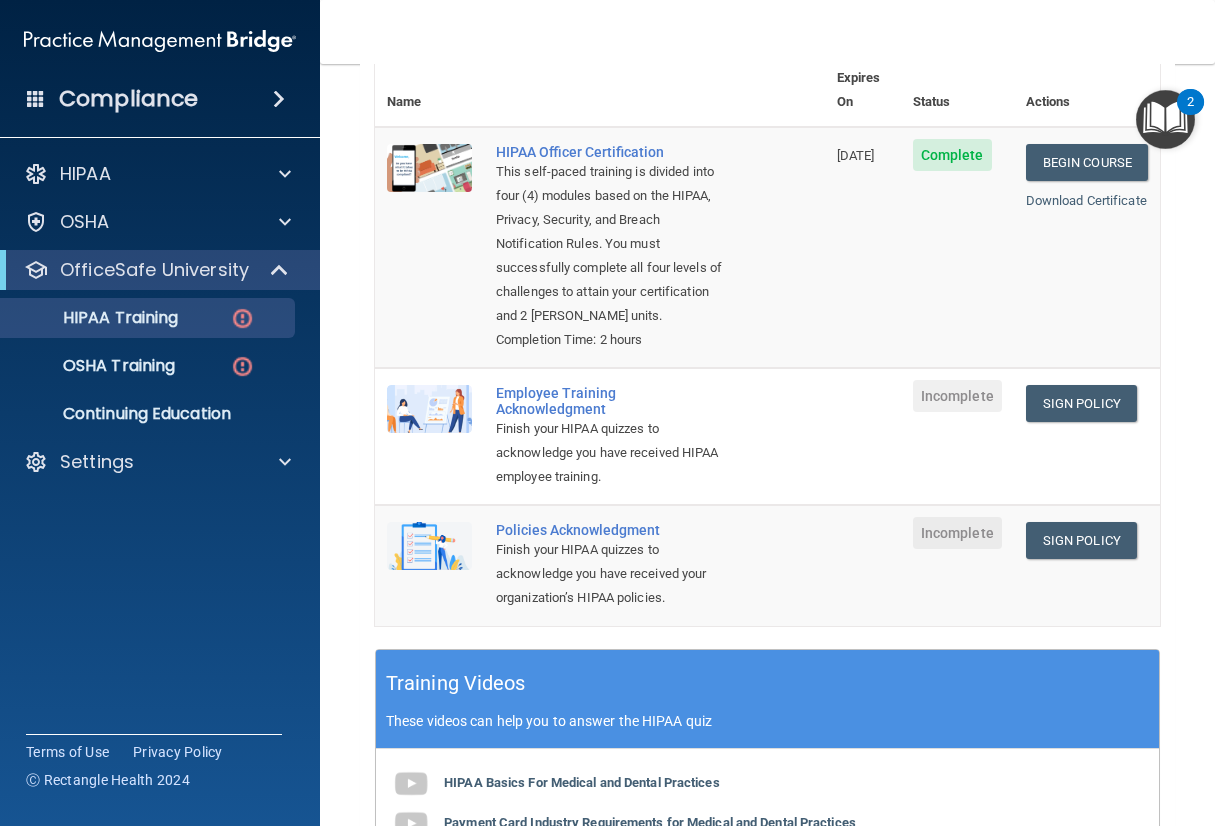 scroll, scrollTop: 300, scrollLeft: 0, axis: vertical 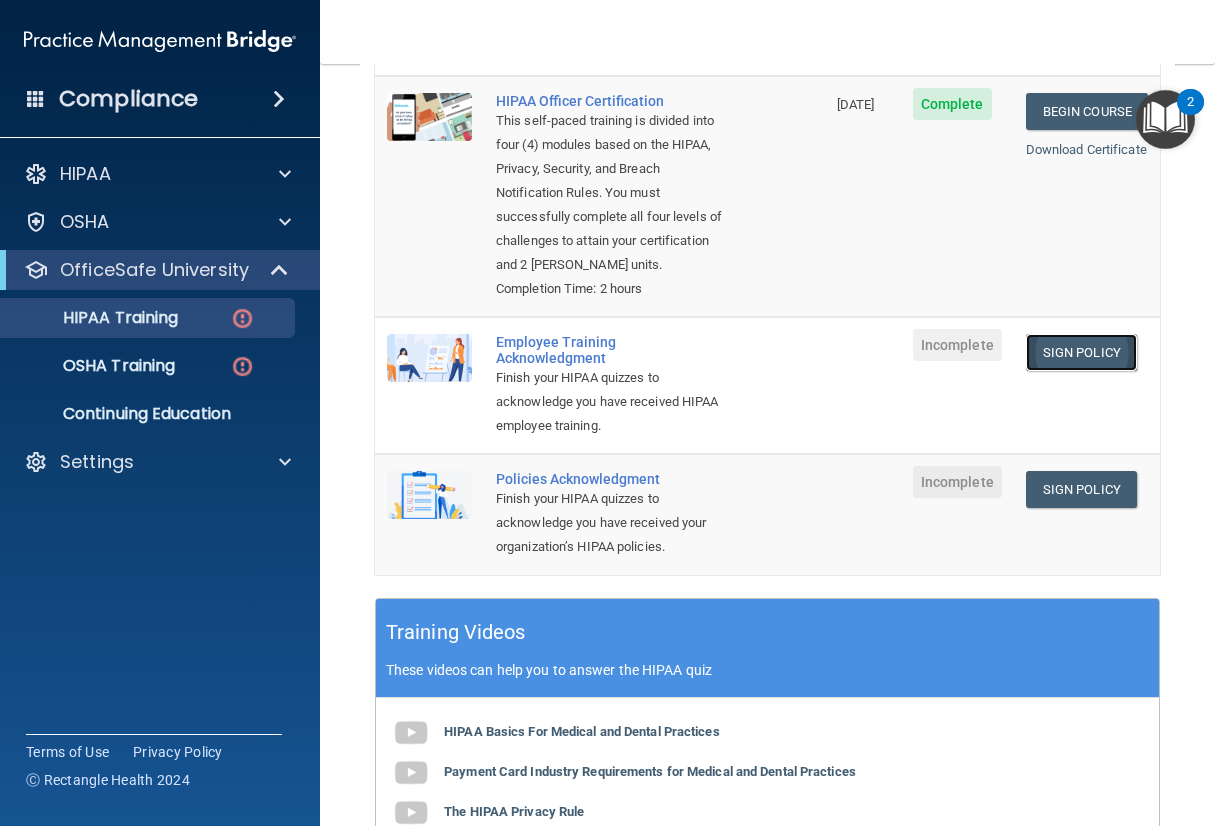 click on "Sign Policy" at bounding box center [1081, 352] 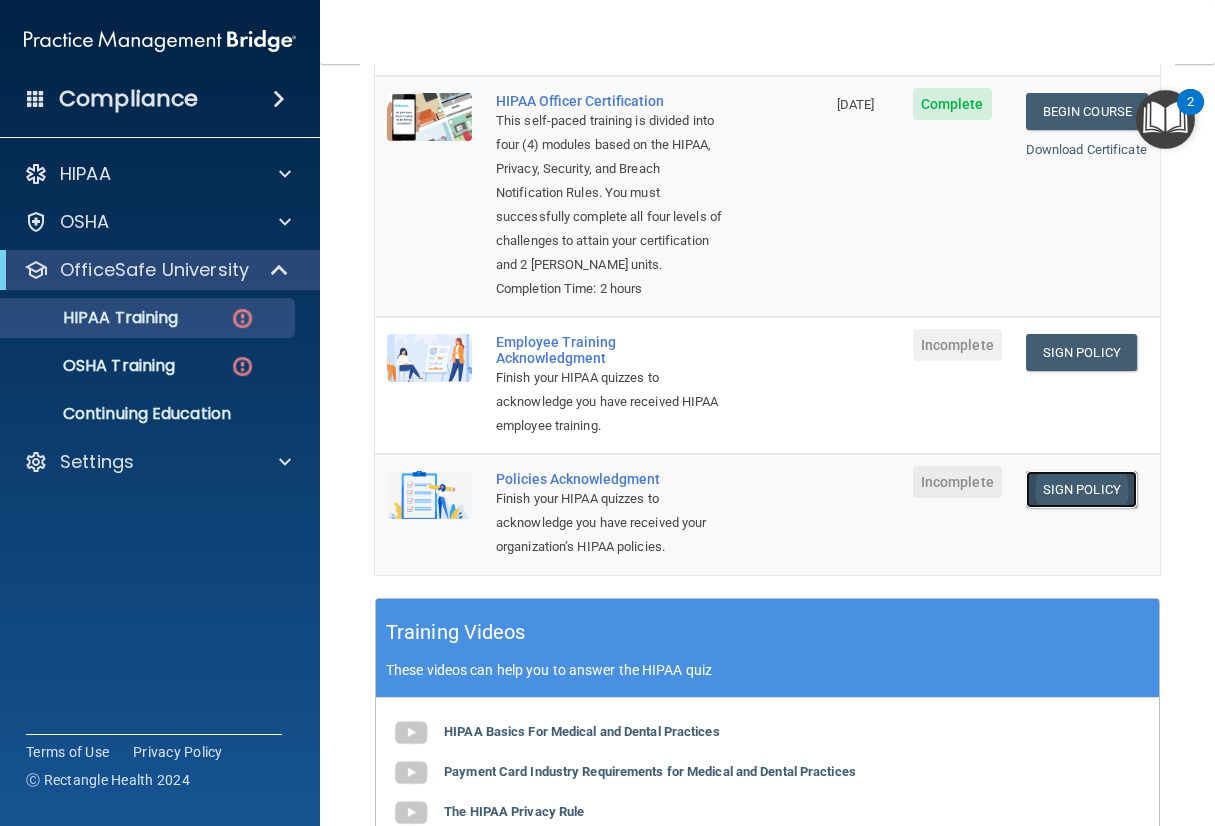 click on "Sign Policy" at bounding box center (1081, 489) 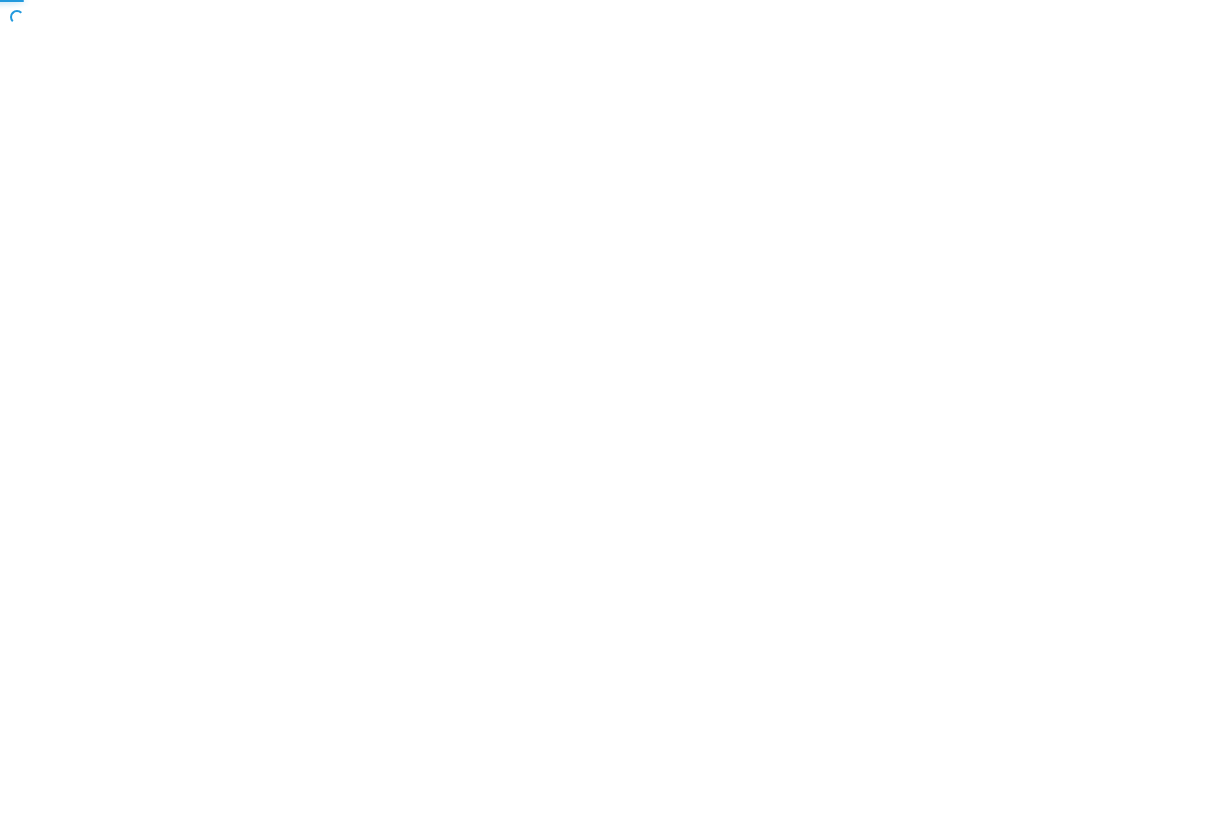 scroll, scrollTop: 0, scrollLeft: 0, axis: both 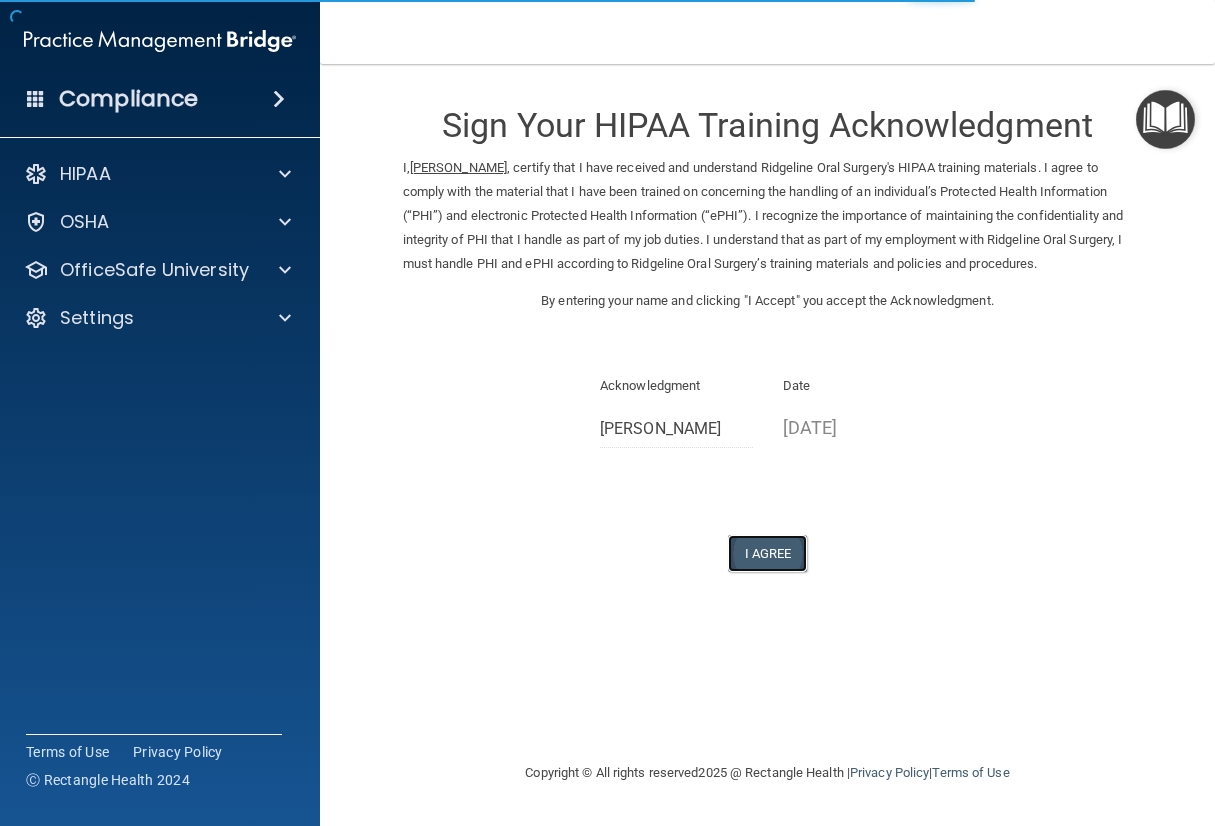 click on "I Agree" at bounding box center [768, 553] 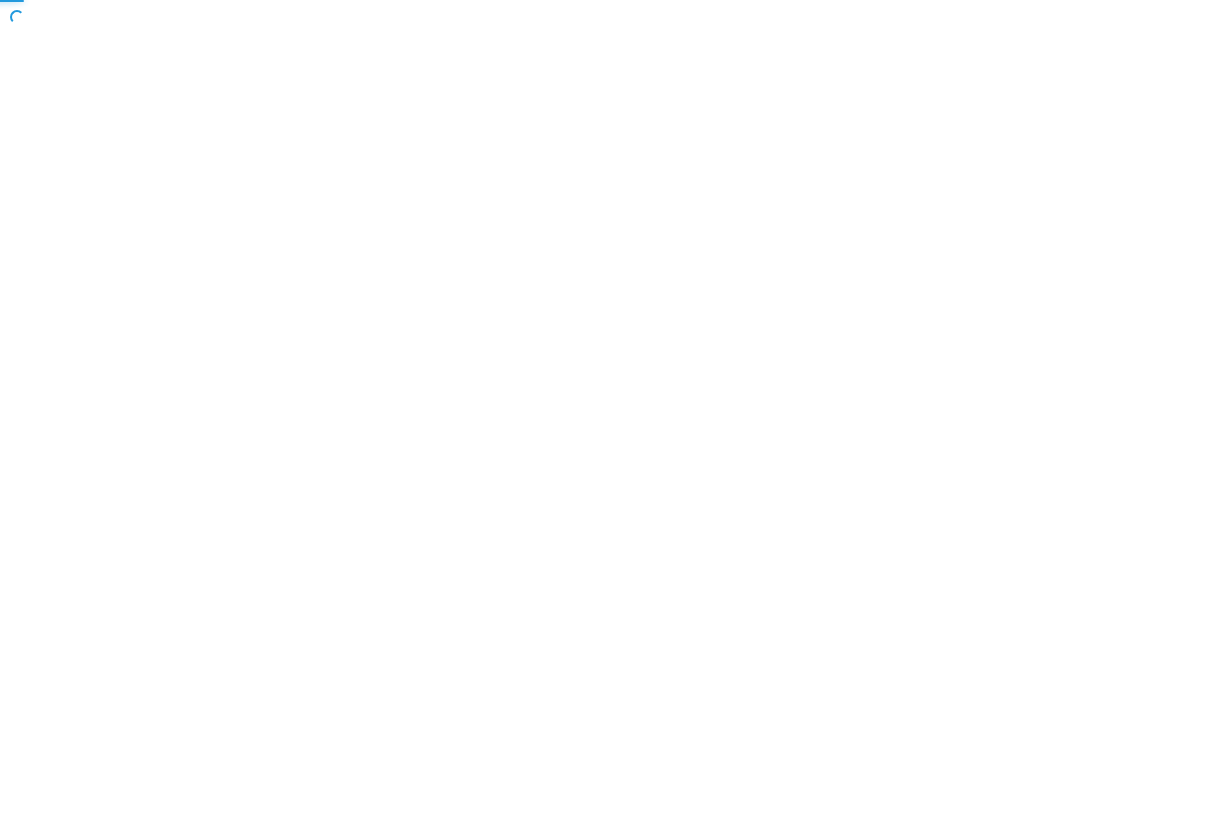 scroll, scrollTop: 0, scrollLeft: 0, axis: both 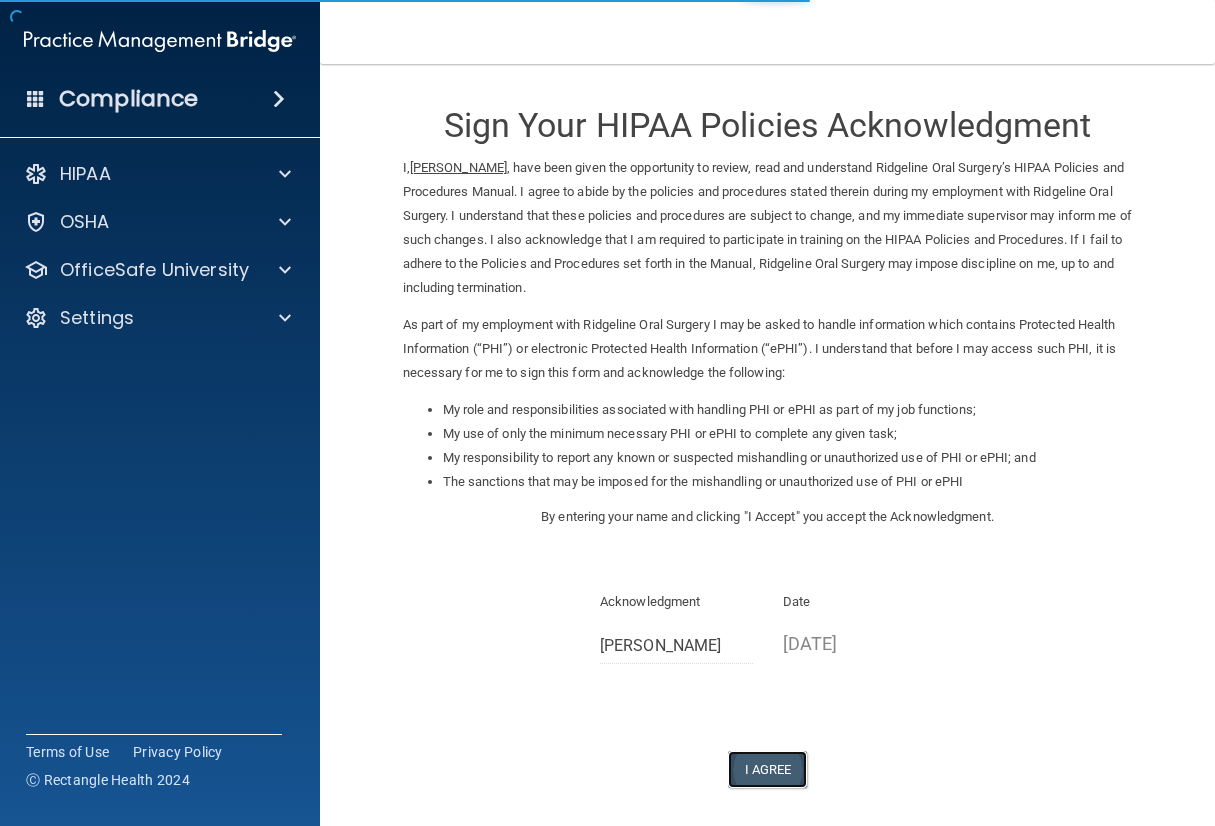 click on "I Agree" at bounding box center [768, 769] 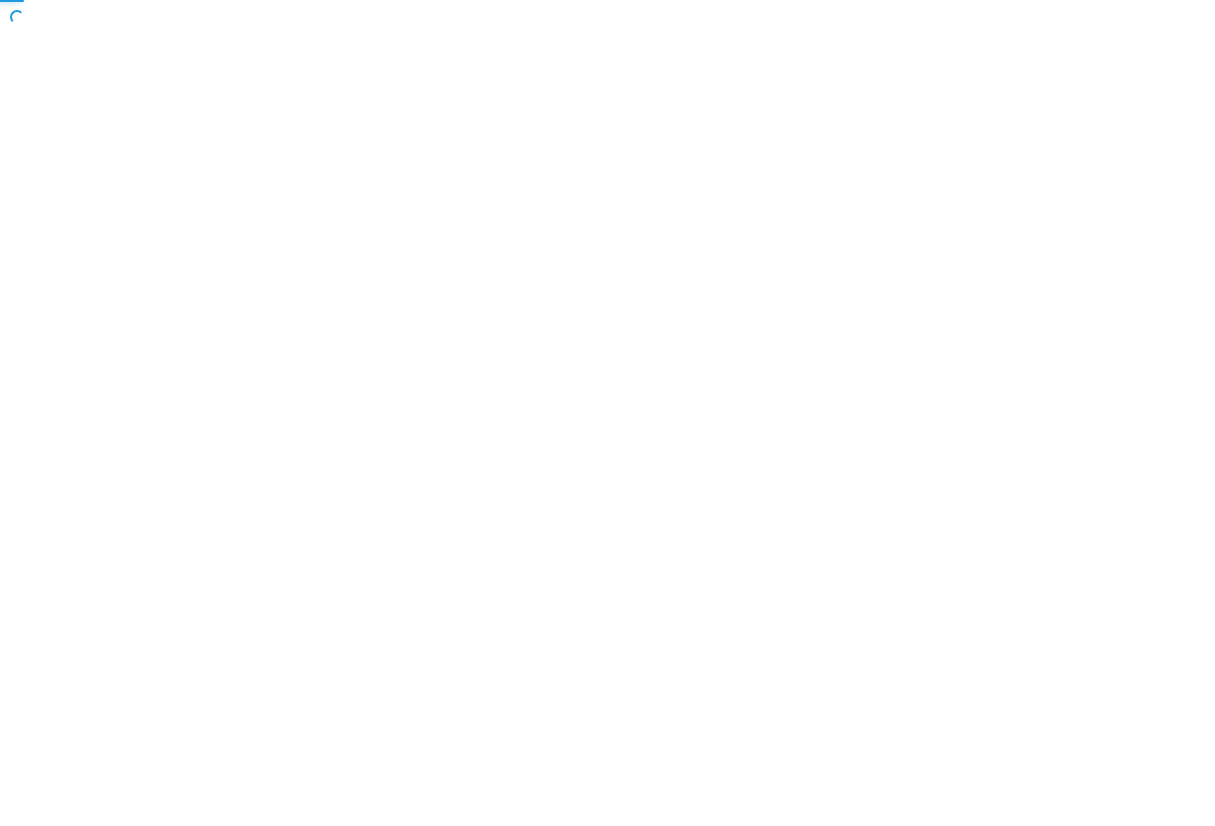 scroll, scrollTop: 0, scrollLeft: 0, axis: both 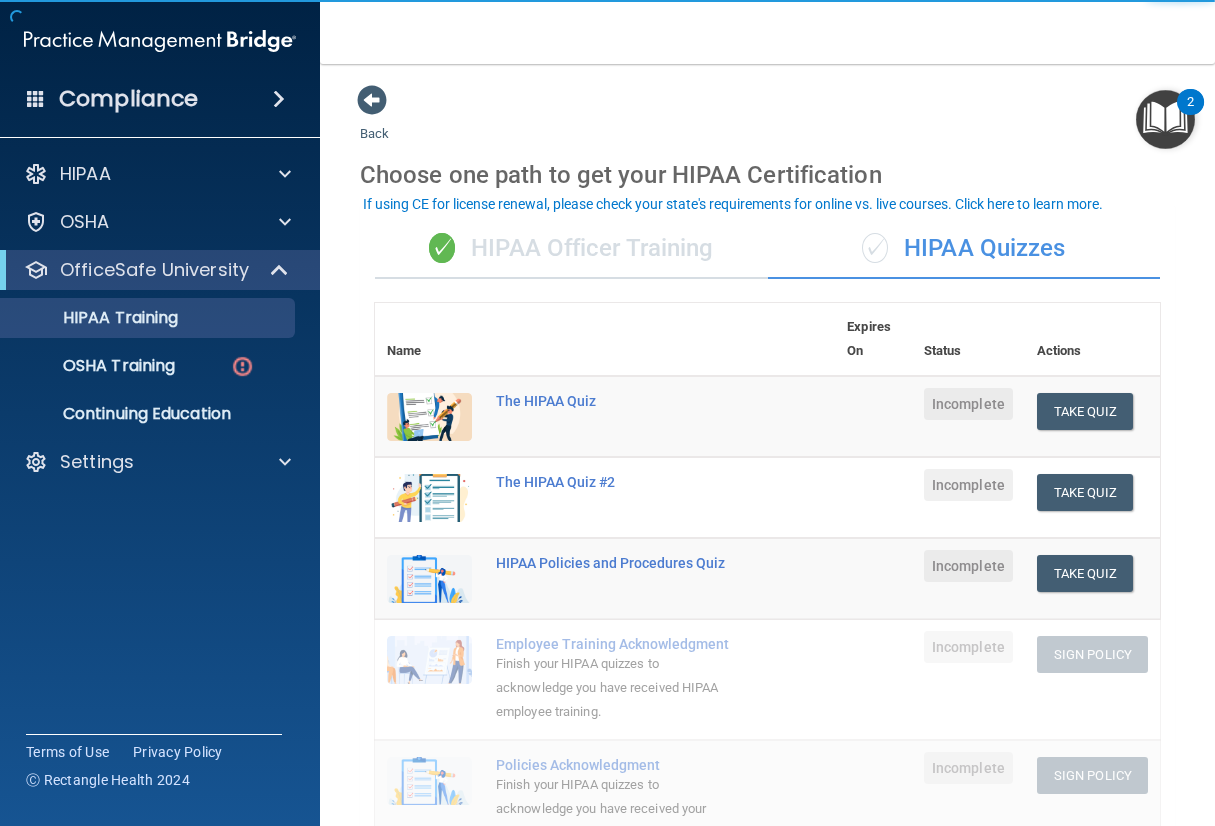 click on "✓   HIPAA Officer Training" at bounding box center [571, 249] 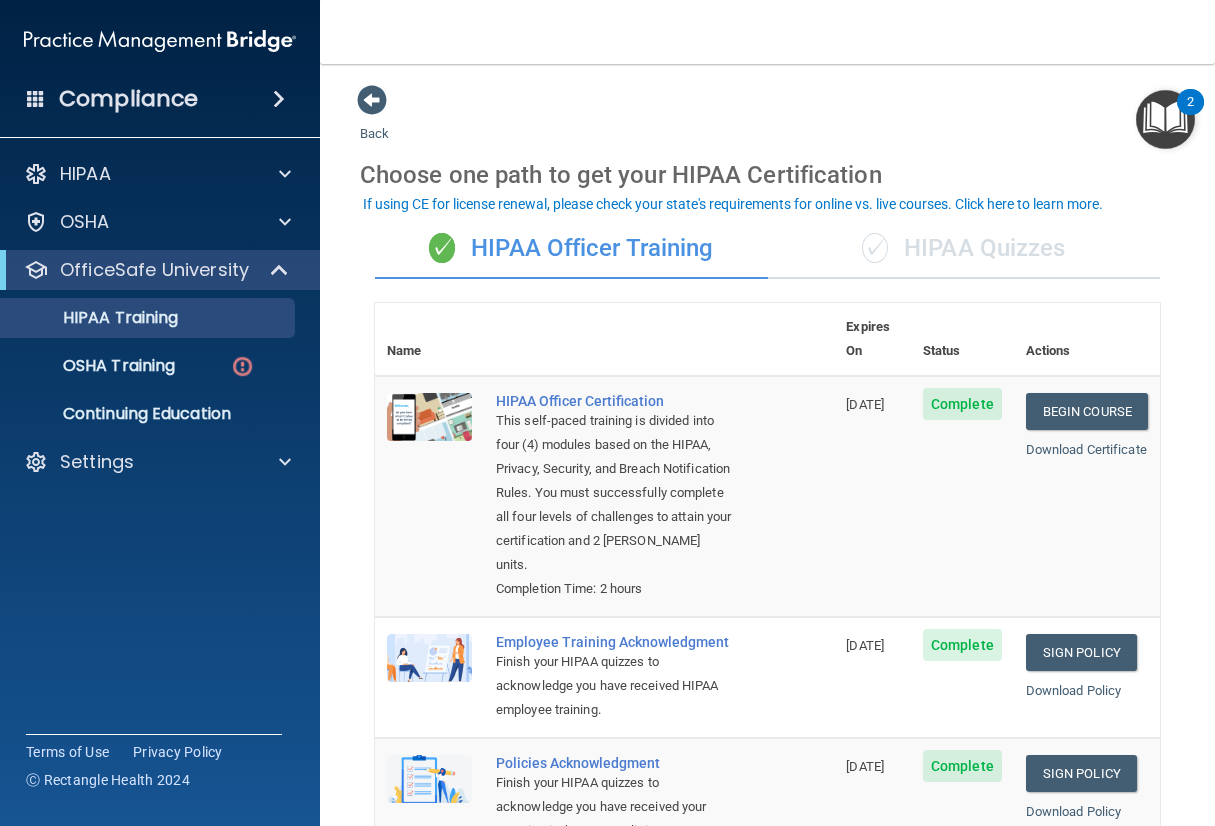 click on "✓   HIPAA Quizzes" at bounding box center (964, 249) 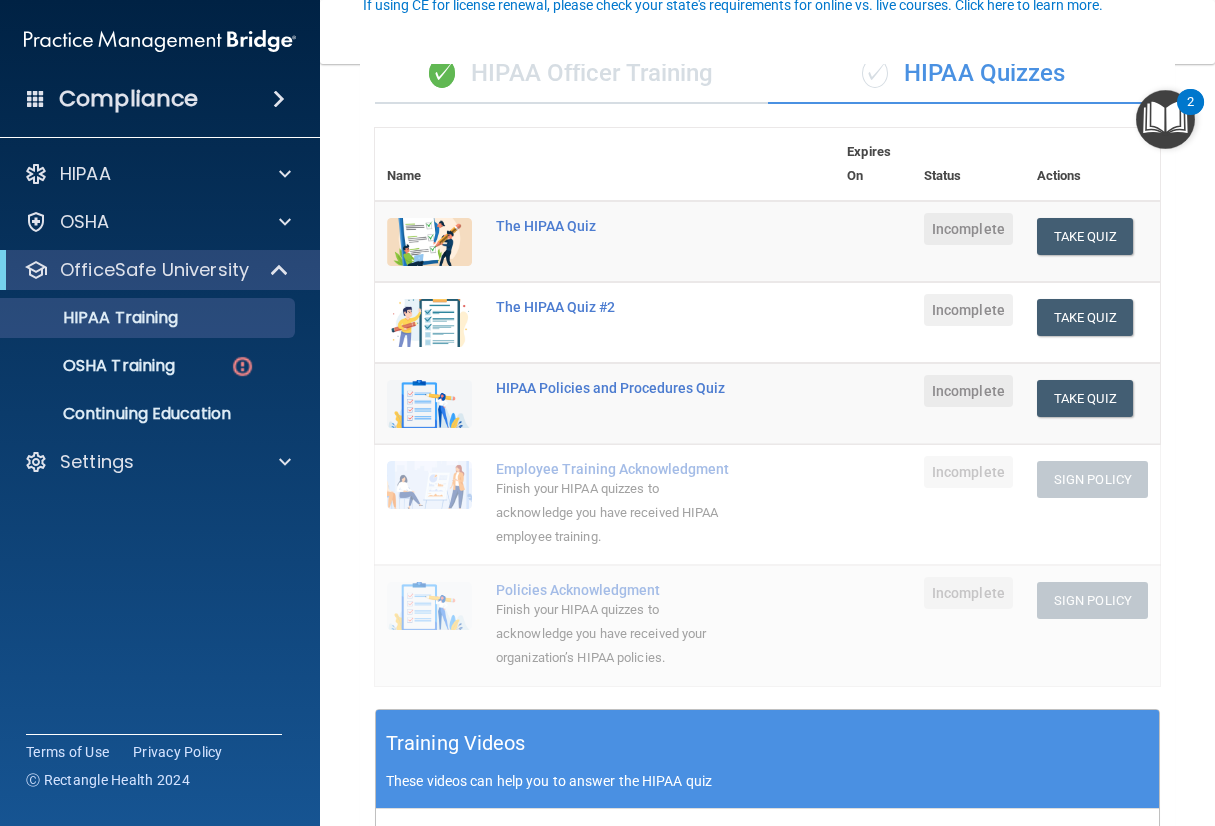 scroll, scrollTop: 100, scrollLeft: 0, axis: vertical 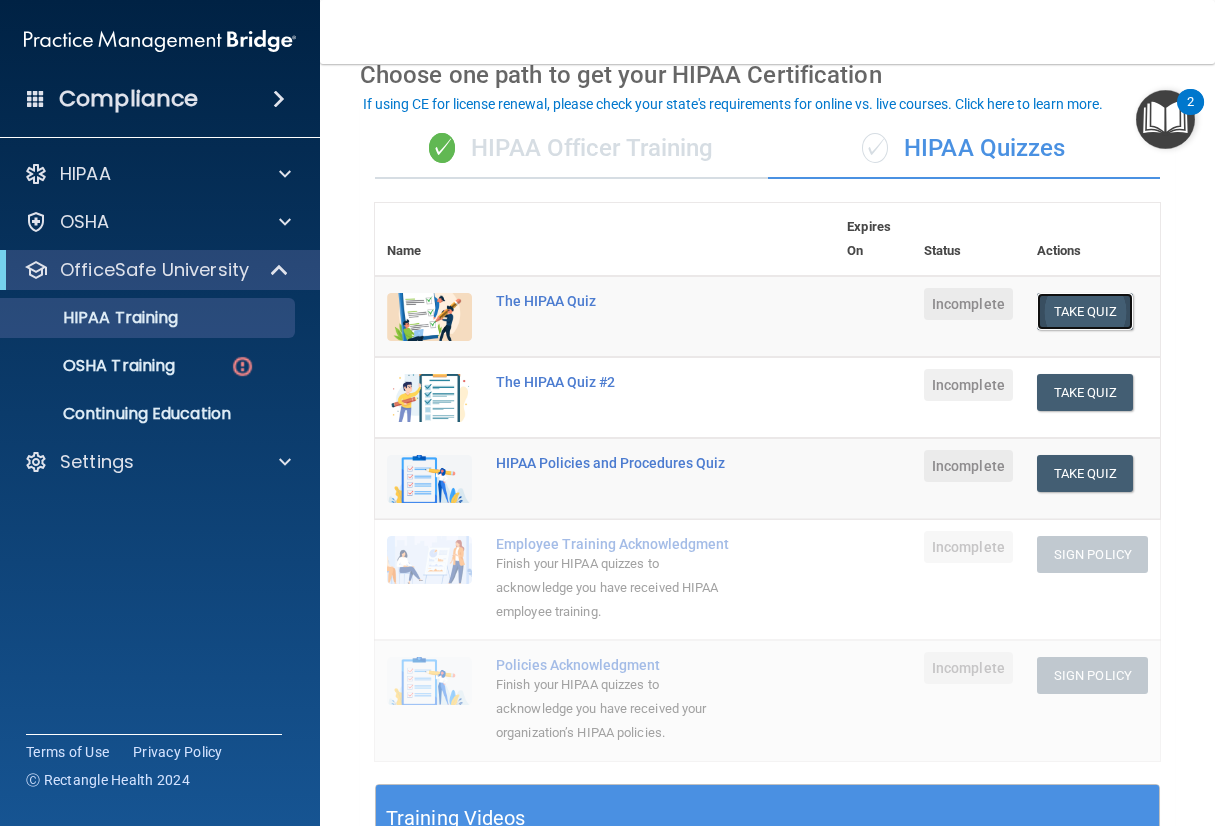 click on "Take Quiz" at bounding box center [1085, 311] 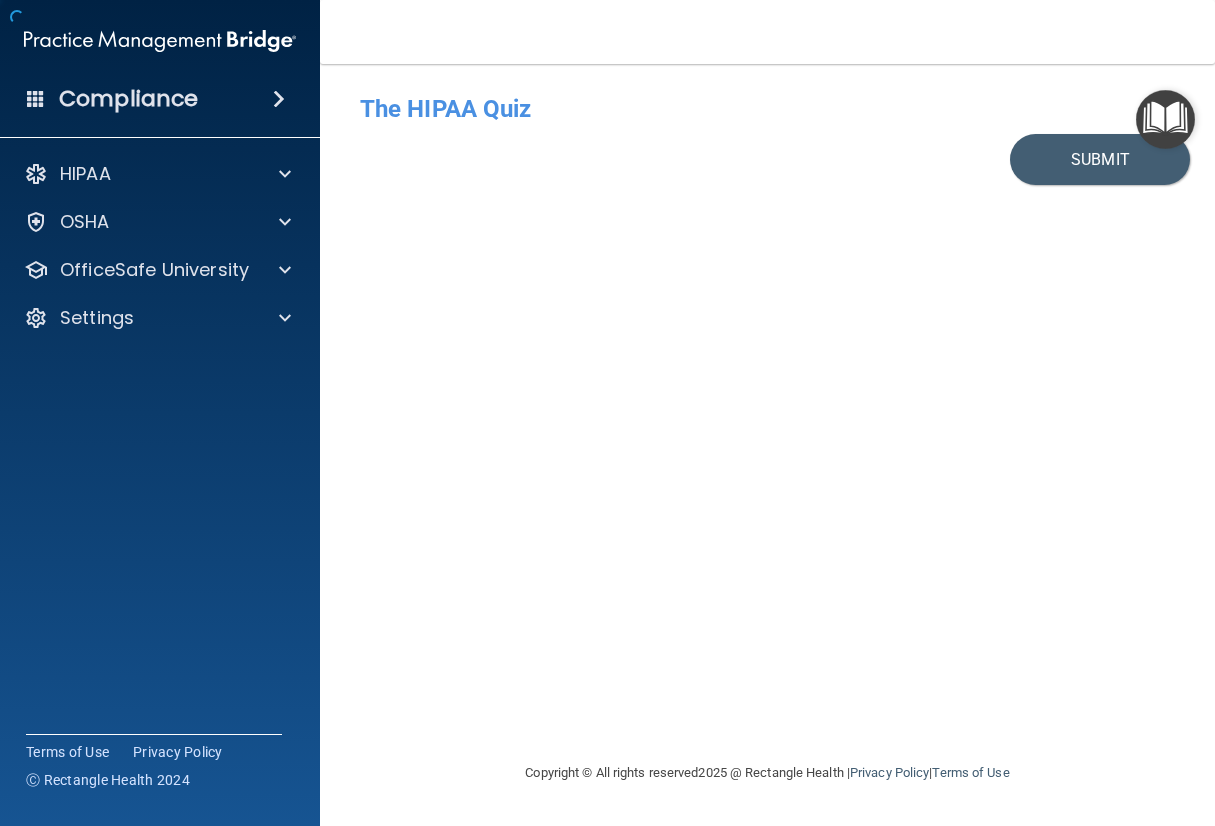 scroll, scrollTop: 0, scrollLeft: 0, axis: both 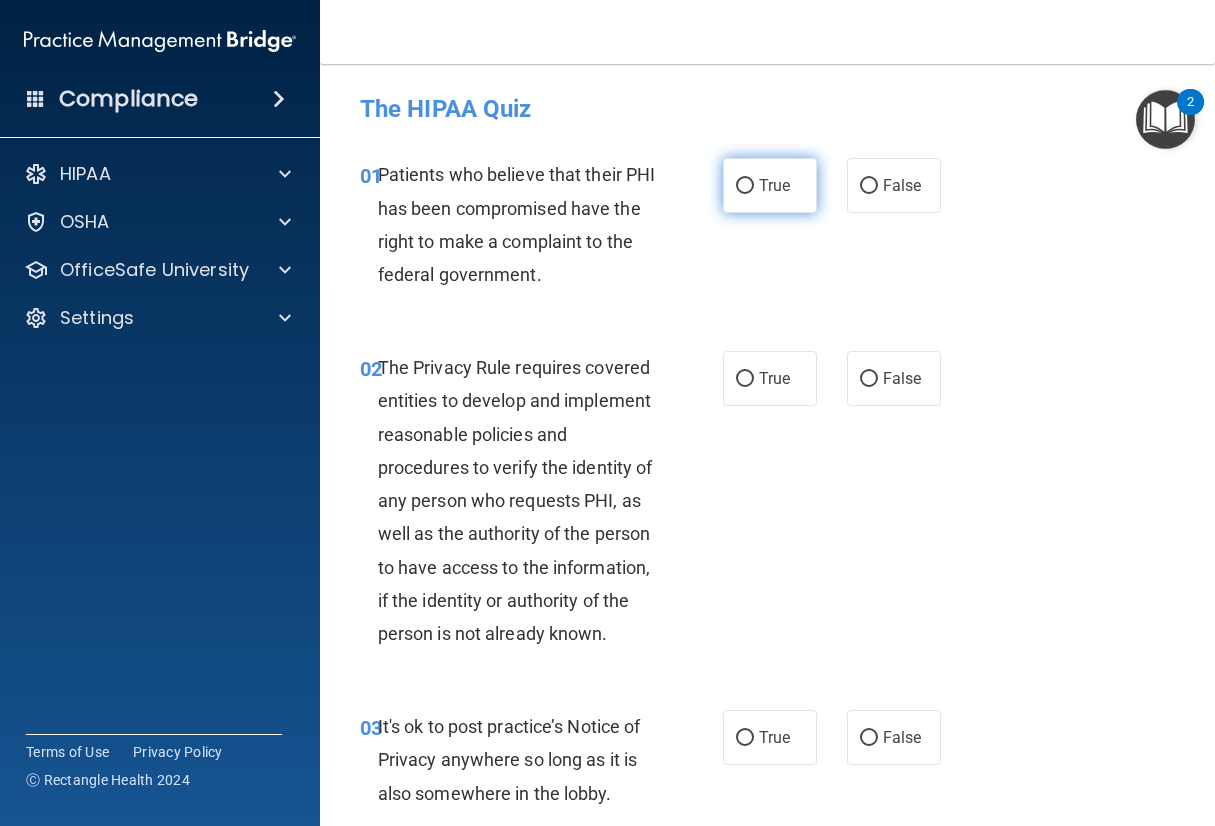 click on "True" at bounding box center [770, 185] 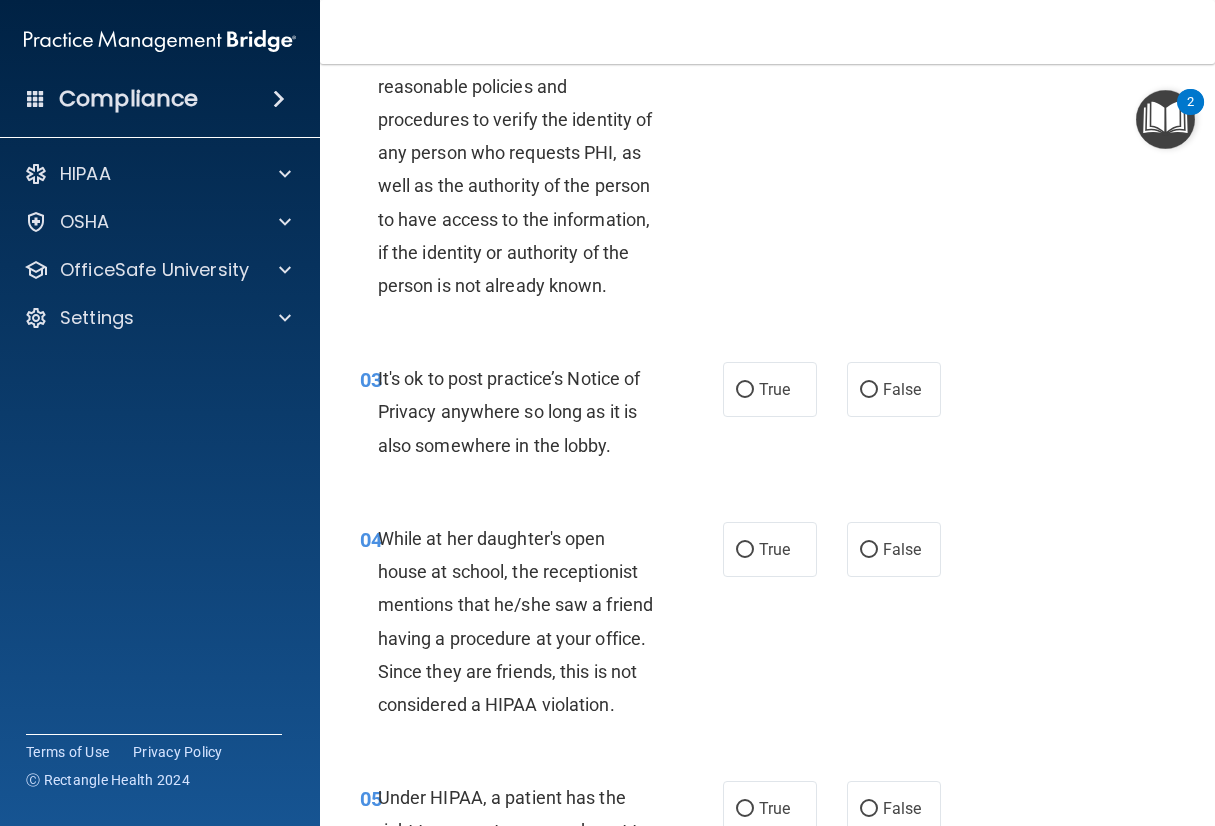 scroll, scrollTop: 400, scrollLeft: 0, axis: vertical 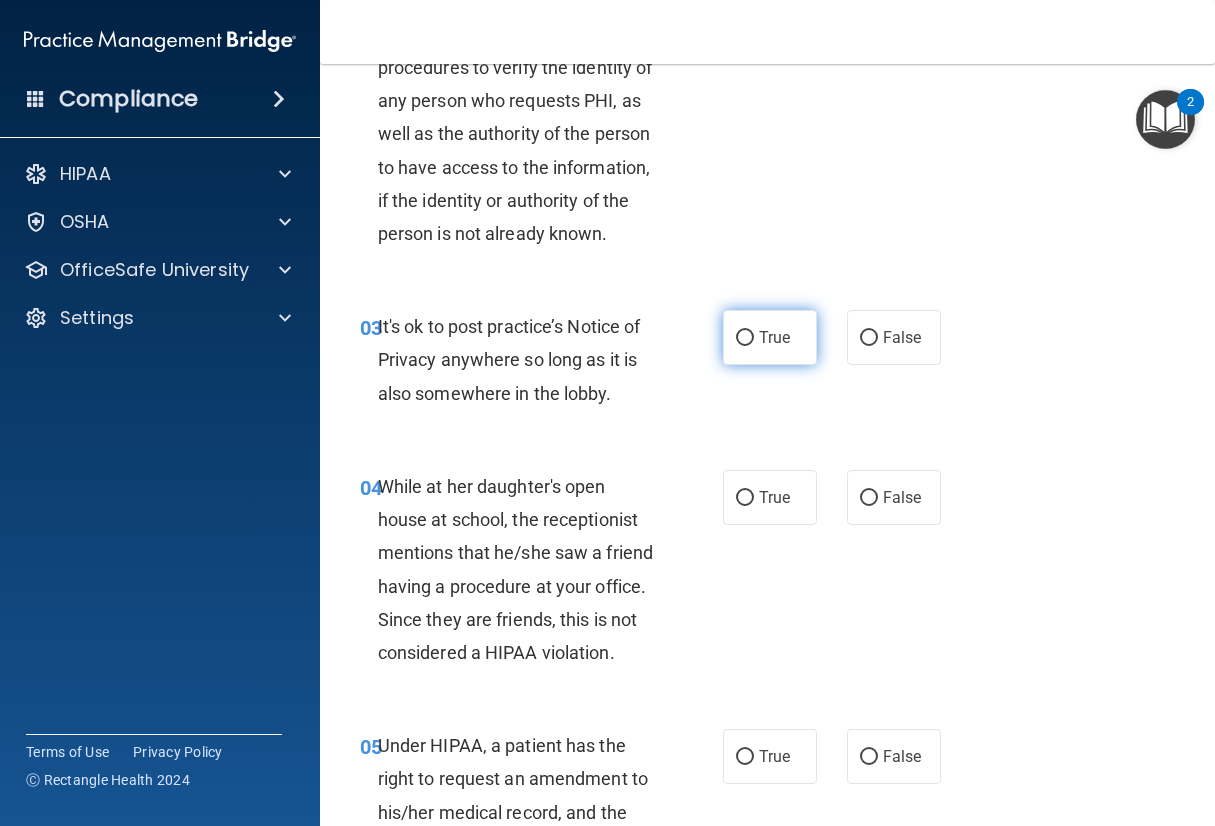 click on "True" at bounding box center [745, 338] 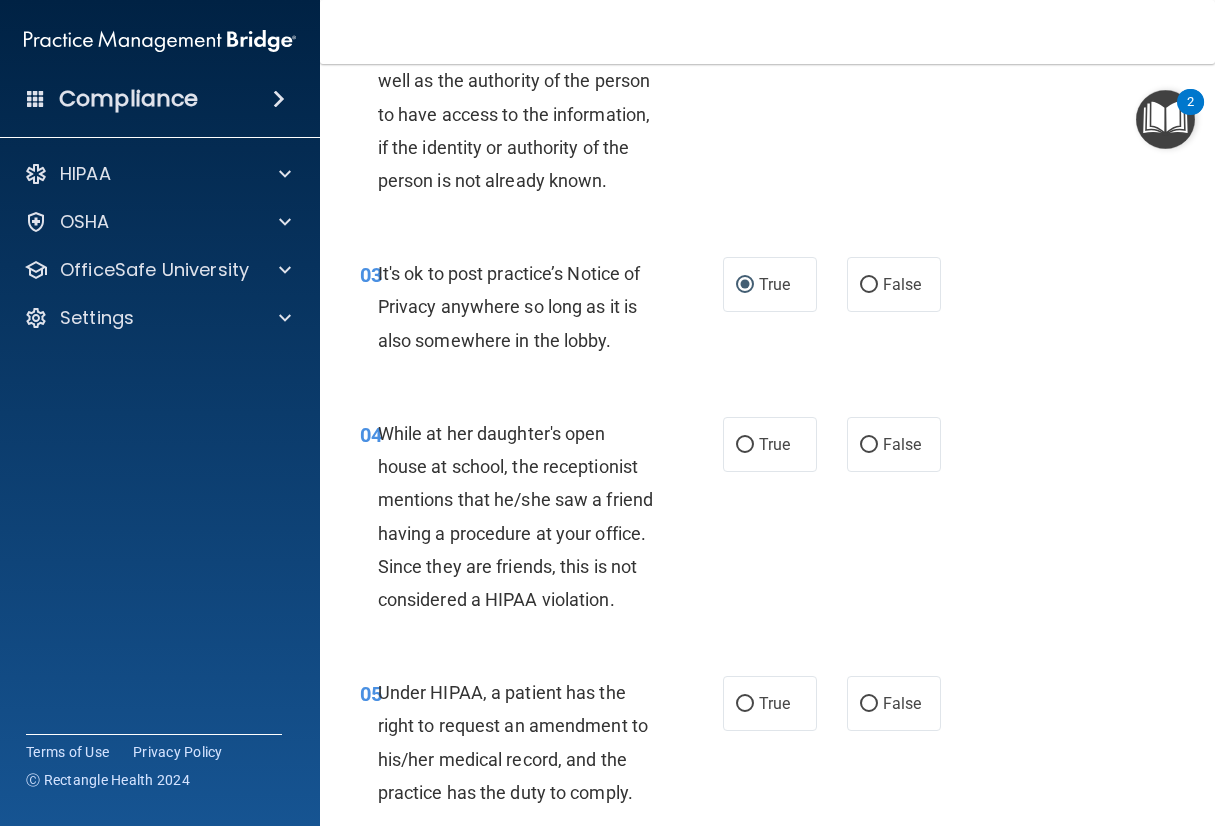 scroll, scrollTop: 600, scrollLeft: 0, axis: vertical 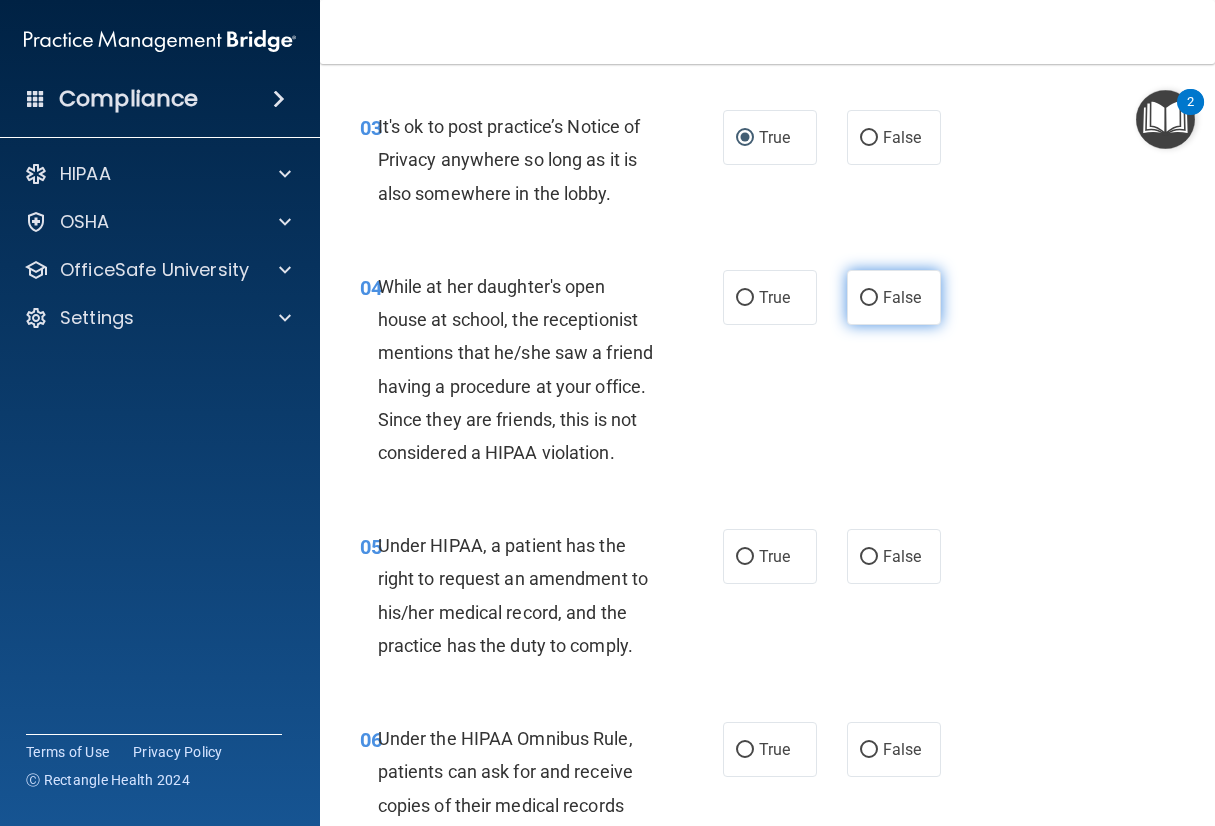 click on "False" at bounding box center (894, 297) 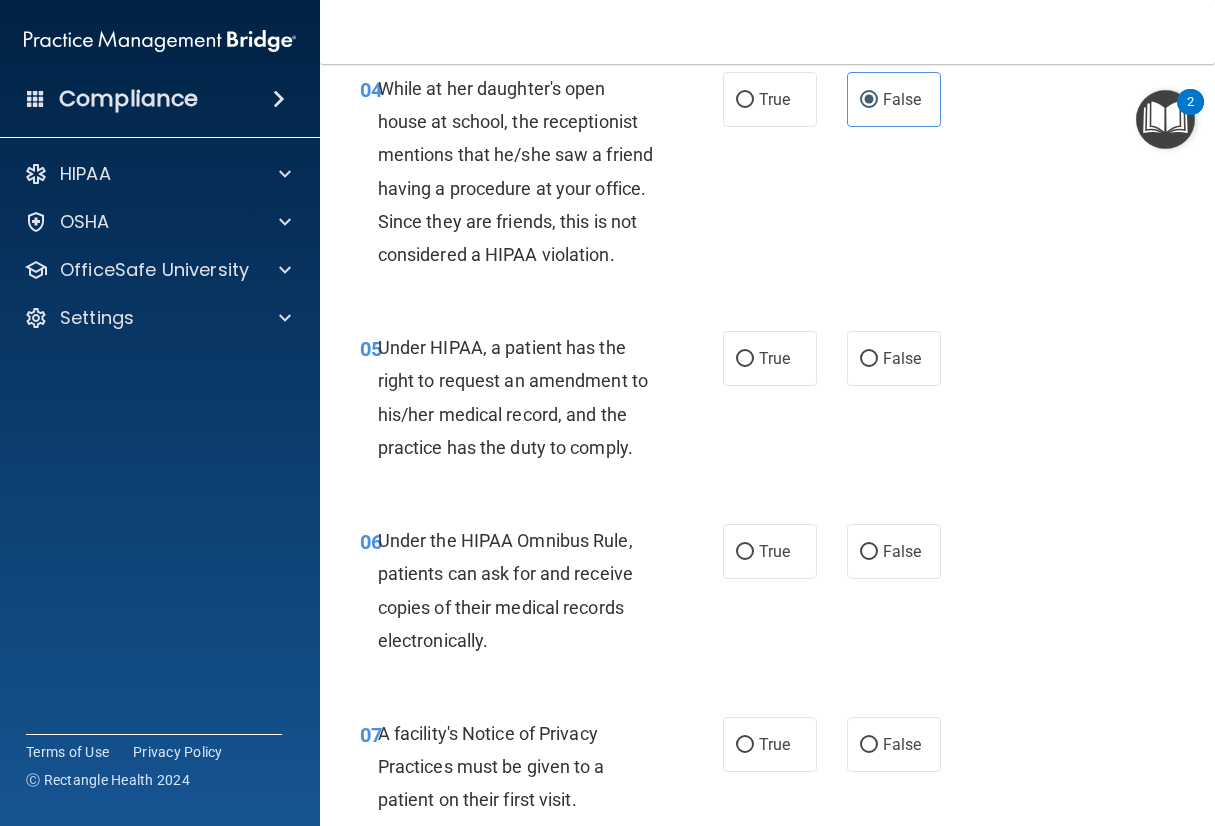 scroll, scrollTop: 800, scrollLeft: 0, axis: vertical 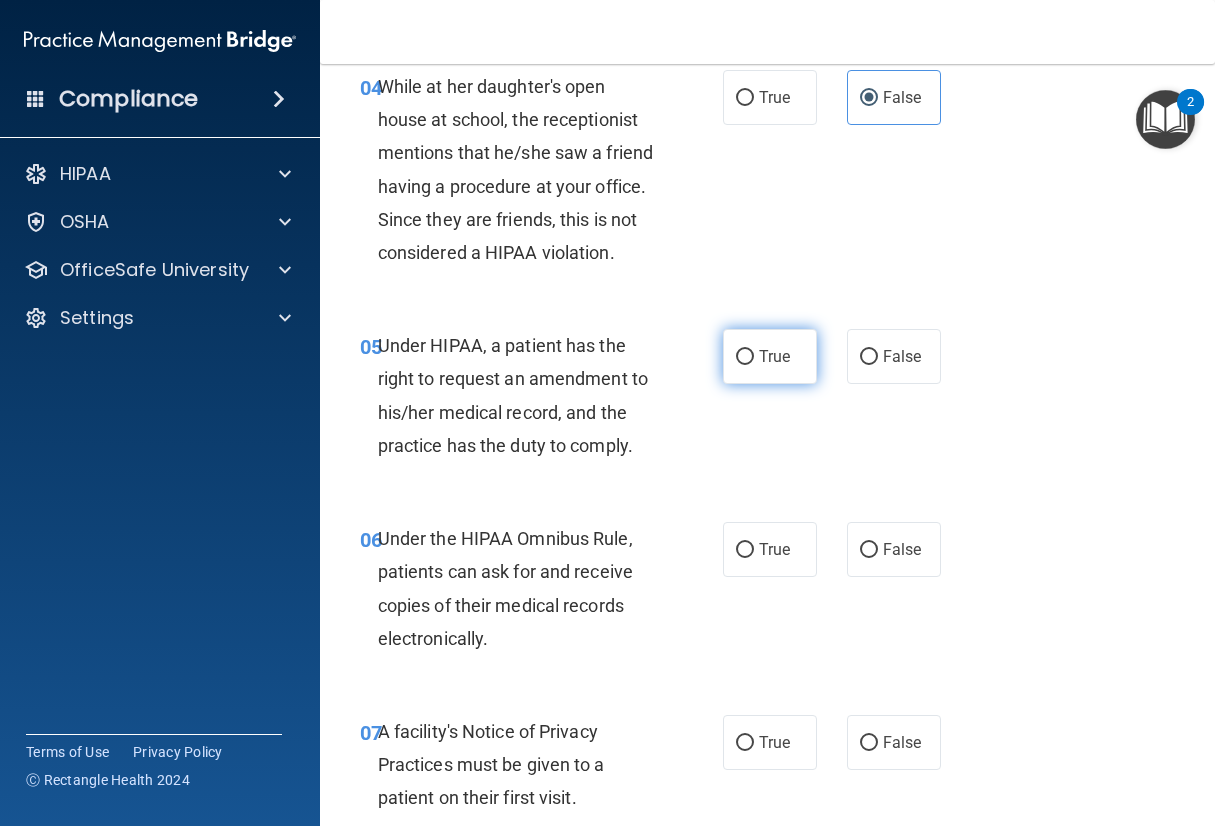 click on "True" at bounding box center (770, 356) 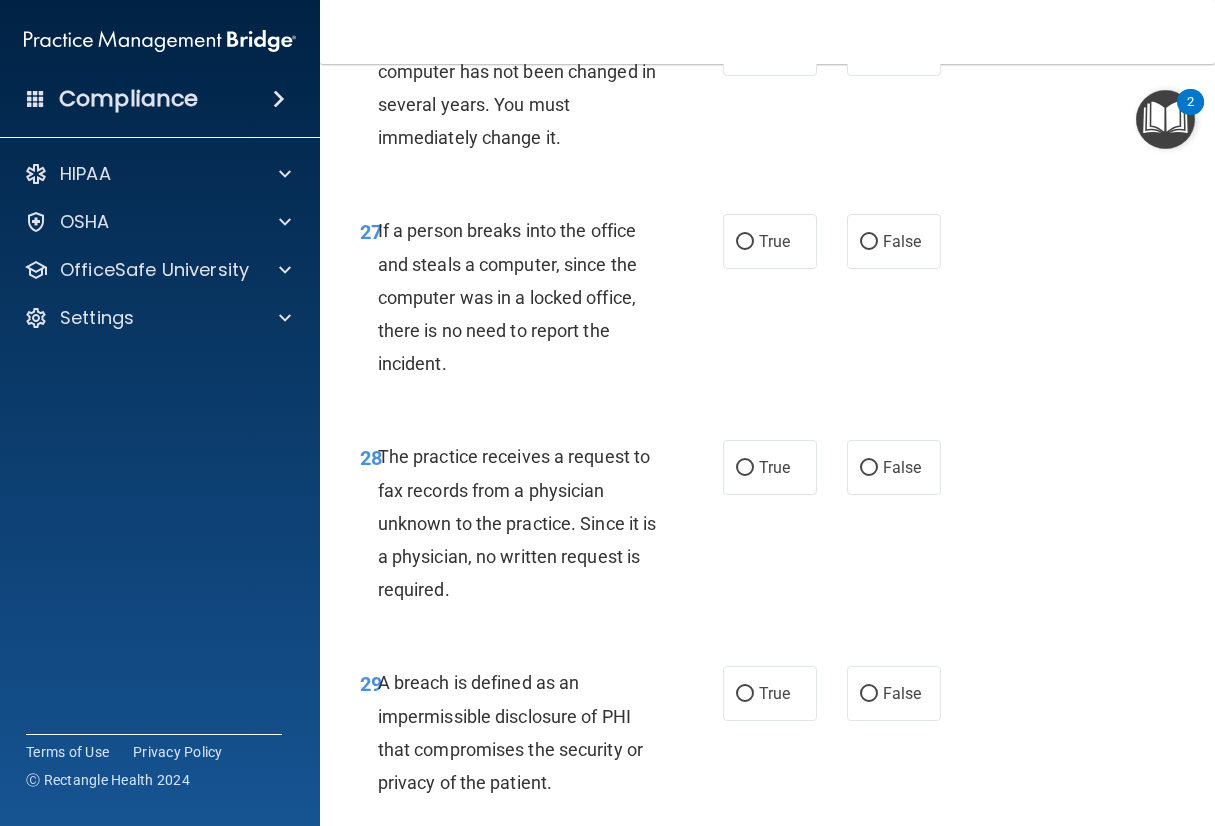 scroll, scrollTop: 6121, scrollLeft: 0, axis: vertical 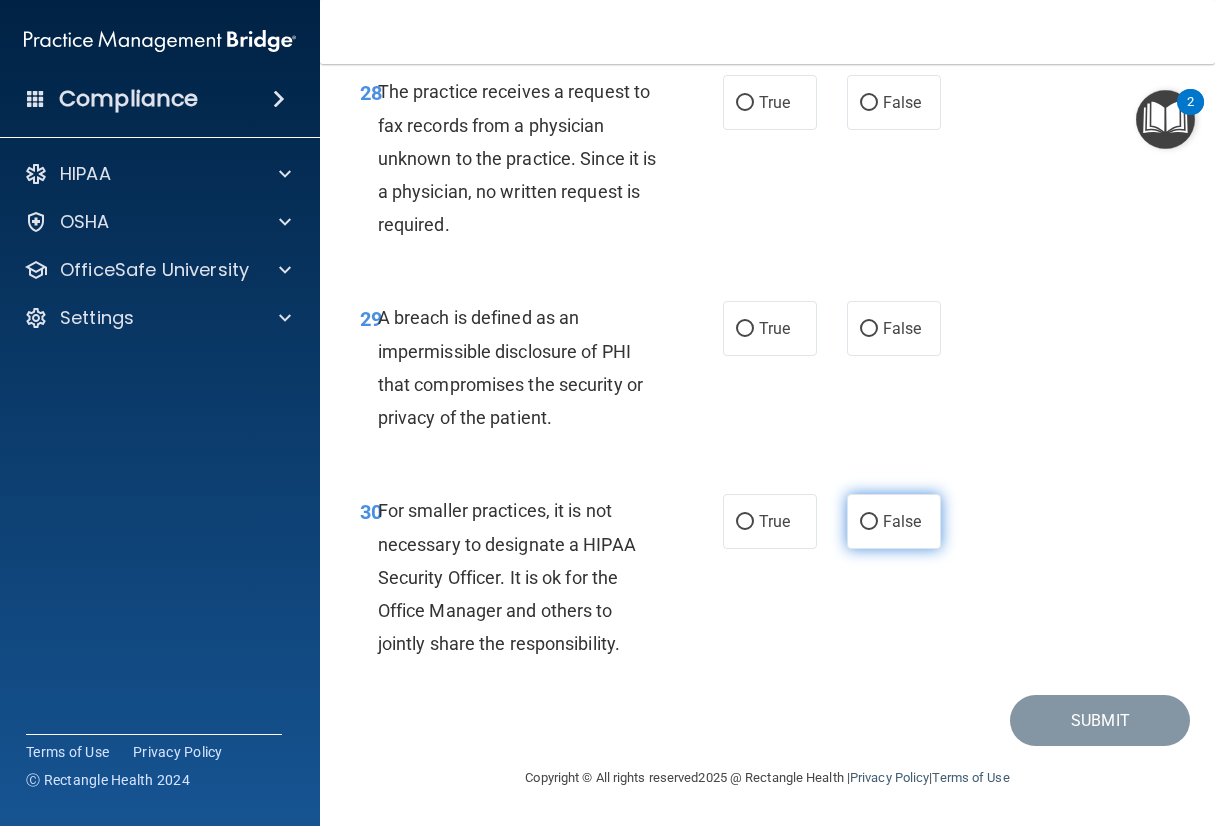 click on "False" at bounding box center [902, 521] 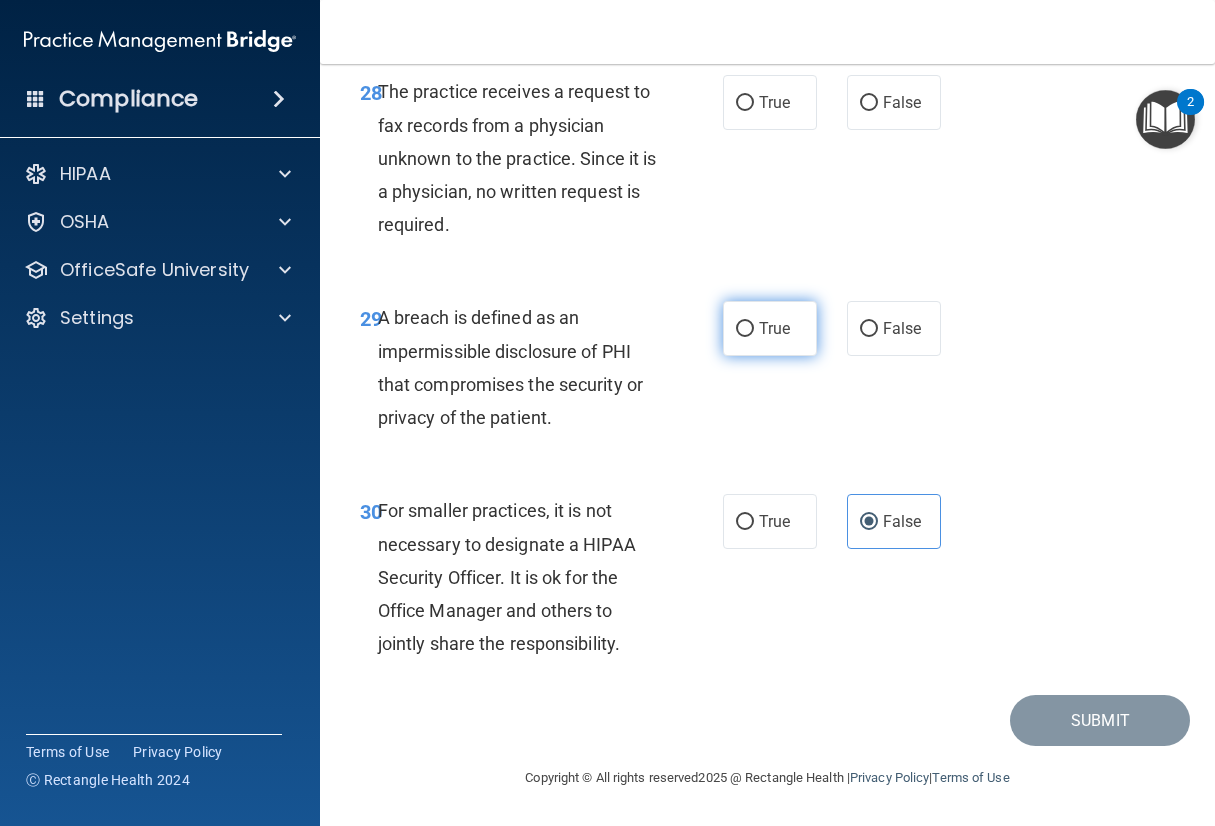click on "True" at bounding box center (745, 329) 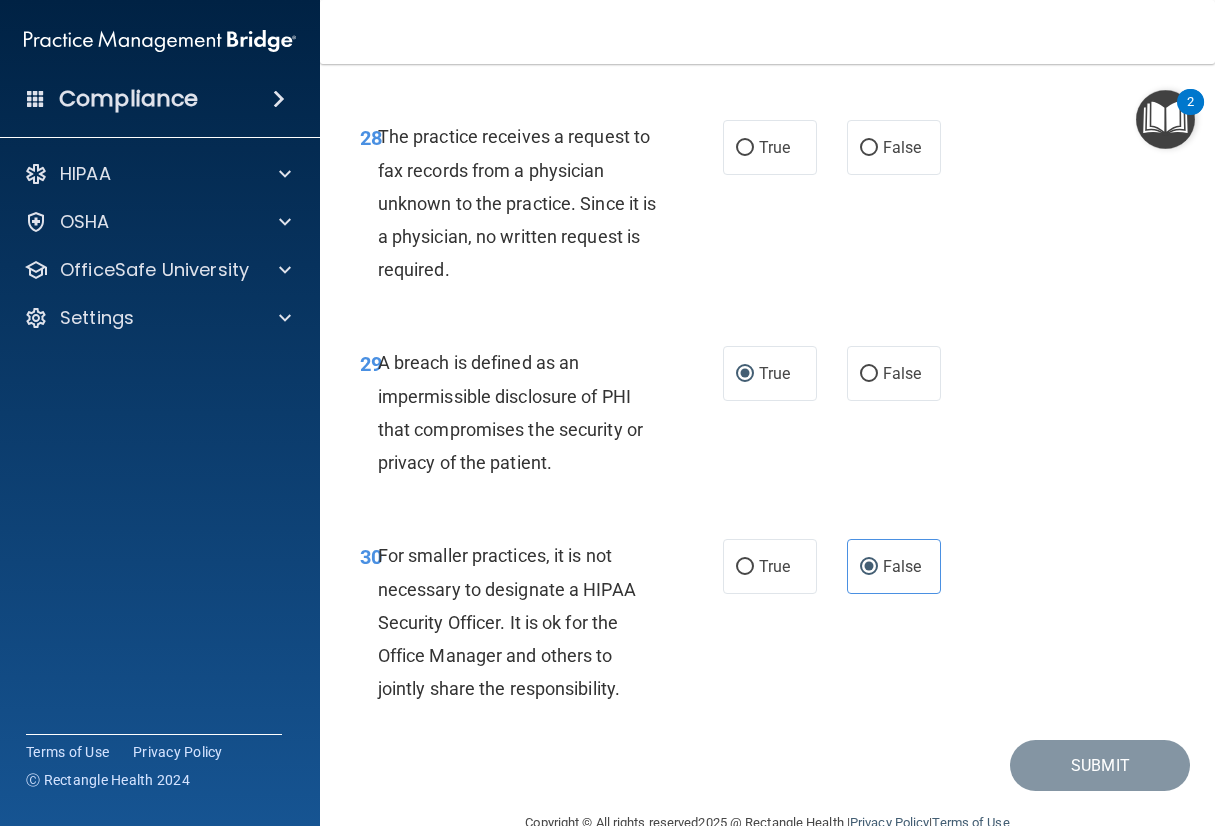scroll, scrollTop: 5821, scrollLeft: 0, axis: vertical 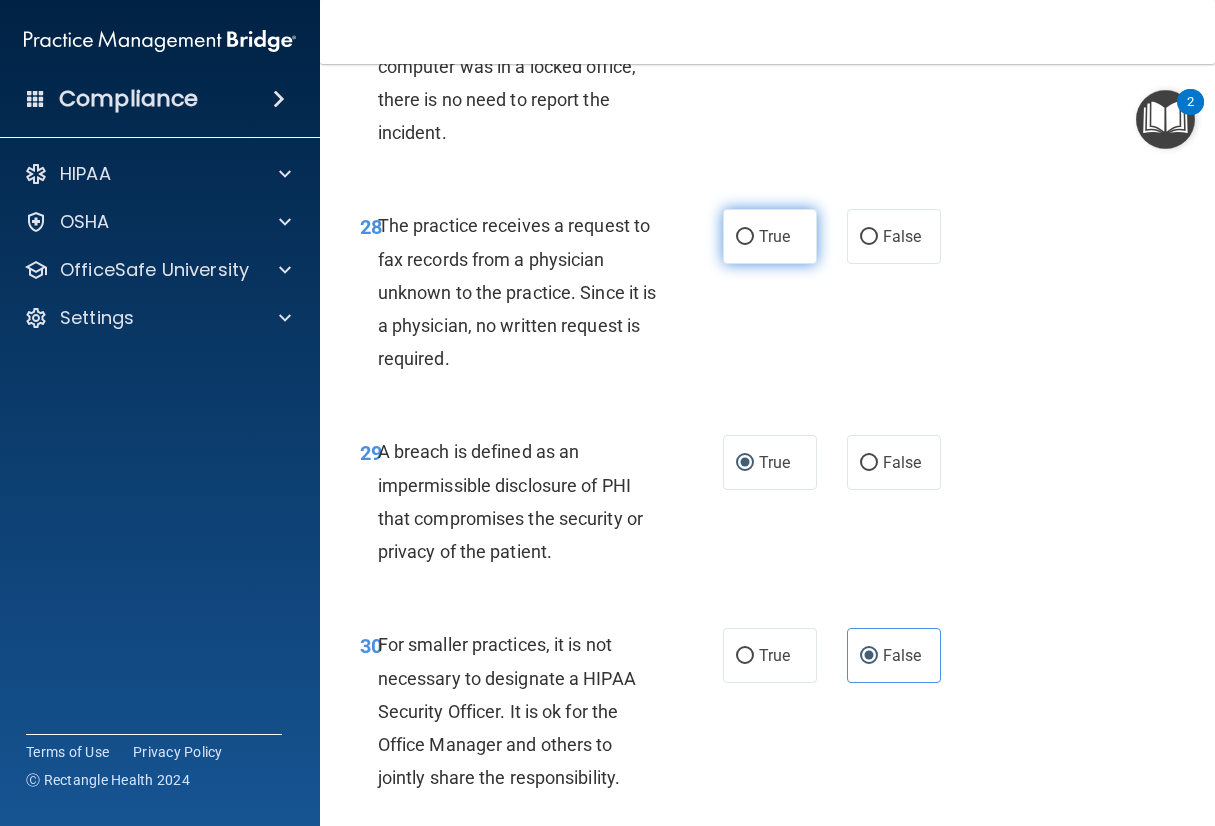 click on "True" at bounding box center (745, 237) 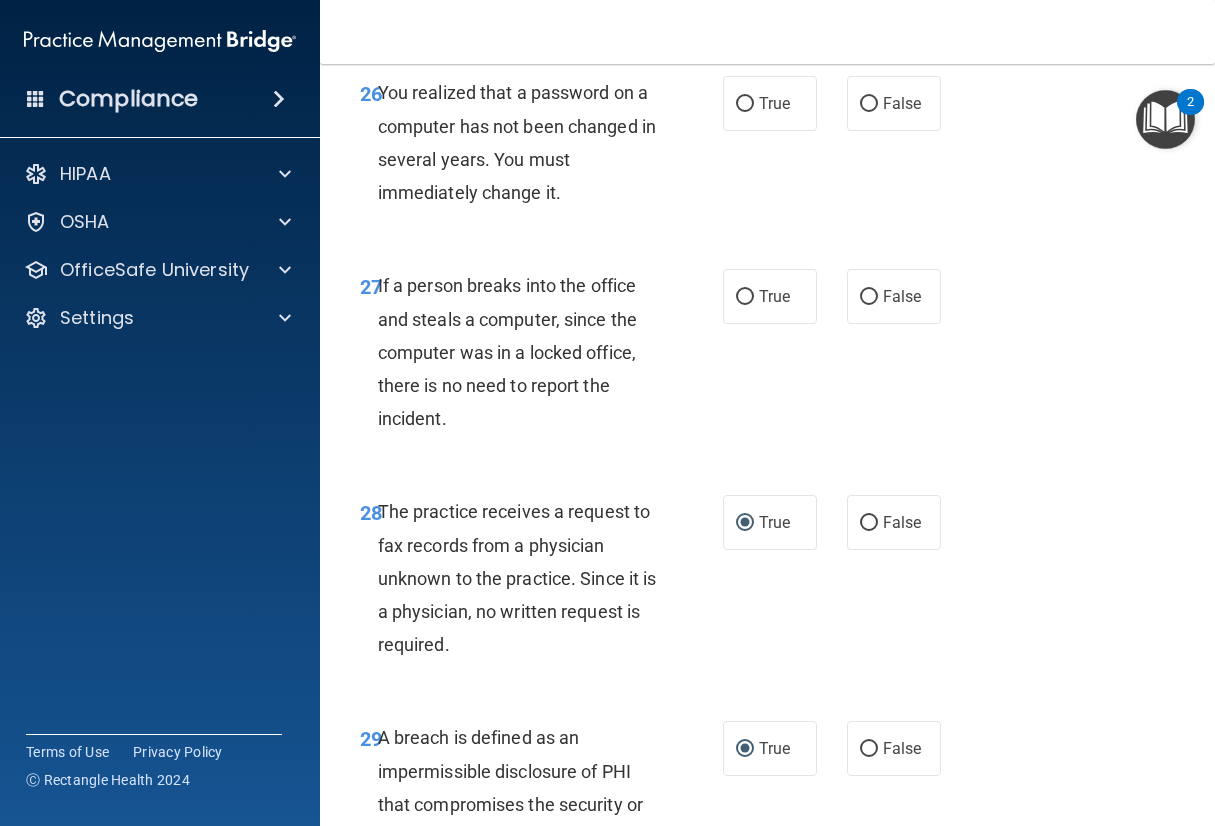 scroll, scrollTop: 5521, scrollLeft: 0, axis: vertical 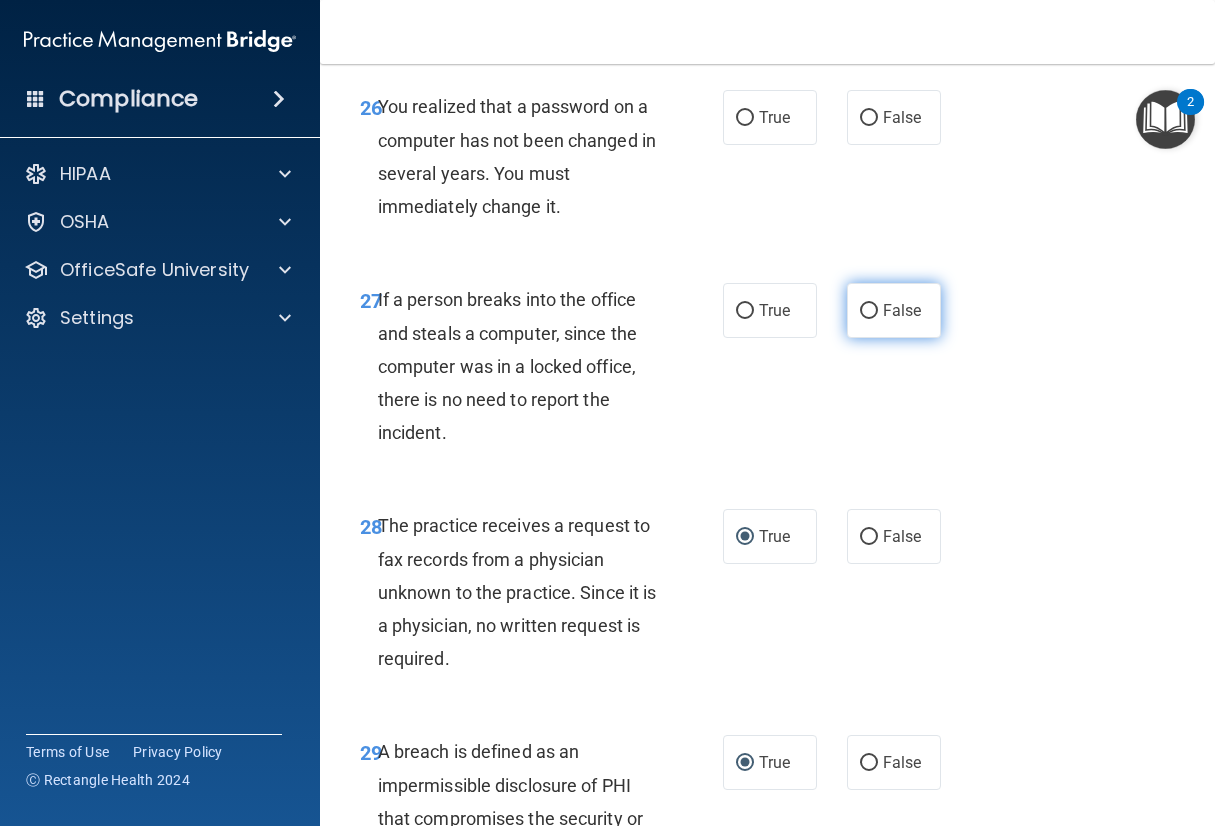 click on "False" at bounding box center (894, 310) 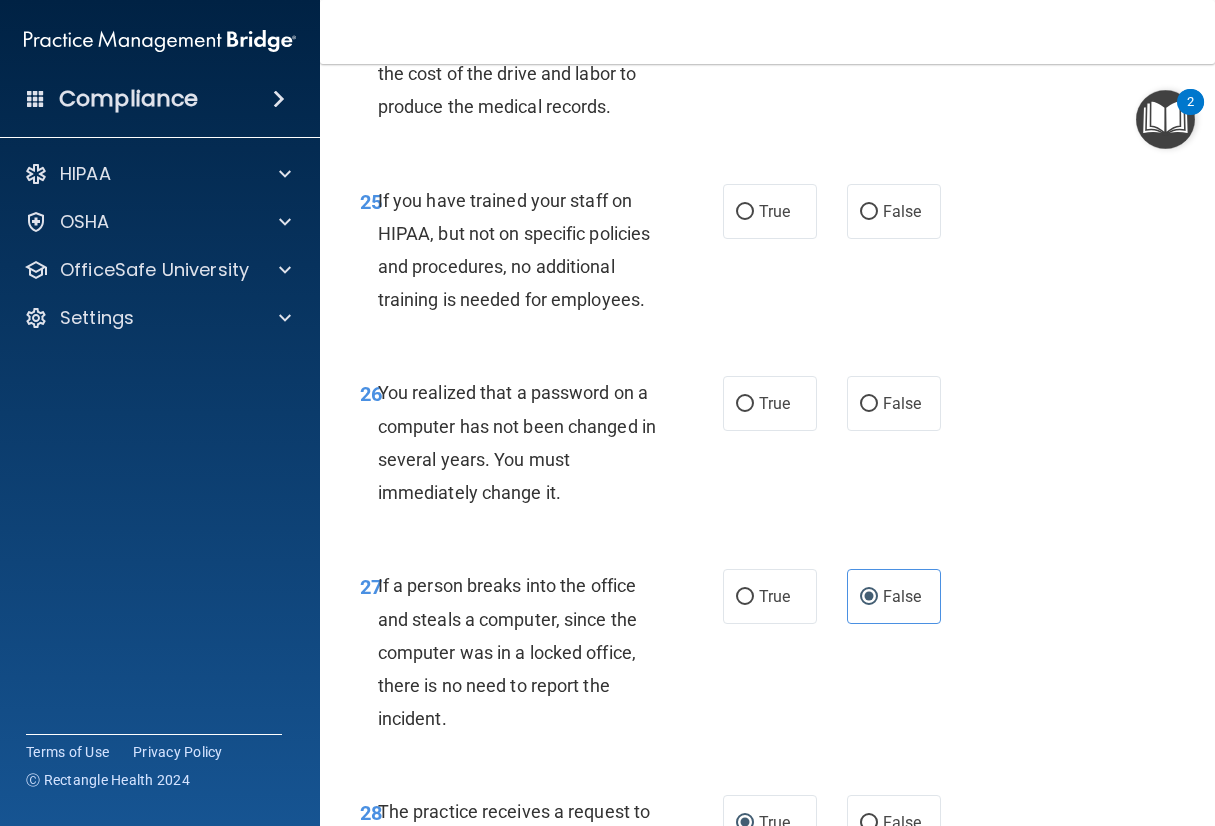 scroll, scrollTop: 5221, scrollLeft: 0, axis: vertical 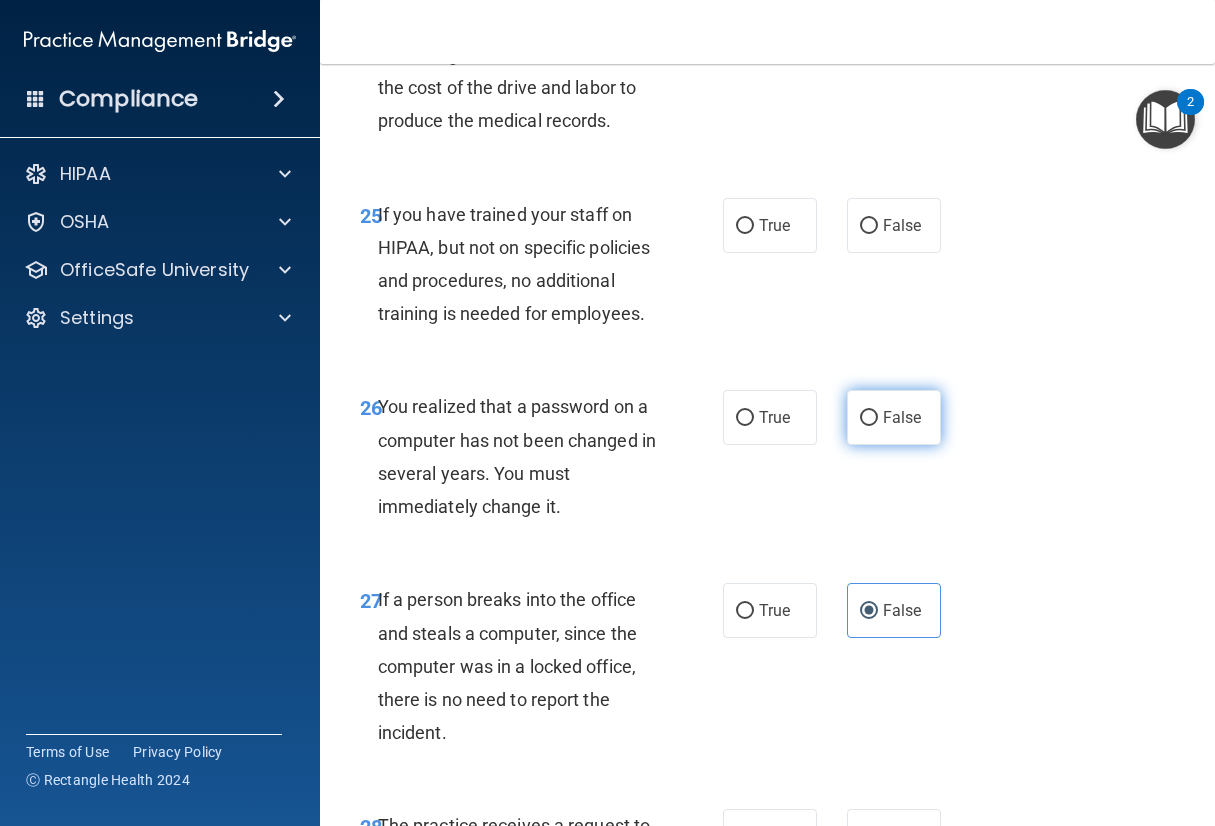 click on "False" at bounding box center [869, 418] 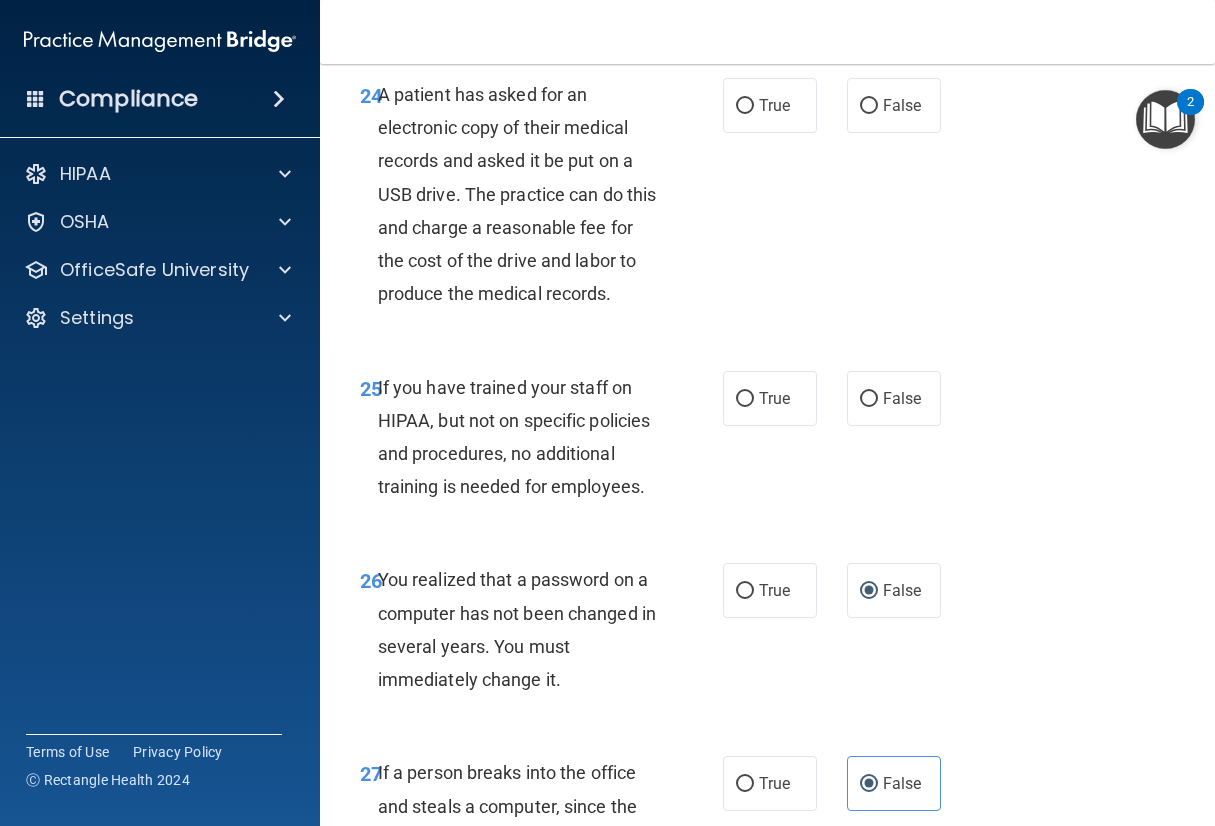 scroll, scrollTop: 5021, scrollLeft: 0, axis: vertical 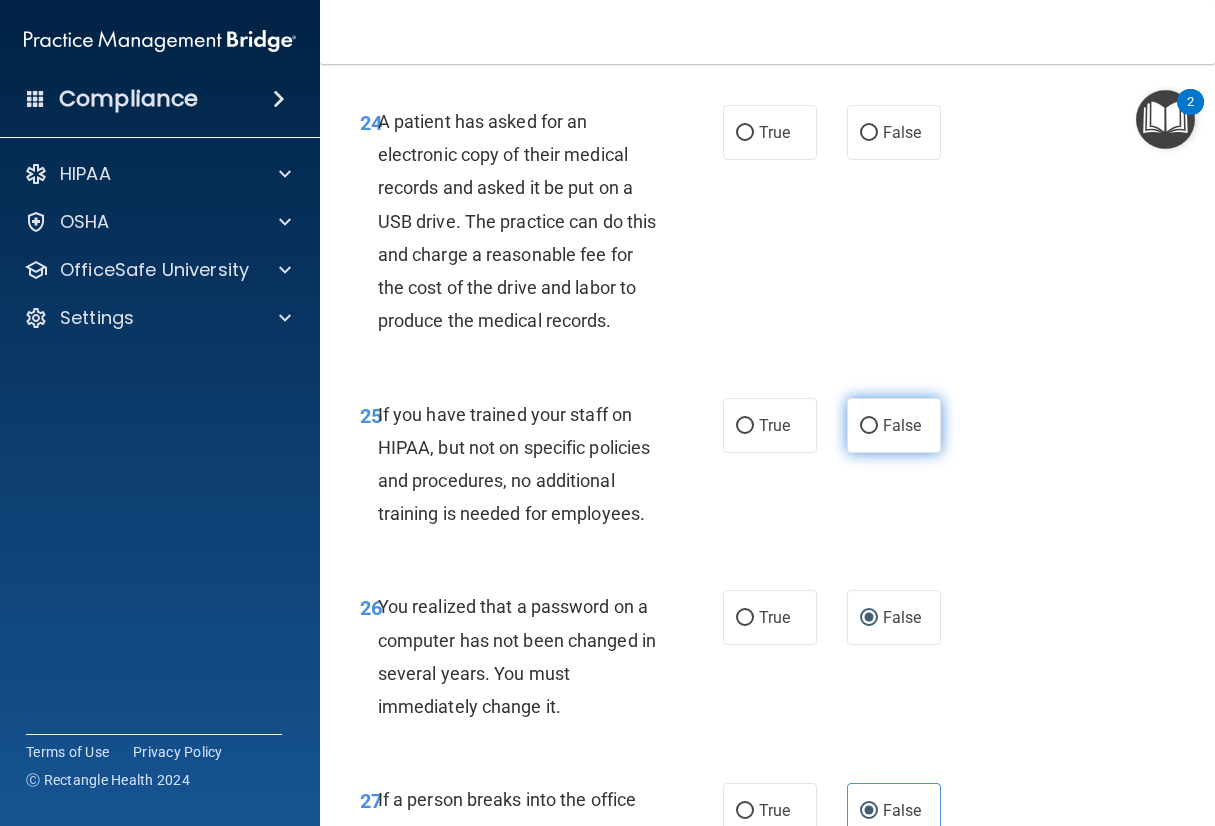click on "False" at bounding box center (869, 426) 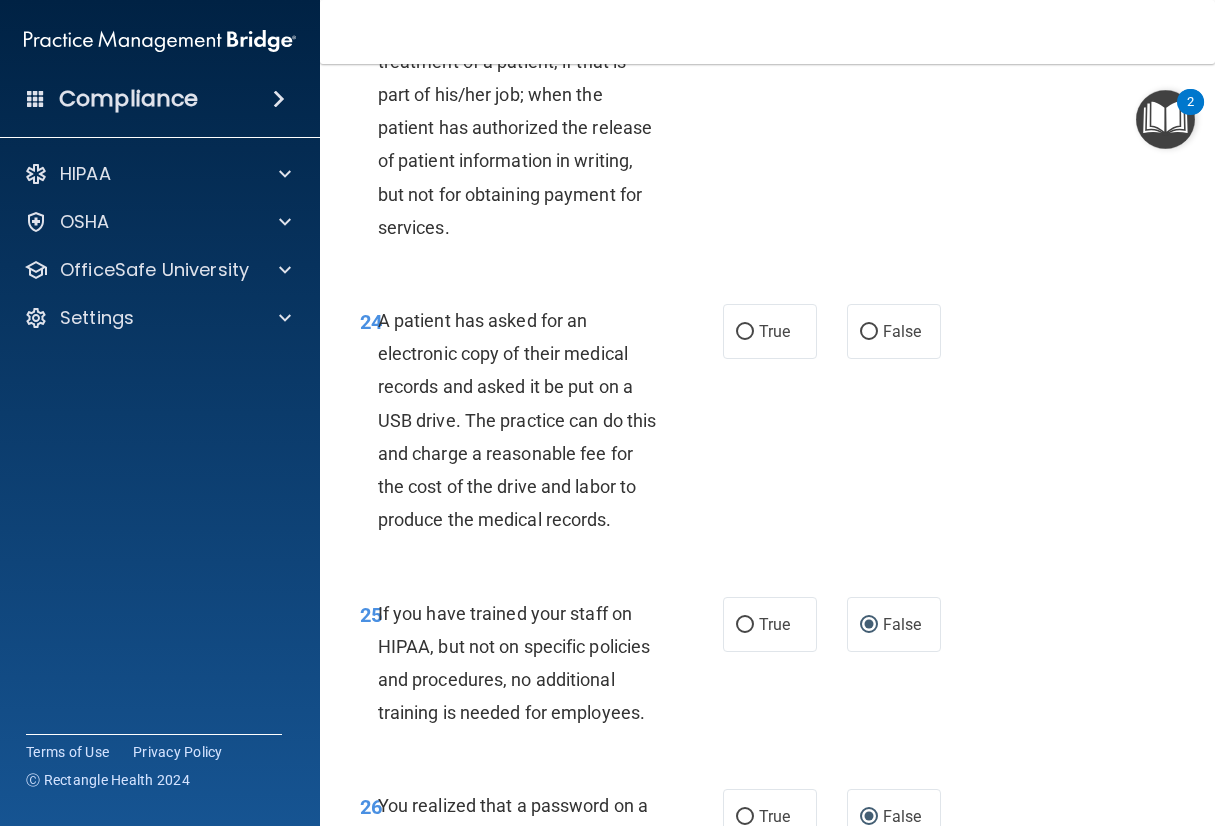scroll, scrollTop: 4821, scrollLeft: 0, axis: vertical 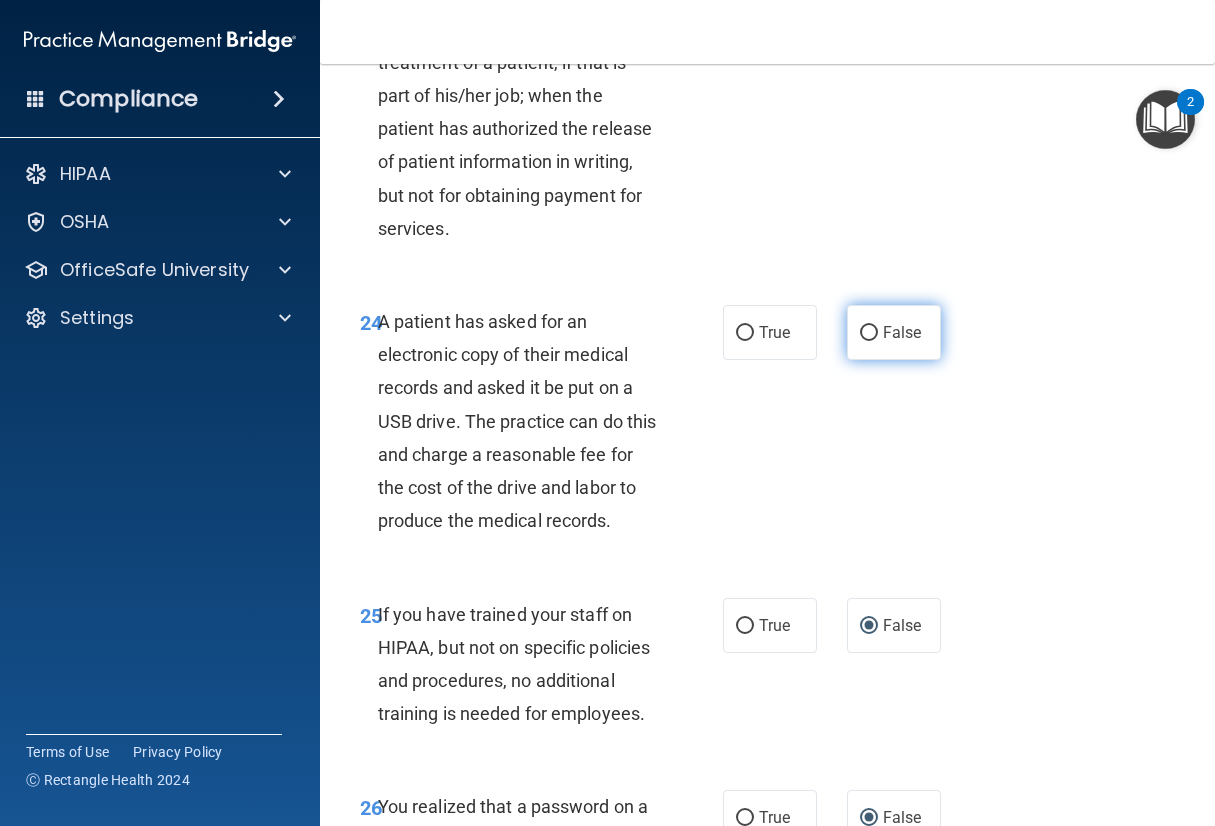 drag, startPoint x: 892, startPoint y: 472, endPoint x: 817, endPoint y: 508, distance: 83.19255 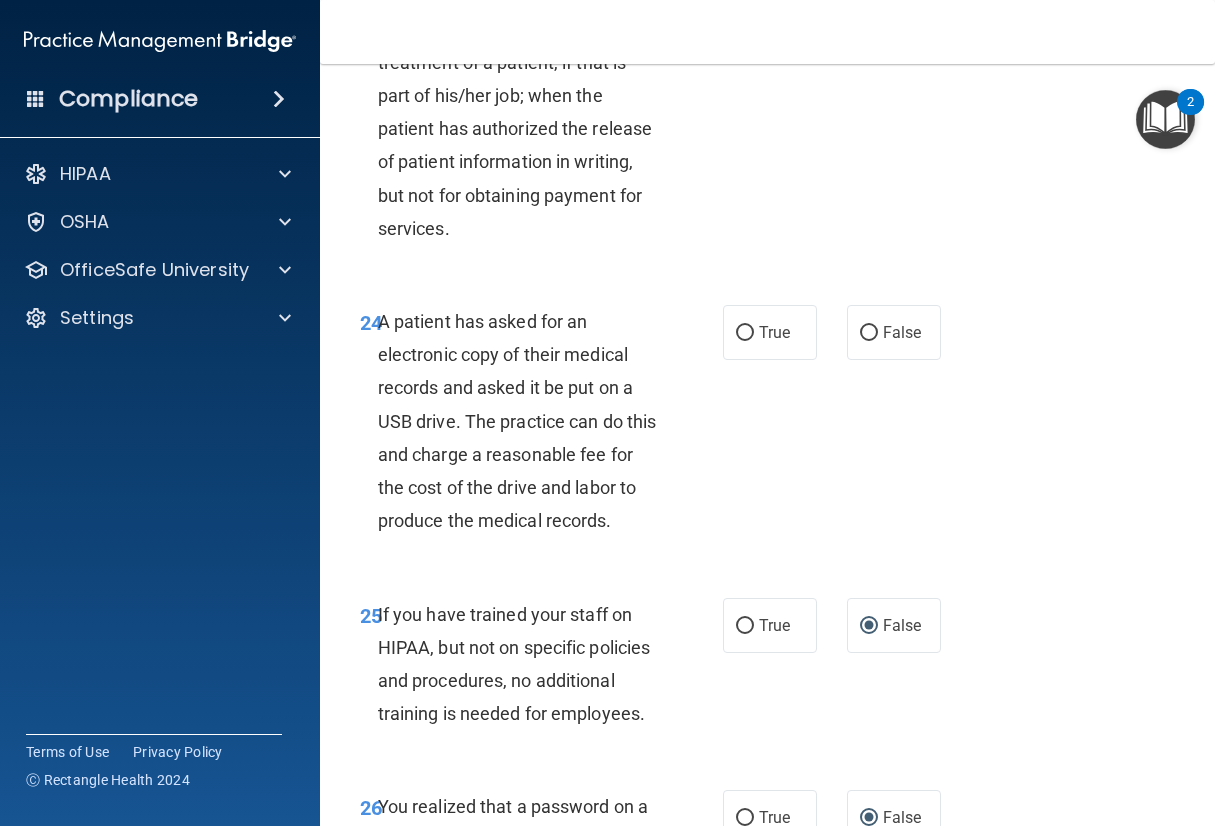 click on "False" at bounding box center [869, 333] 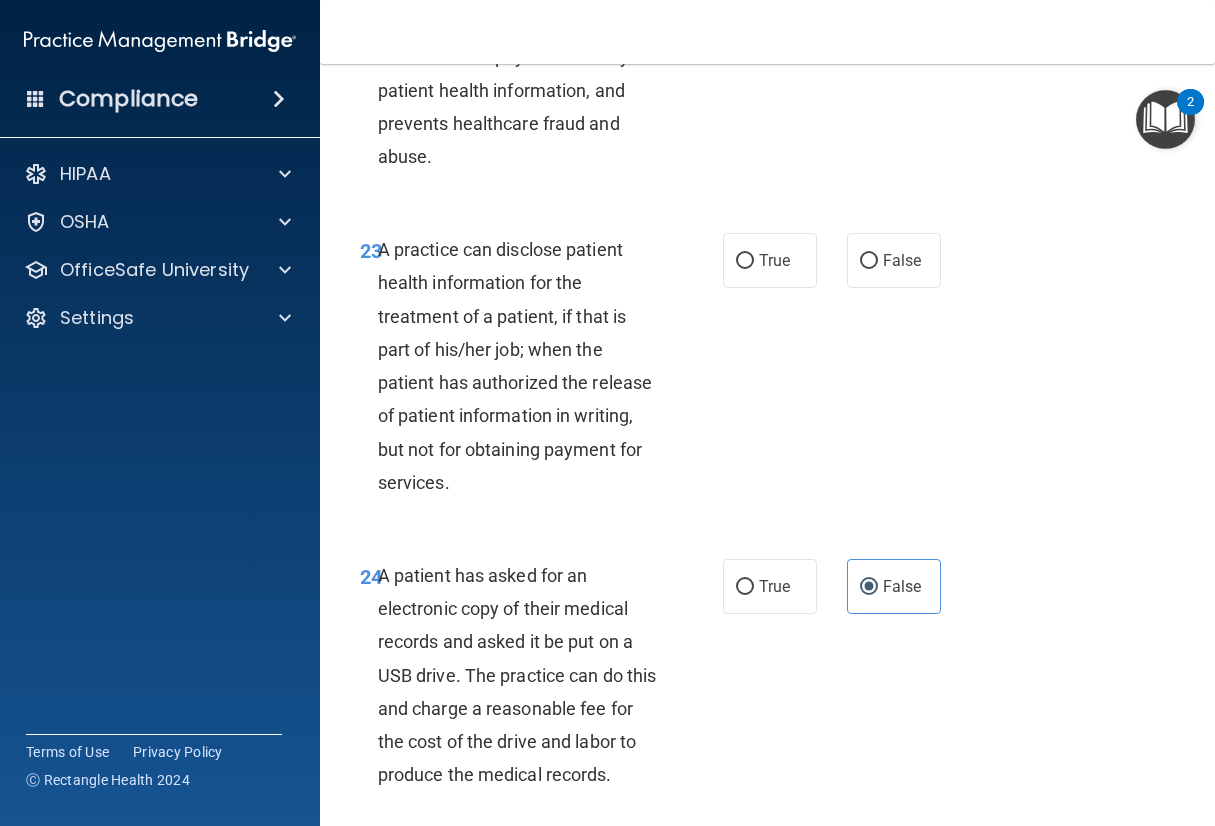 scroll, scrollTop: 4521, scrollLeft: 0, axis: vertical 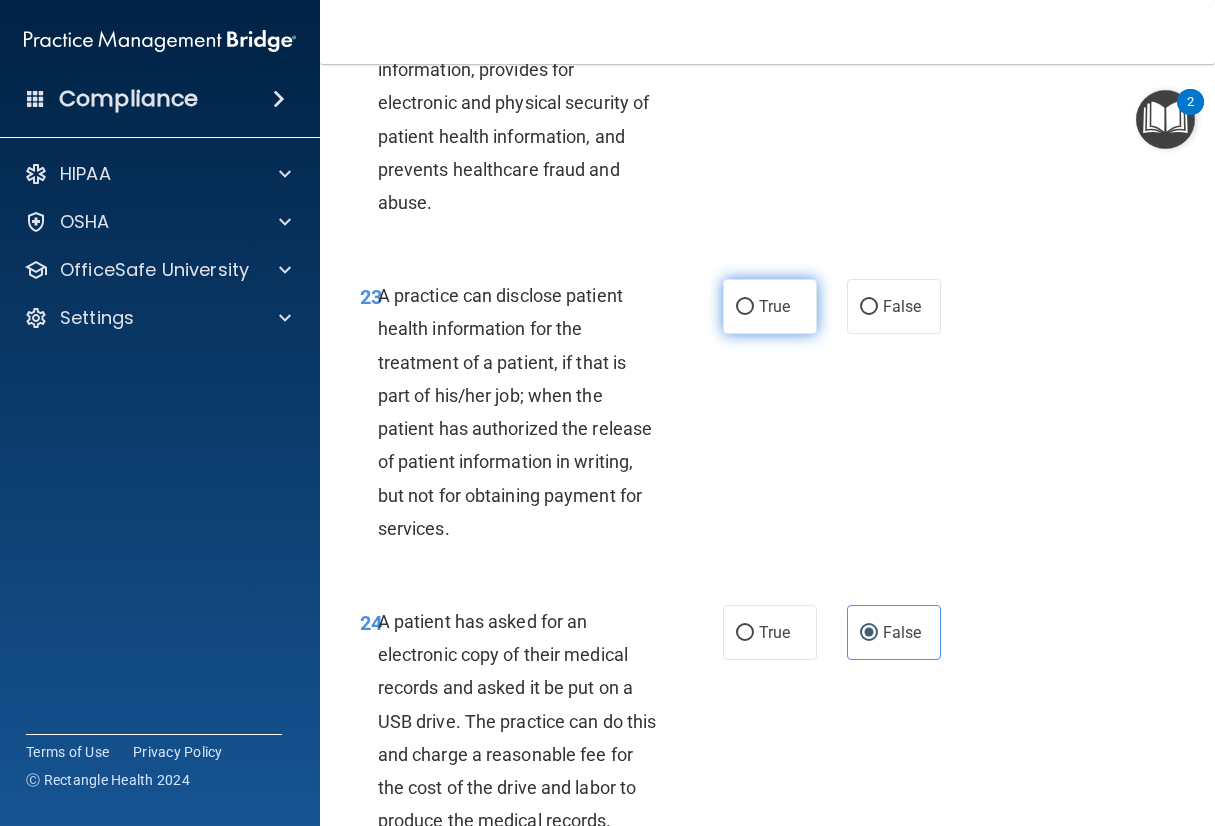click on "True" at bounding box center (770, 306) 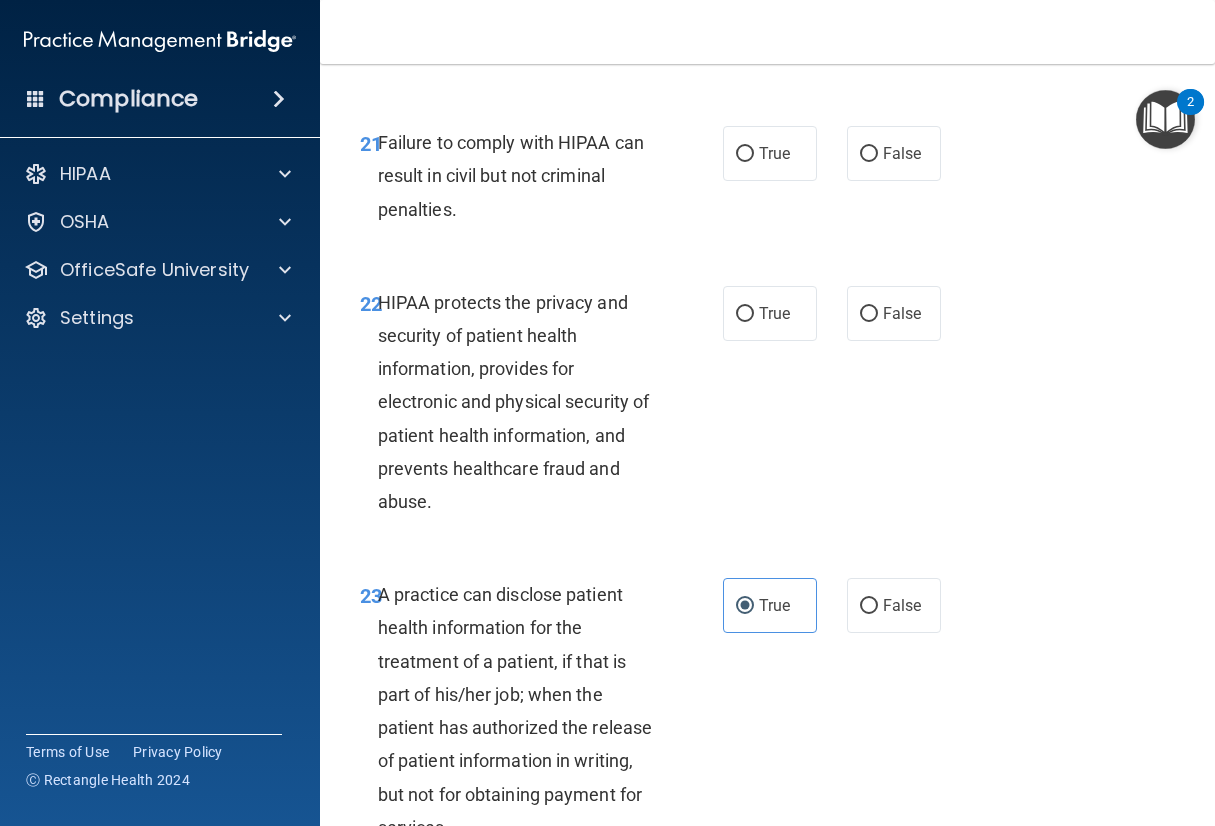 scroll, scrollTop: 4121, scrollLeft: 0, axis: vertical 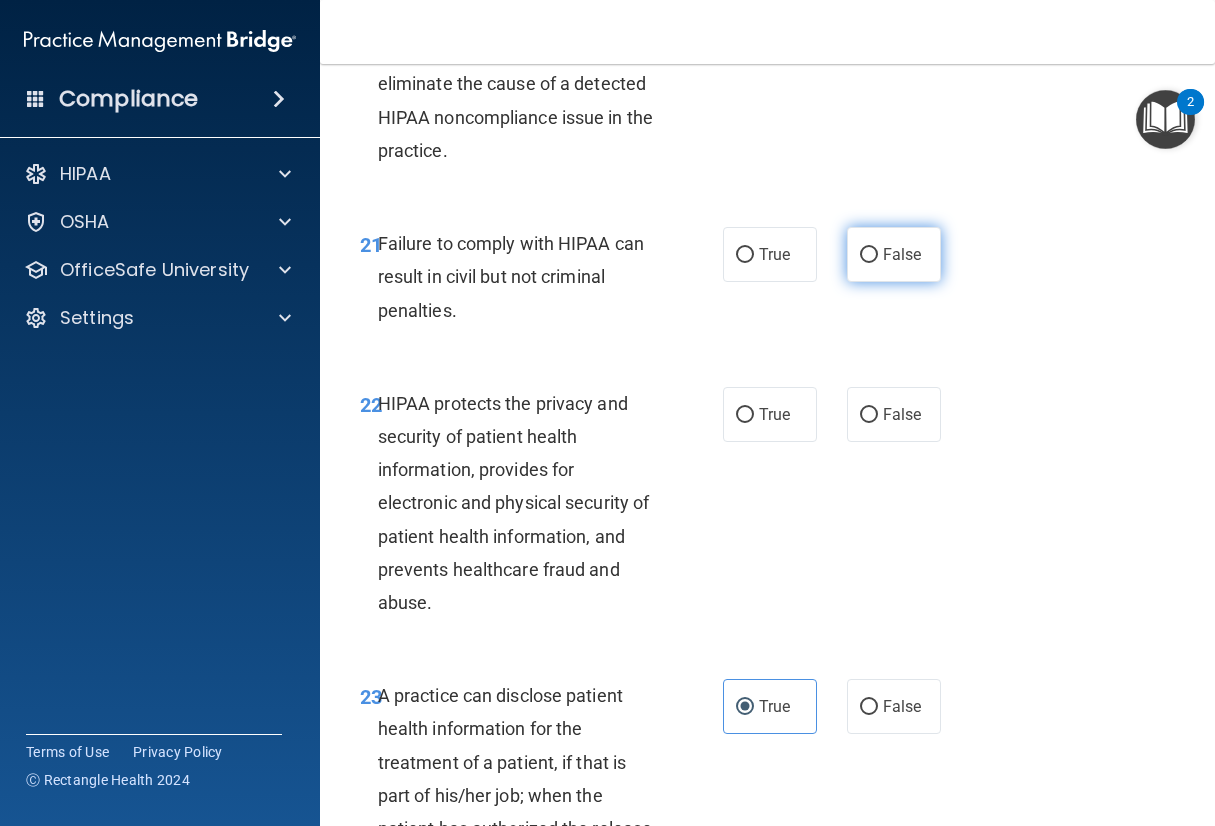 click on "False" 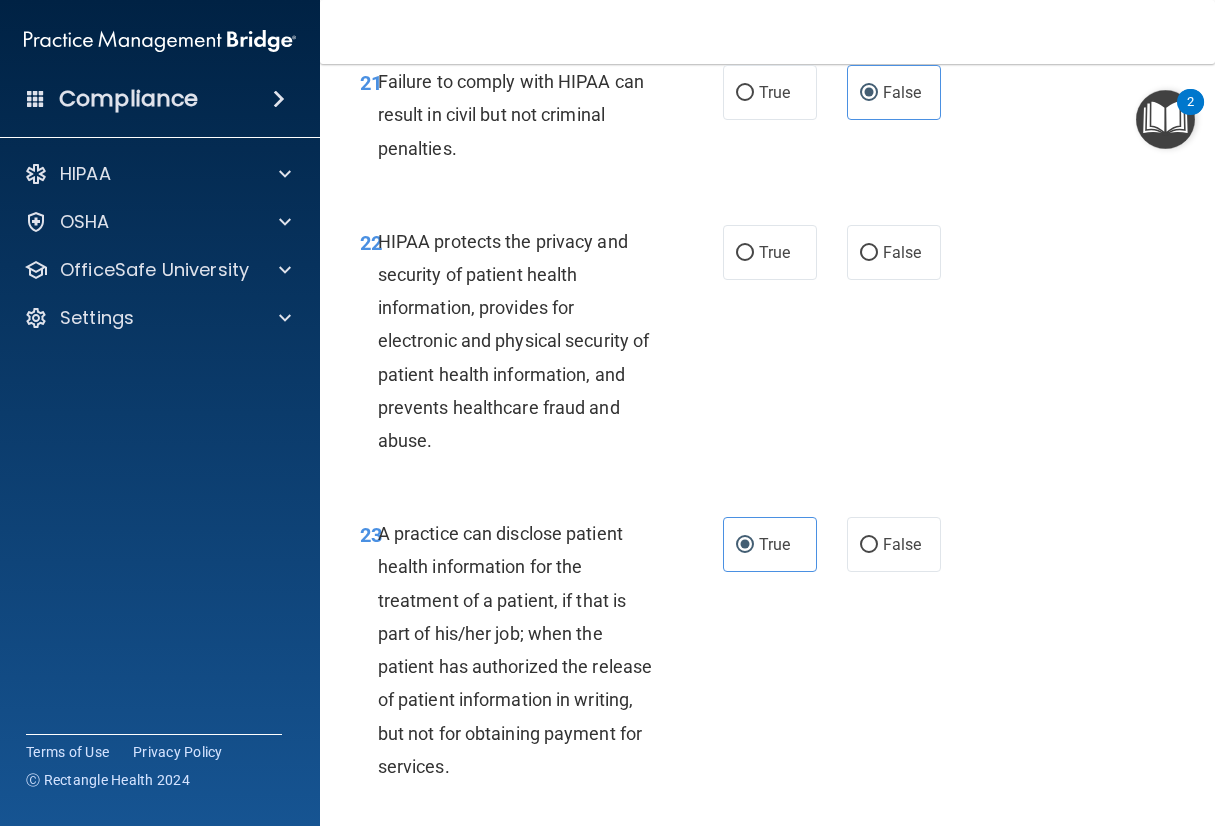 scroll, scrollTop: 4221, scrollLeft: 0, axis: vertical 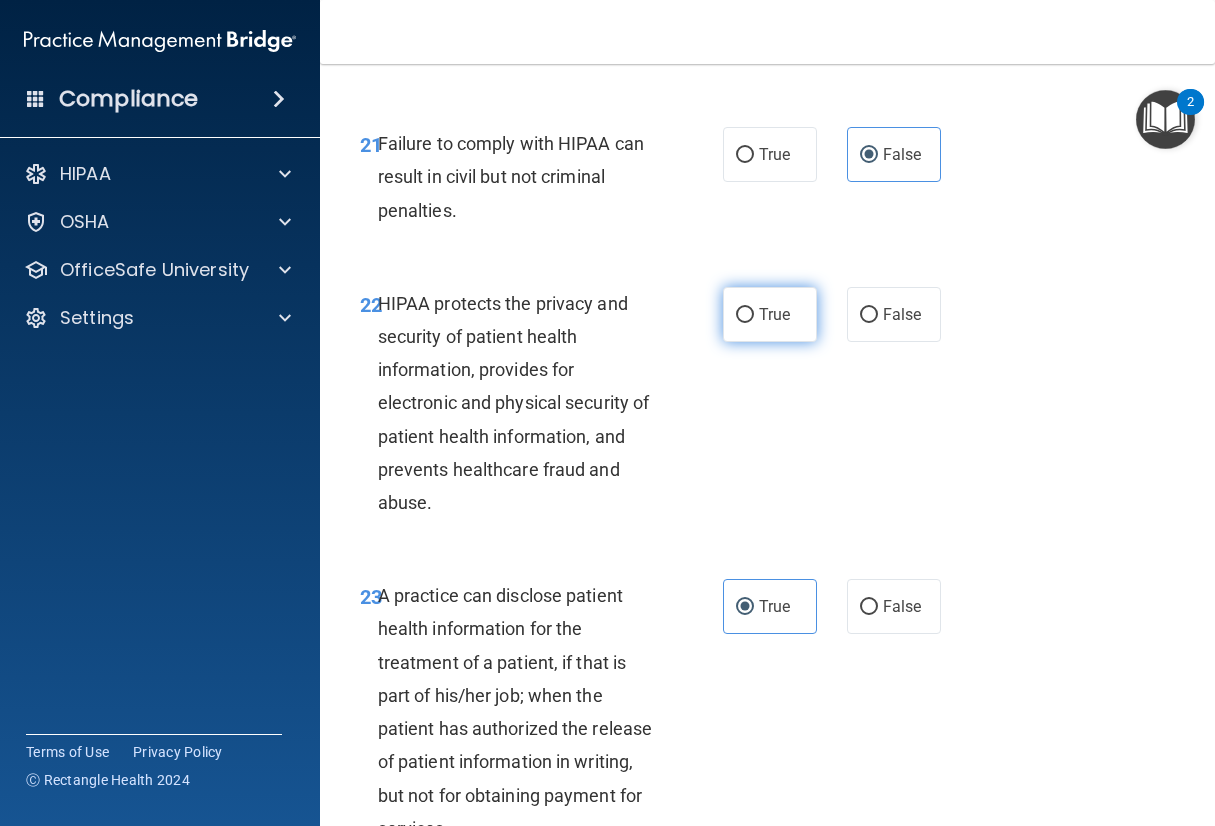 click on "True" at bounding box center [774, 314] 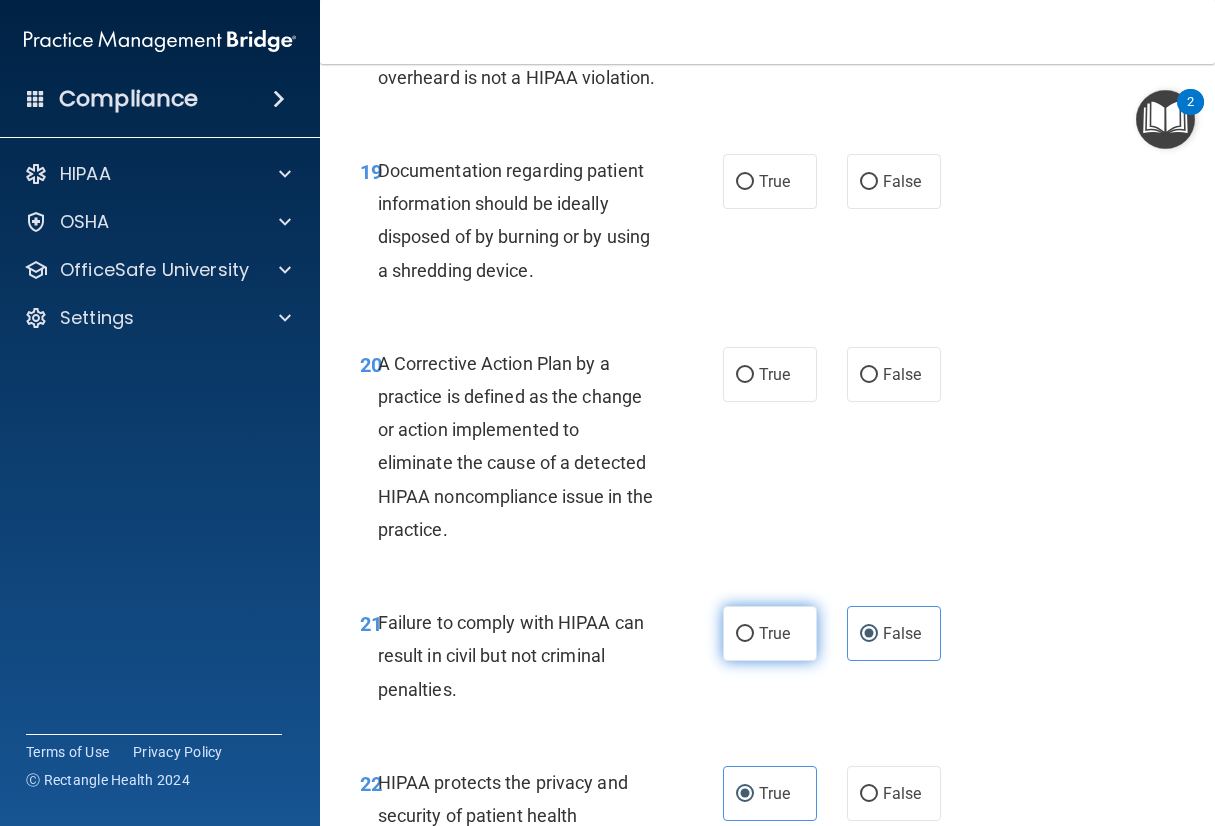 scroll, scrollTop: 3721, scrollLeft: 0, axis: vertical 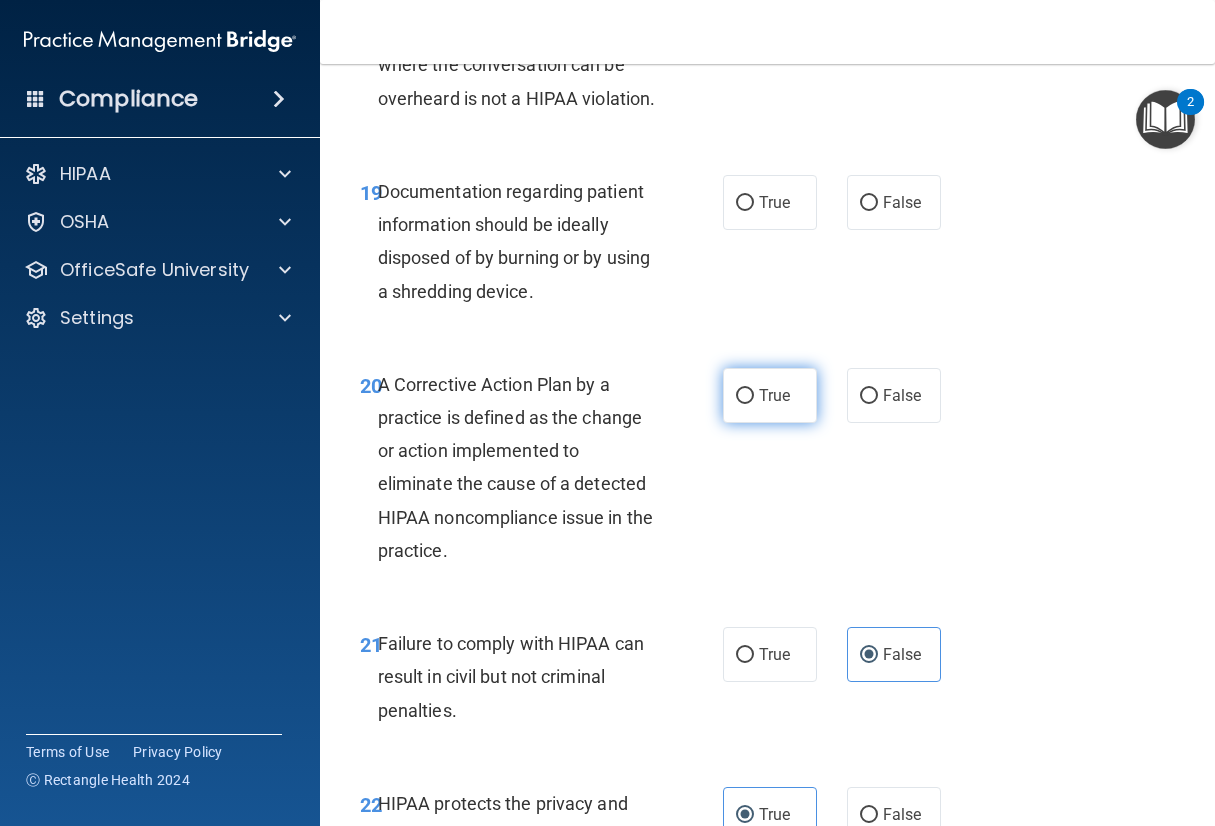 click on "True" at bounding box center [770, 395] 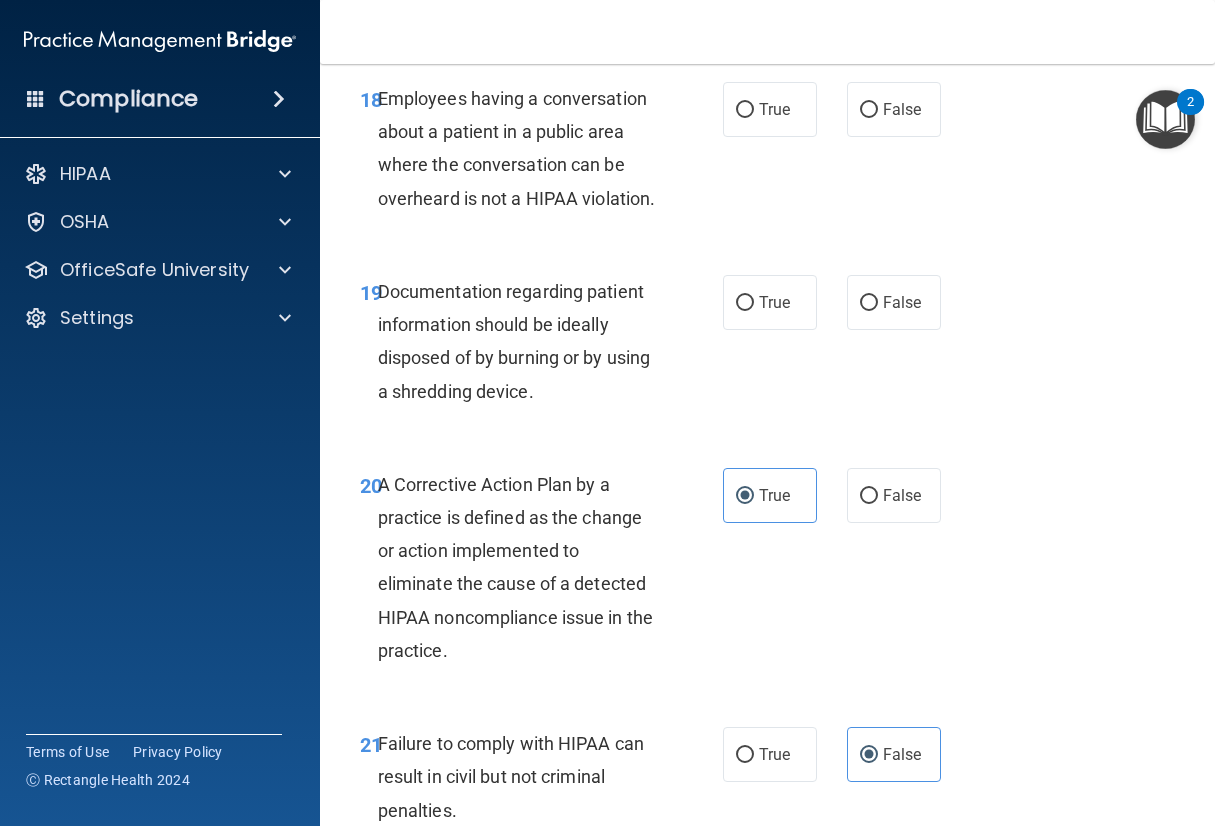 scroll, scrollTop: 3521, scrollLeft: 0, axis: vertical 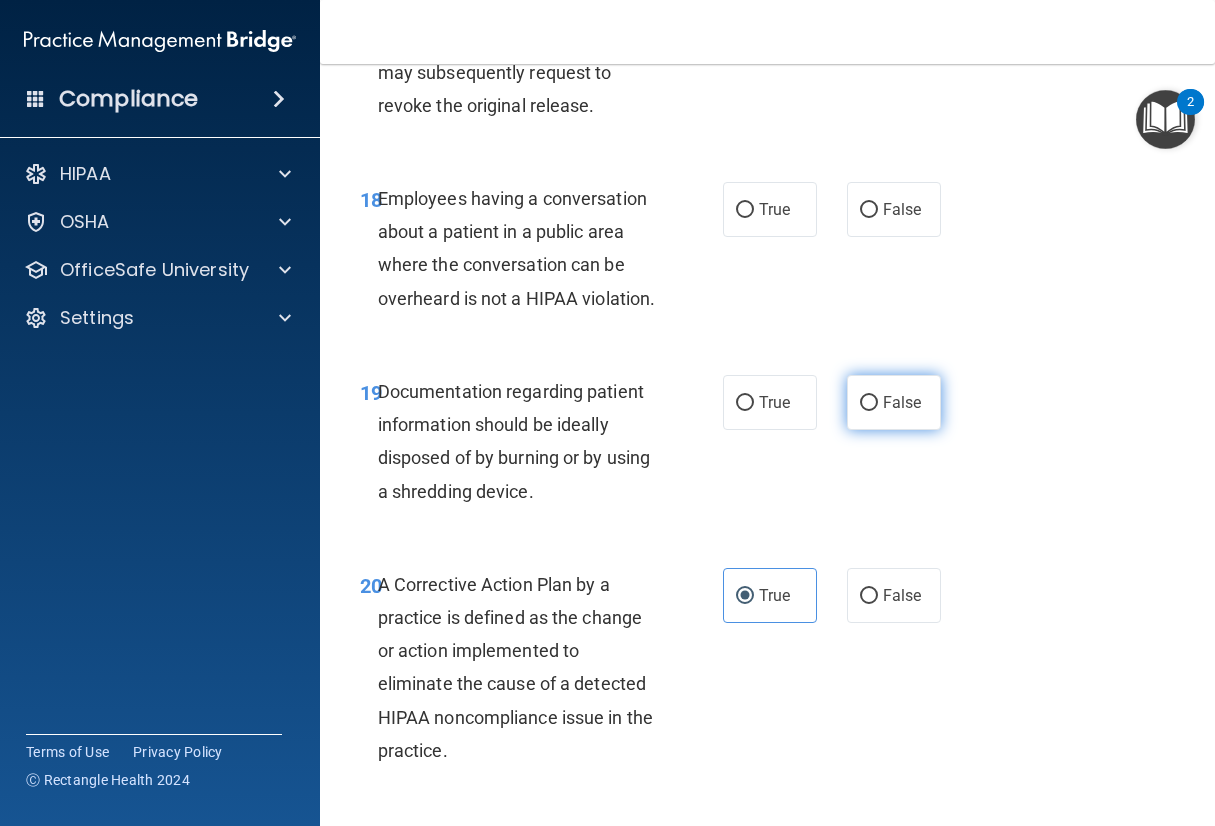 click on "False" at bounding box center (894, 402) 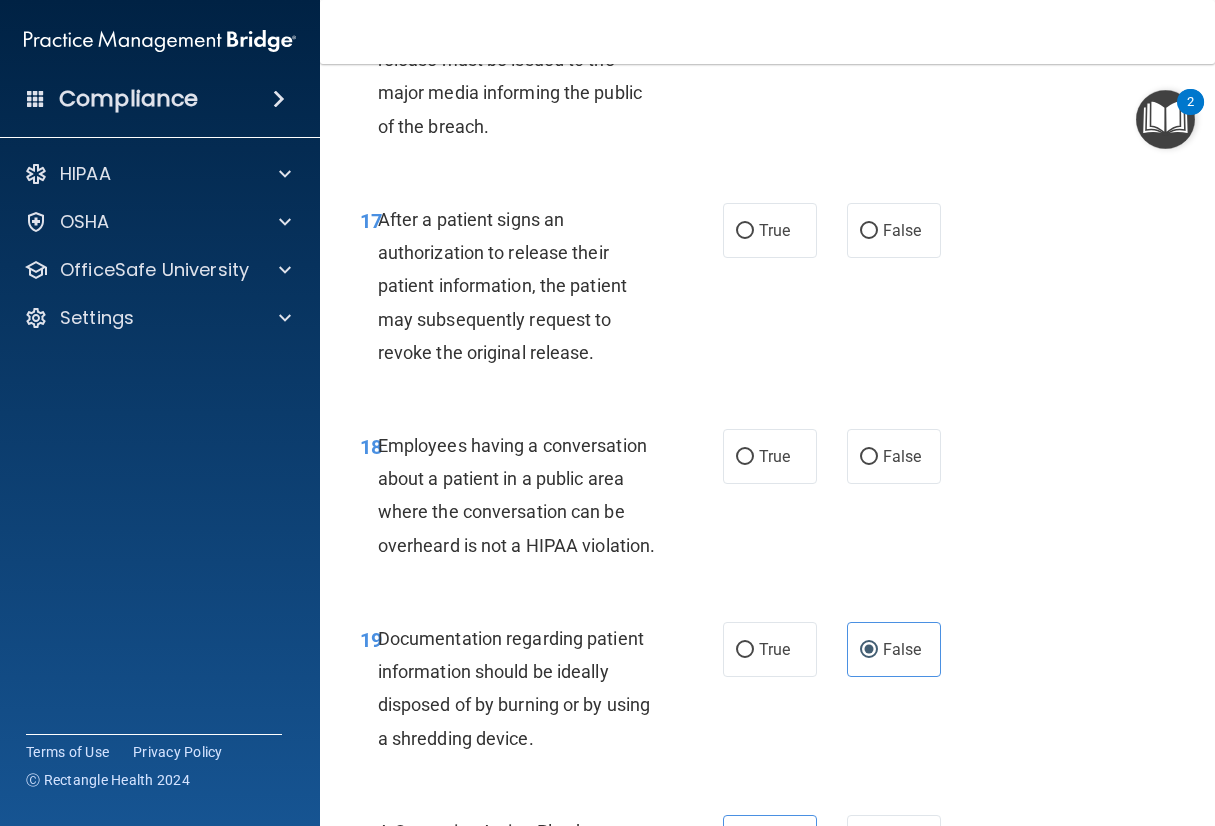 scroll, scrollTop: 3421, scrollLeft: 0, axis: vertical 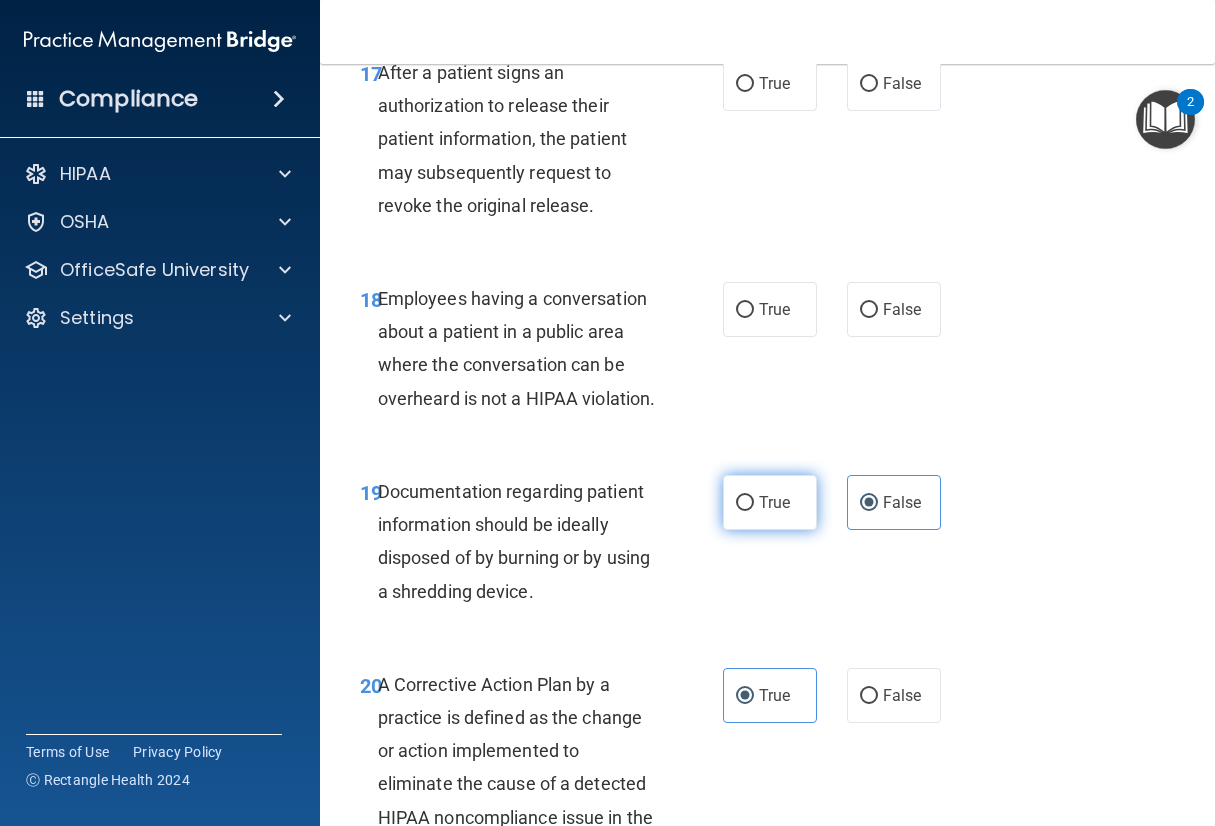 click on "True" at bounding box center (770, 502) 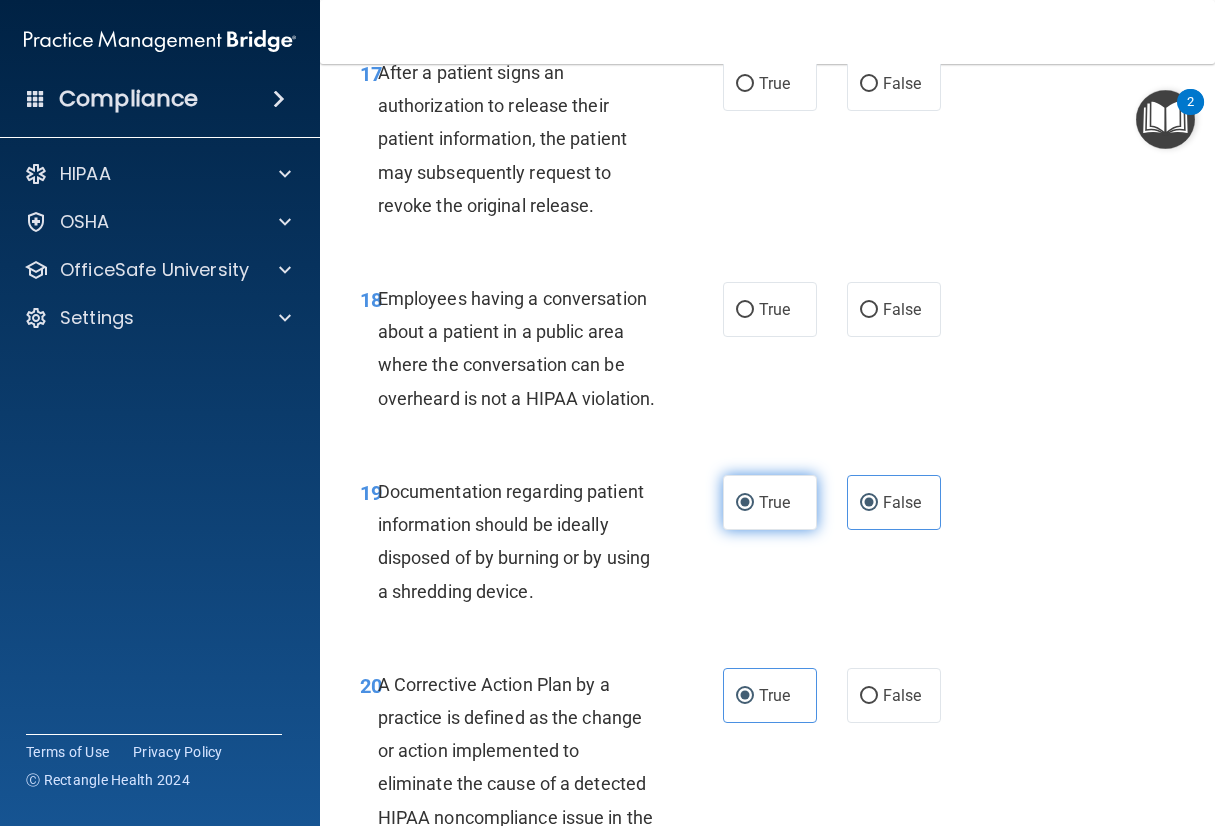 radio on "false" 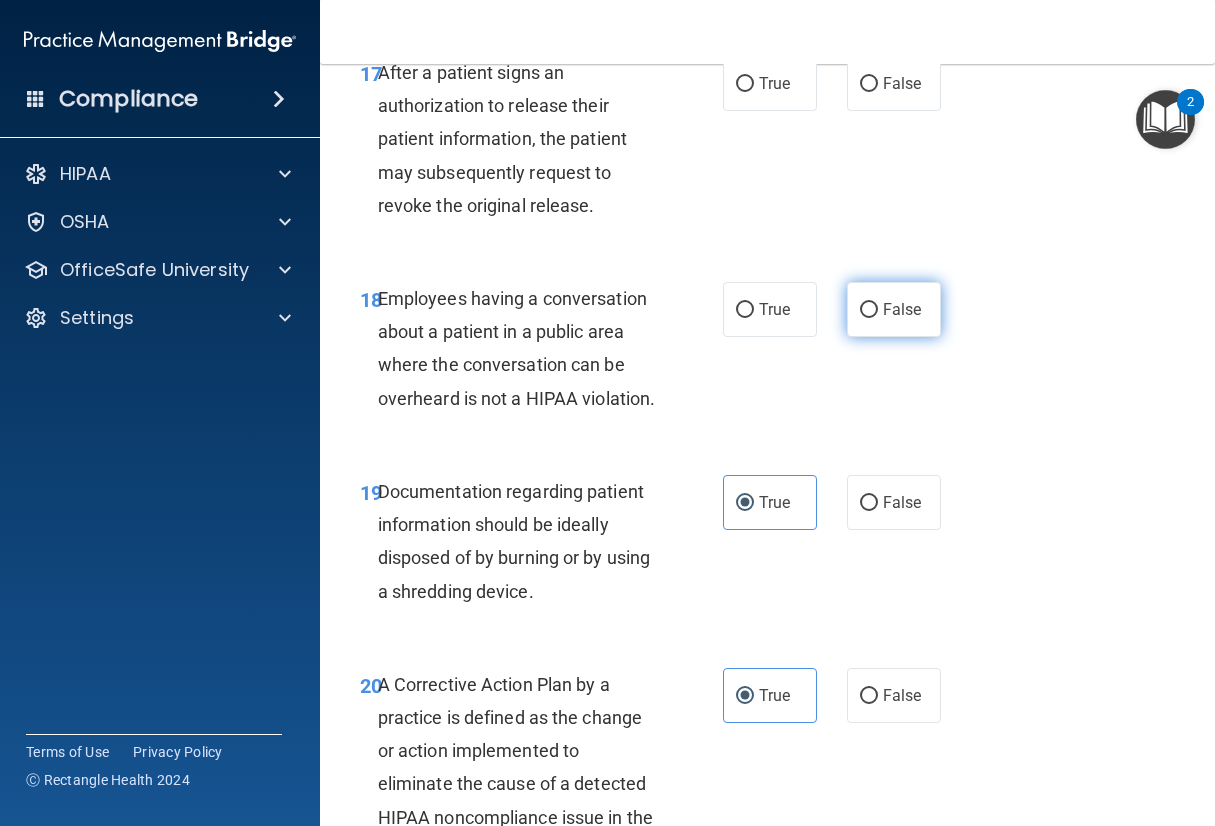 click on "False" at bounding box center [894, 309] 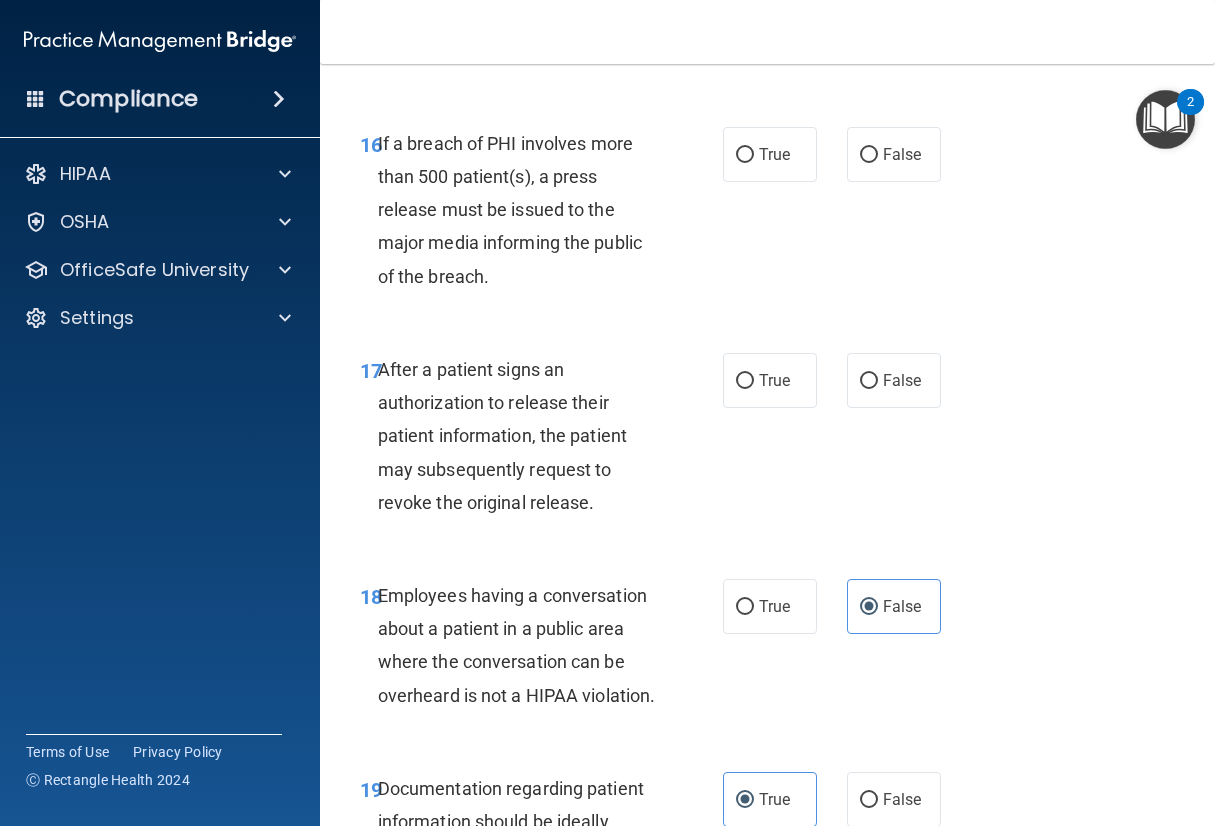 scroll, scrollTop: 3121, scrollLeft: 0, axis: vertical 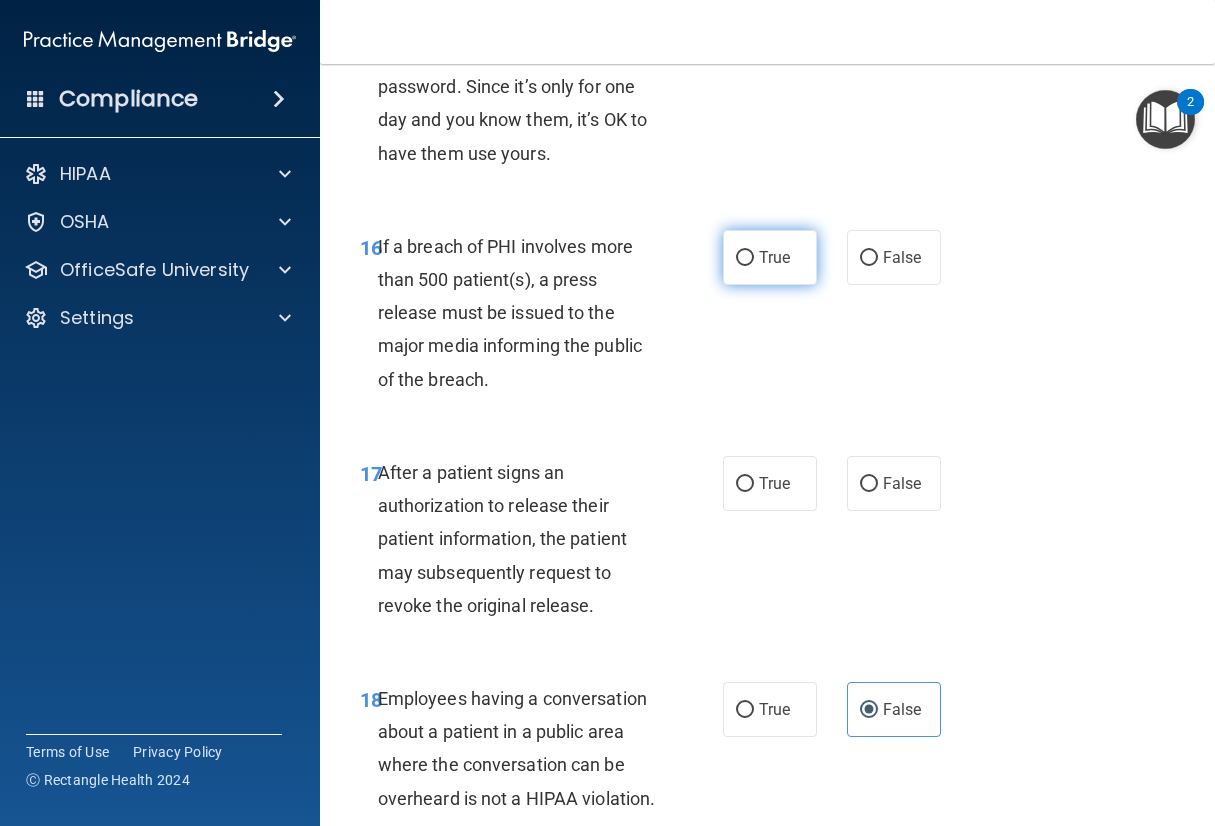click on "True" at bounding box center [770, 257] 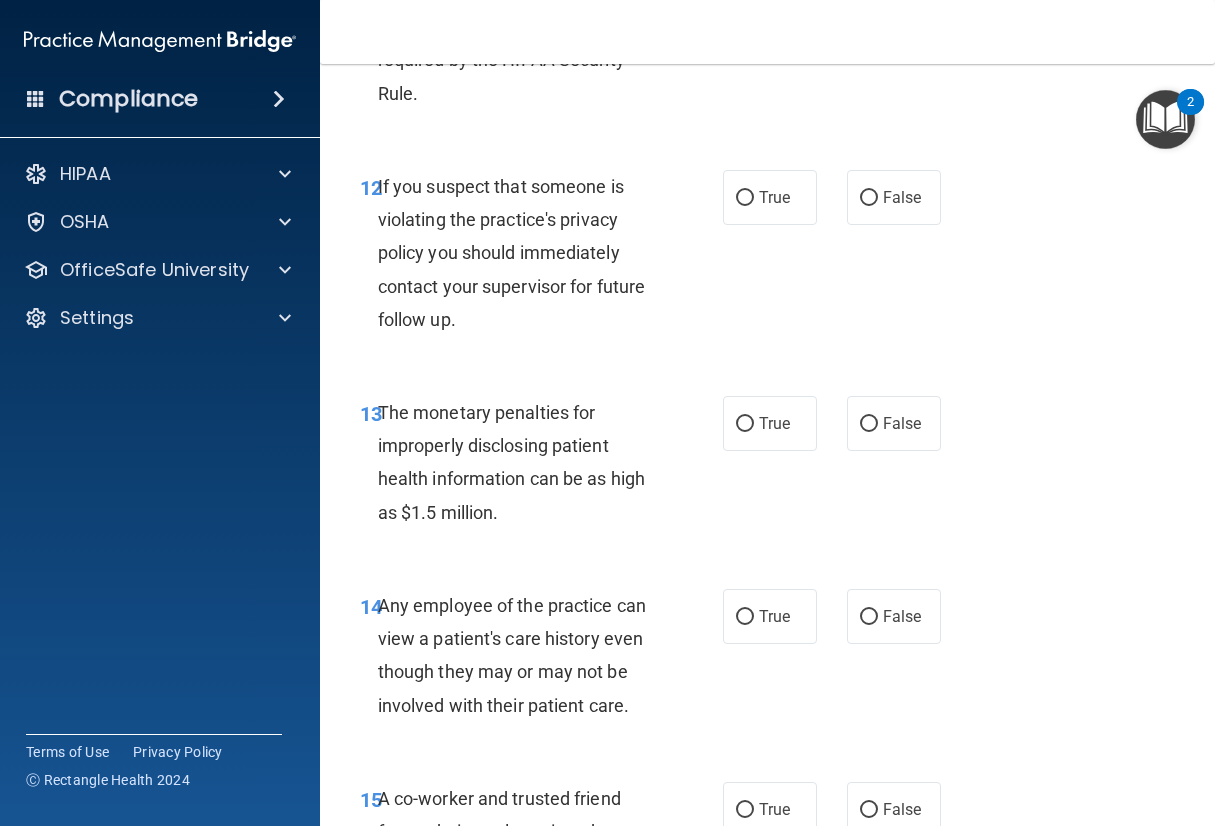 scroll, scrollTop: 2221, scrollLeft: 0, axis: vertical 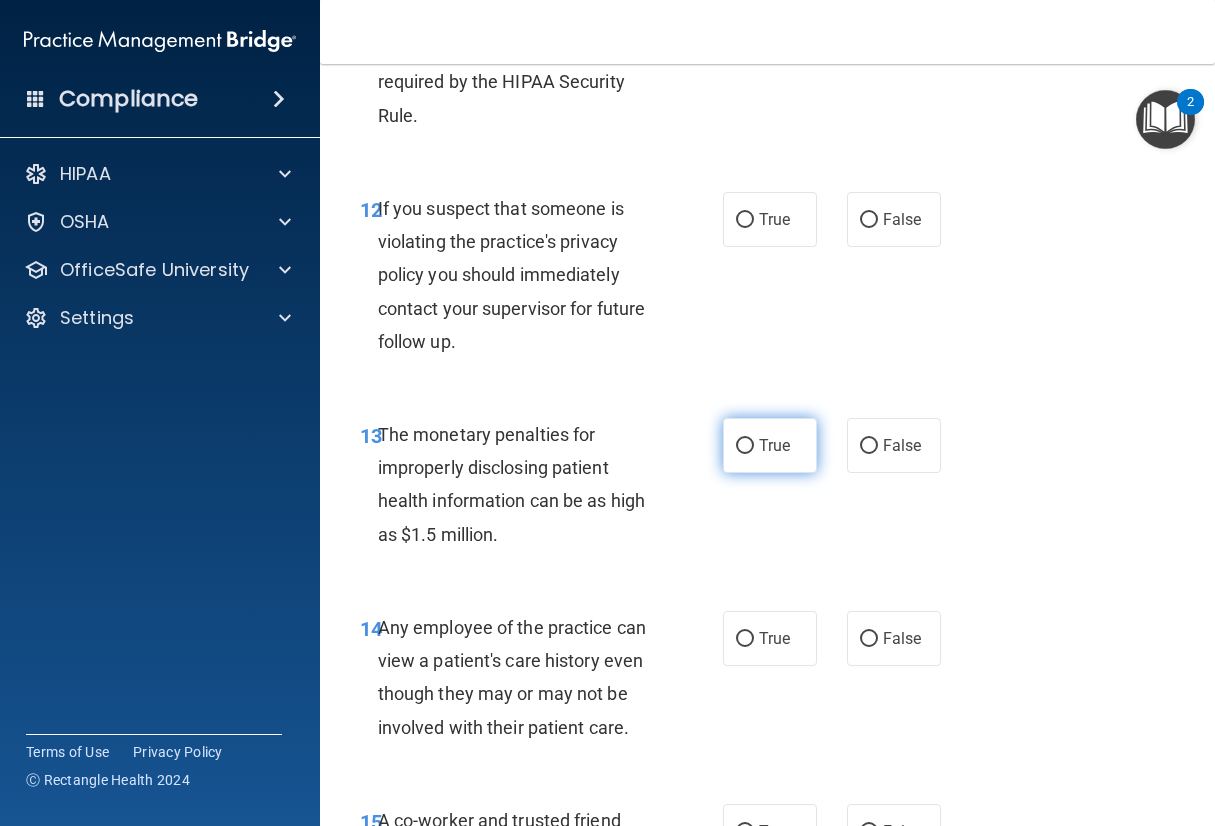 click on "True" at bounding box center [770, 445] 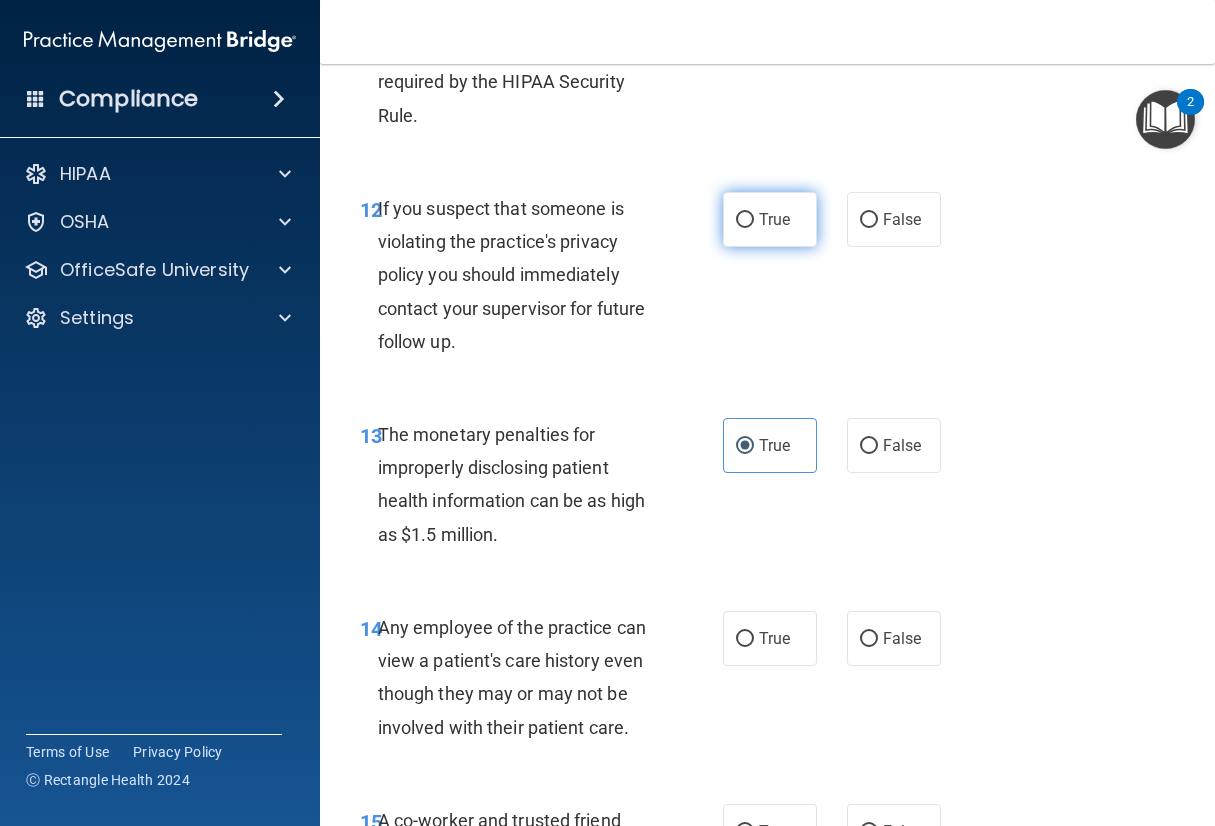 click on "True" at bounding box center [770, 219] 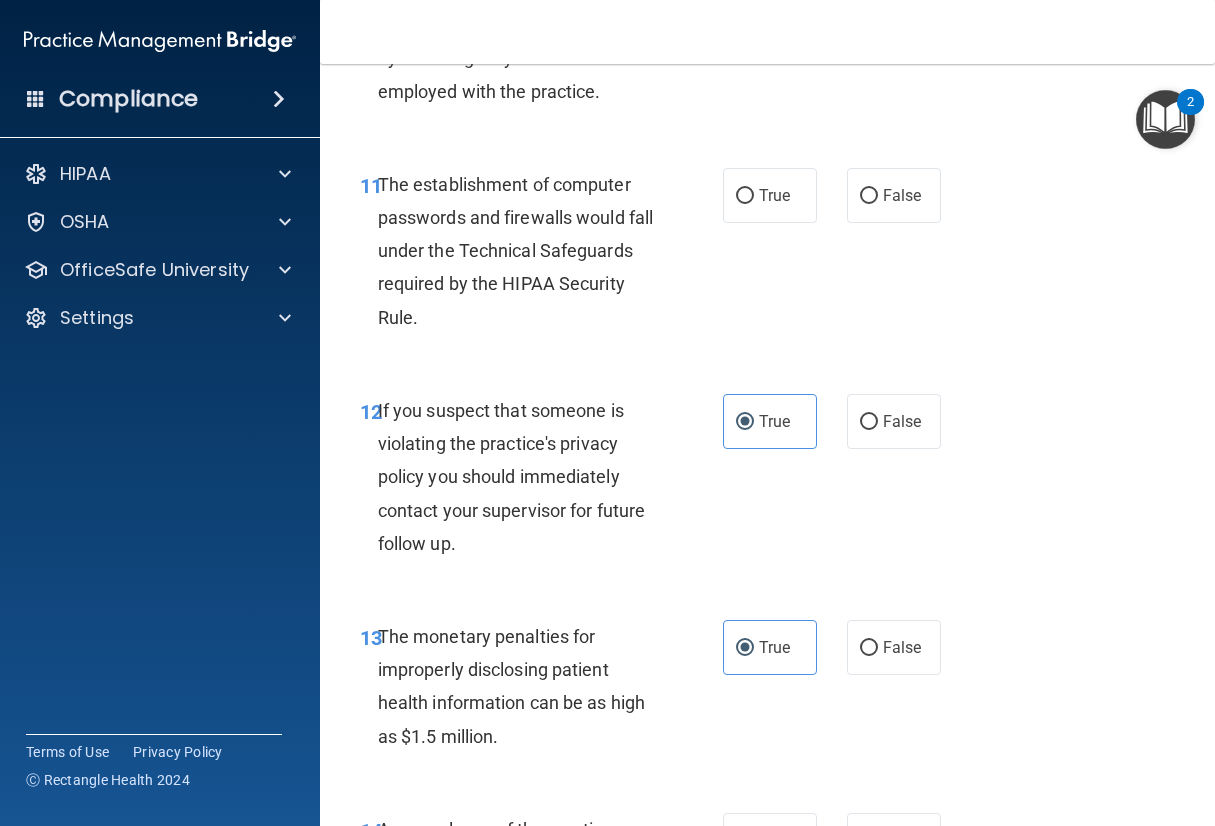 scroll, scrollTop: 1921, scrollLeft: 0, axis: vertical 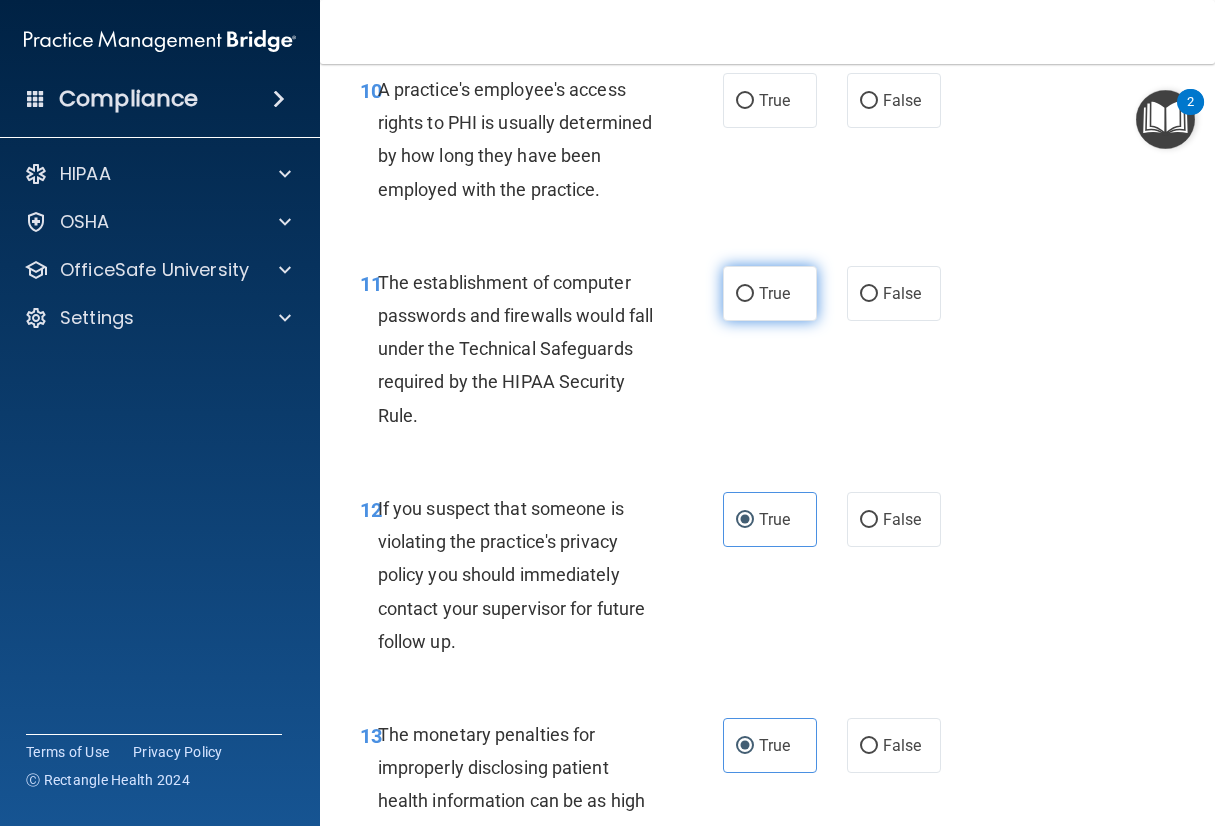click on "True" at bounding box center [770, 293] 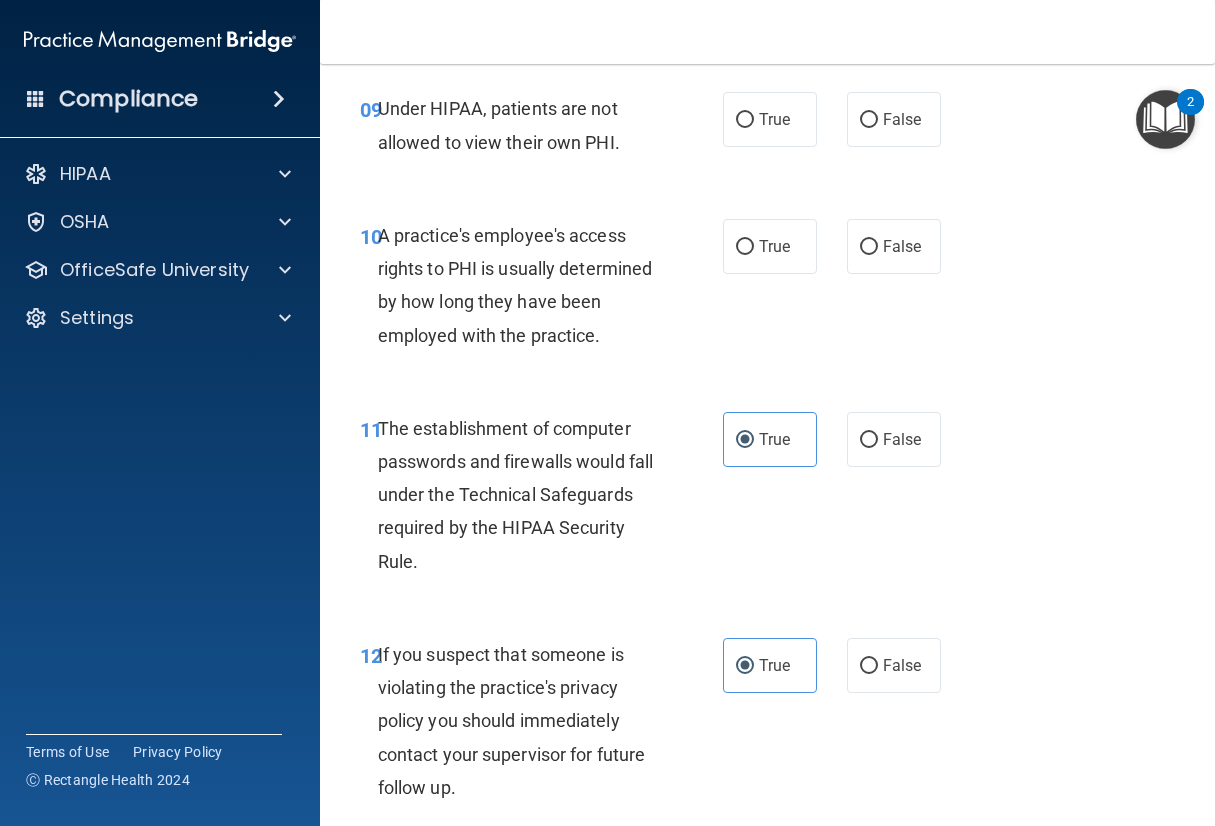 scroll, scrollTop: 1721, scrollLeft: 0, axis: vertical 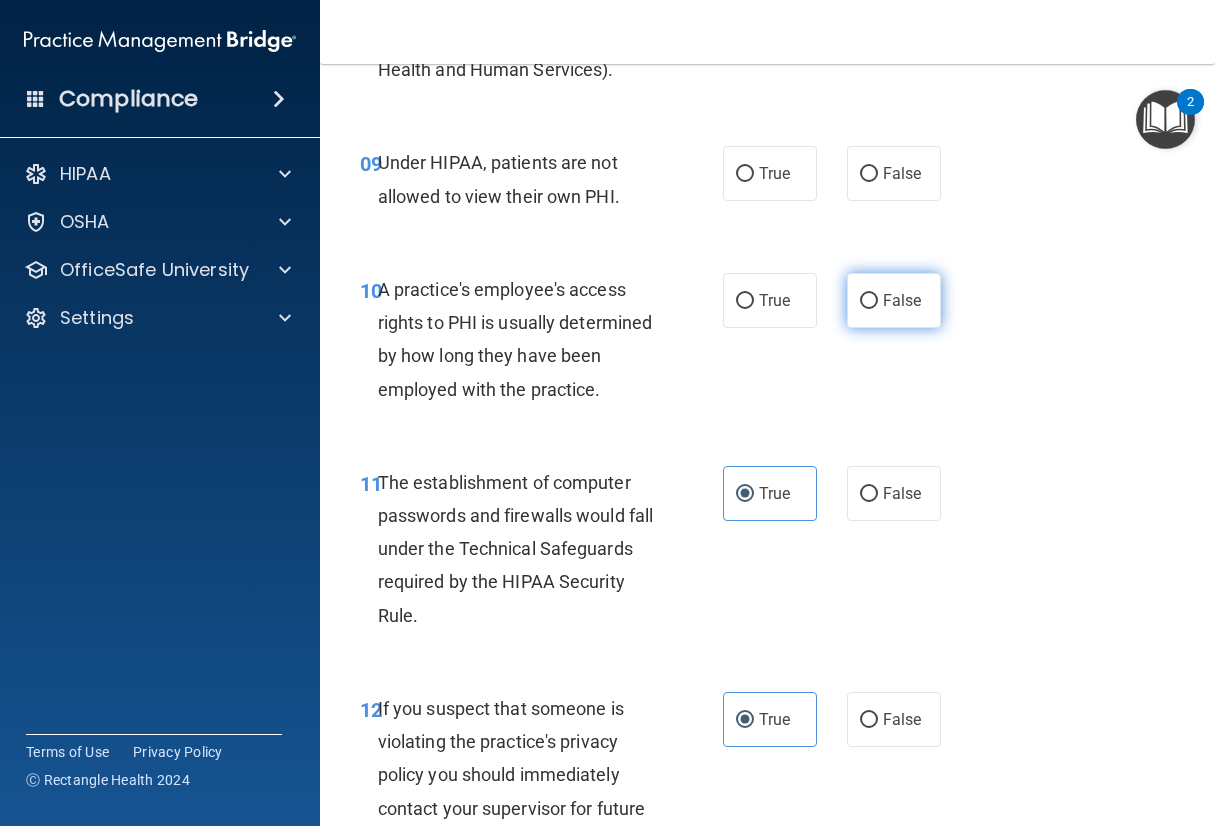 click on "False" at bounding box center [902, 300] 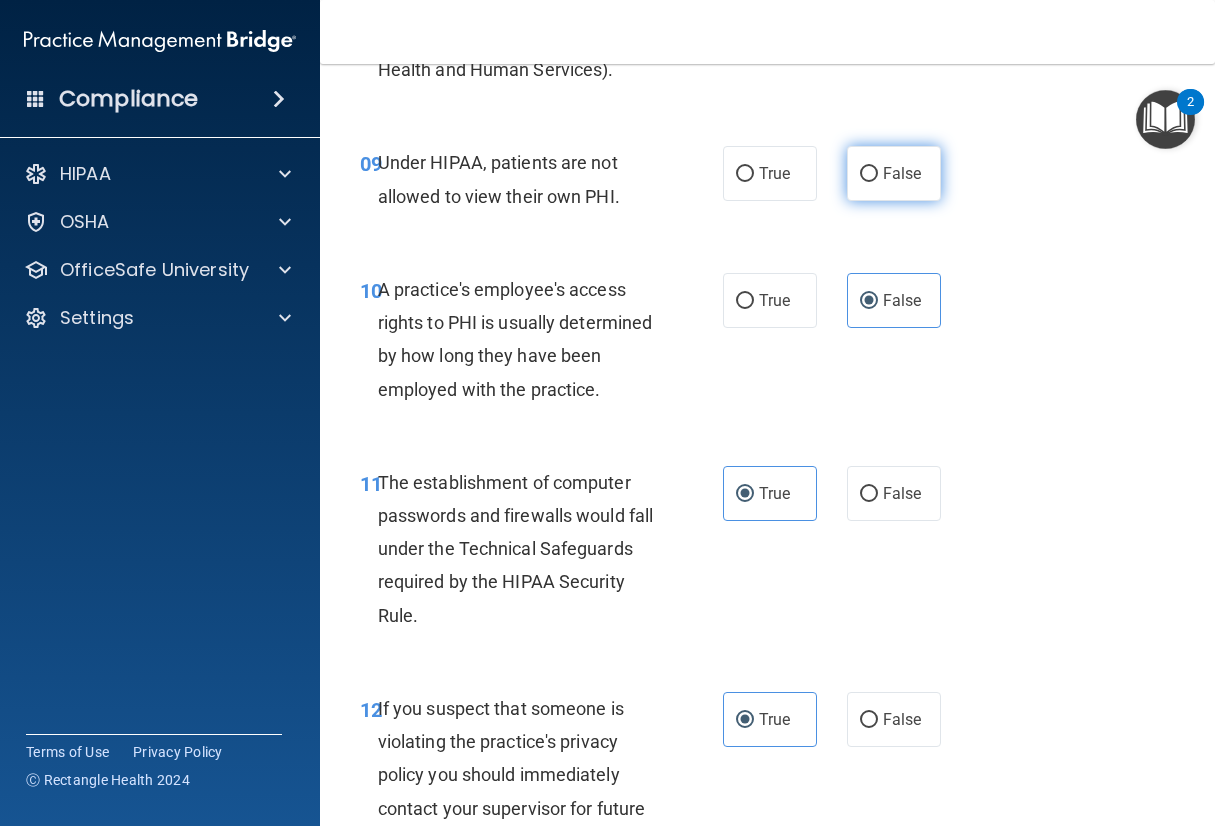 click on "False" at bounding box center (902, 173) 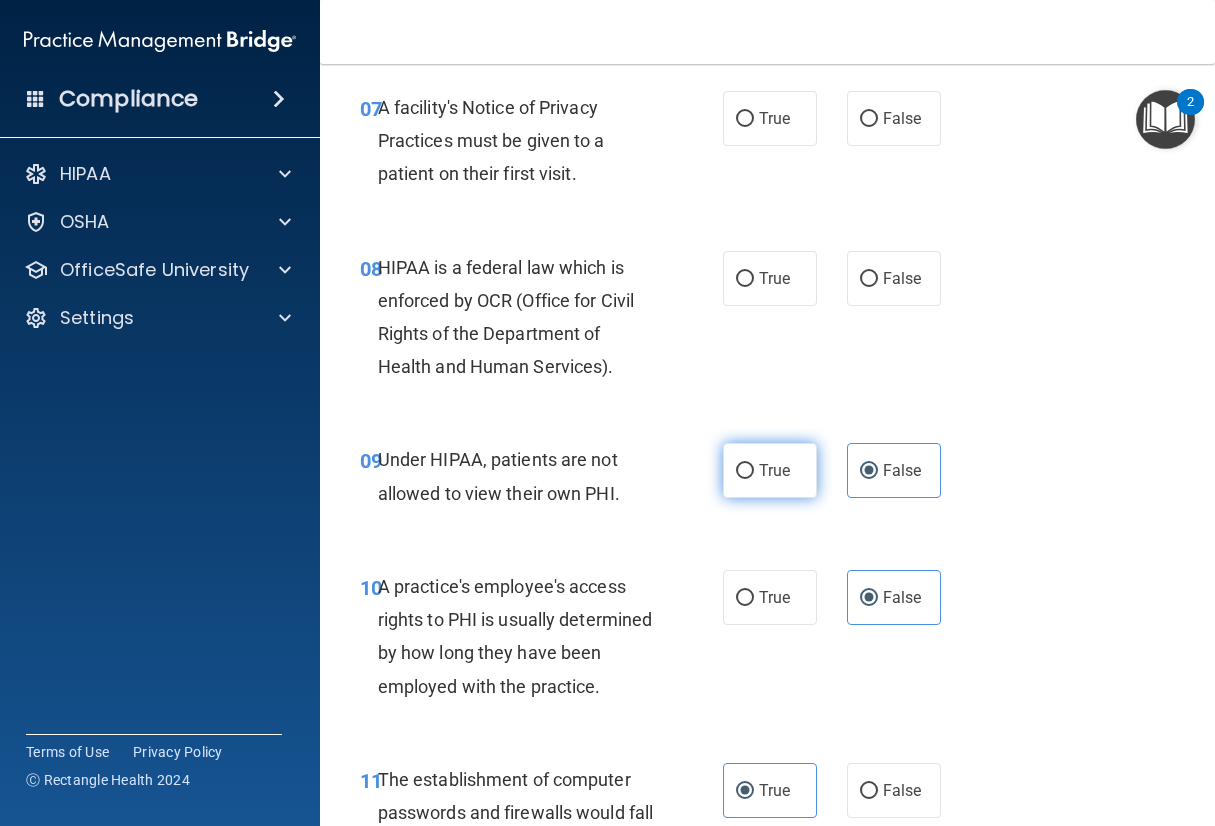 scroll, scrollTop: 1421, scrollLeft: 0, axis: vertical 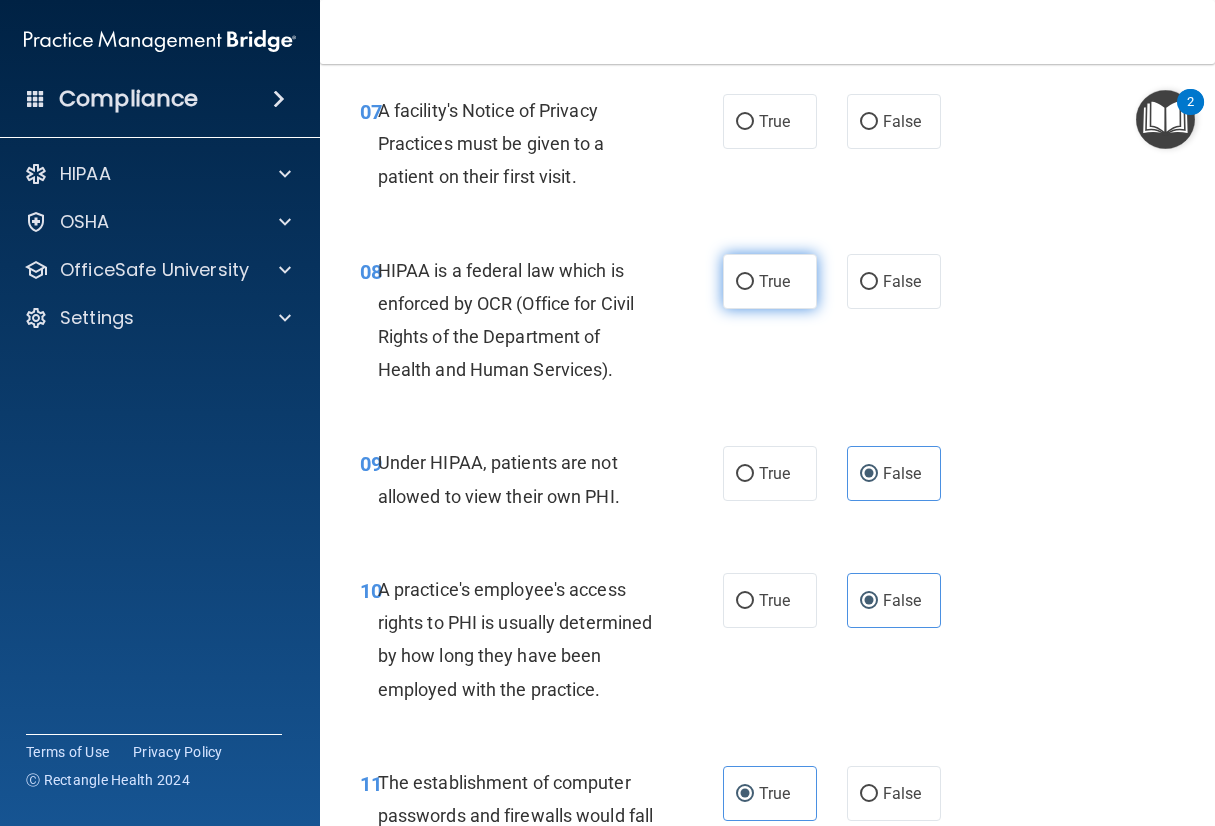 click on "True" at bounding box center (770, 281) 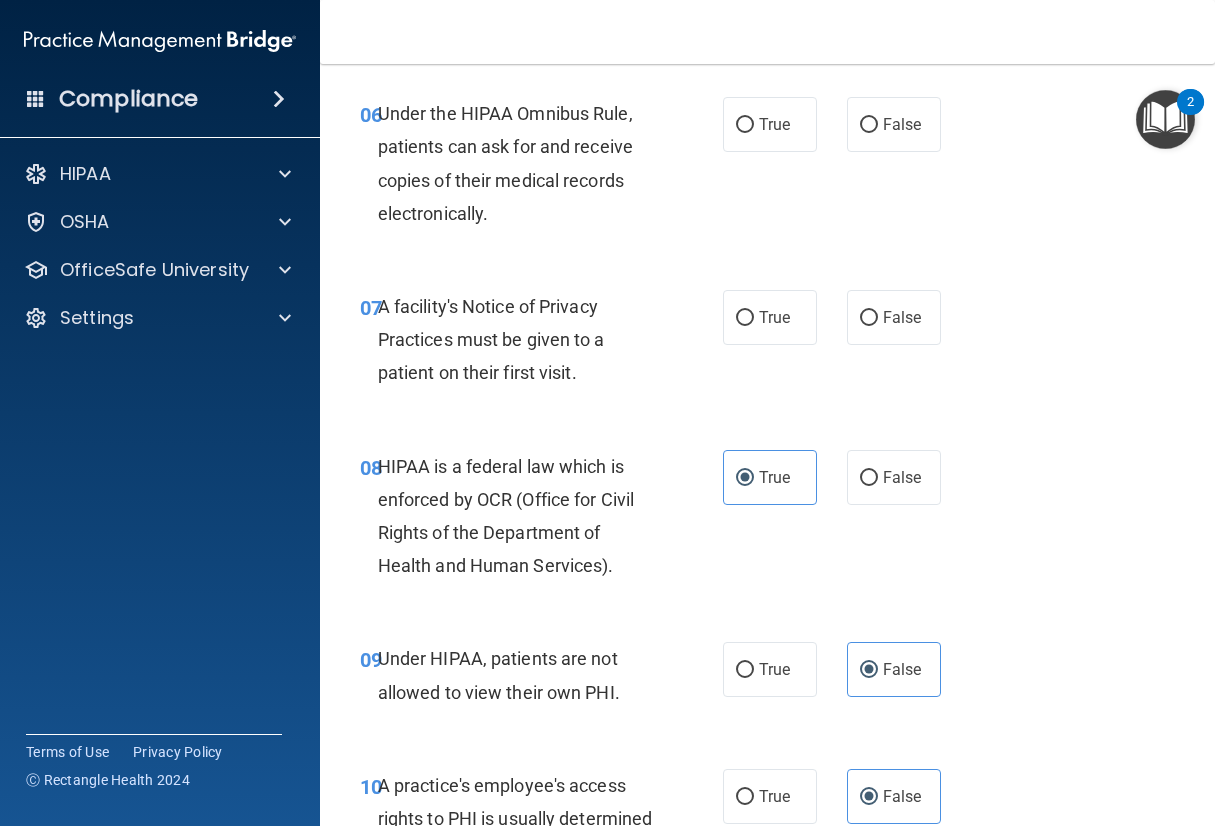scroll, scrollTop: 1221, scrollLeft: 0, axis: vertical 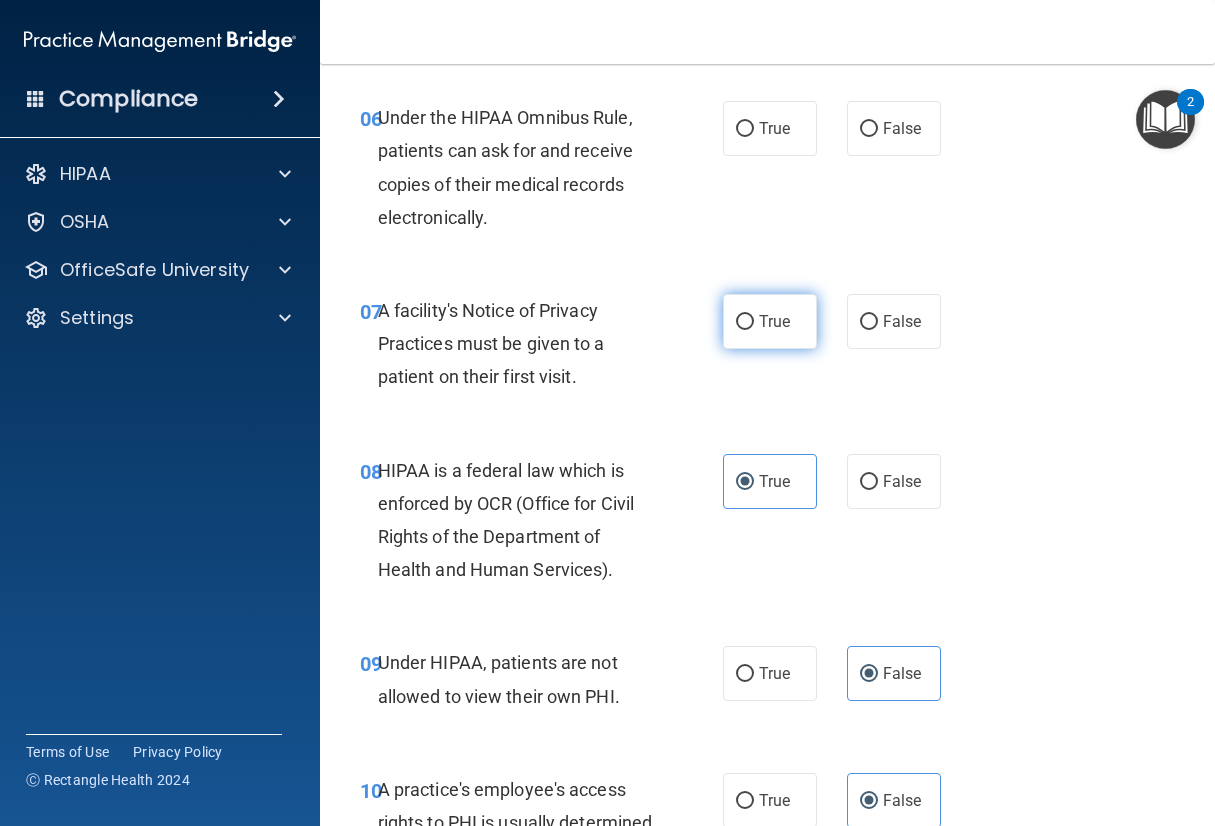 click on "True" at bounding box center (774, 321) 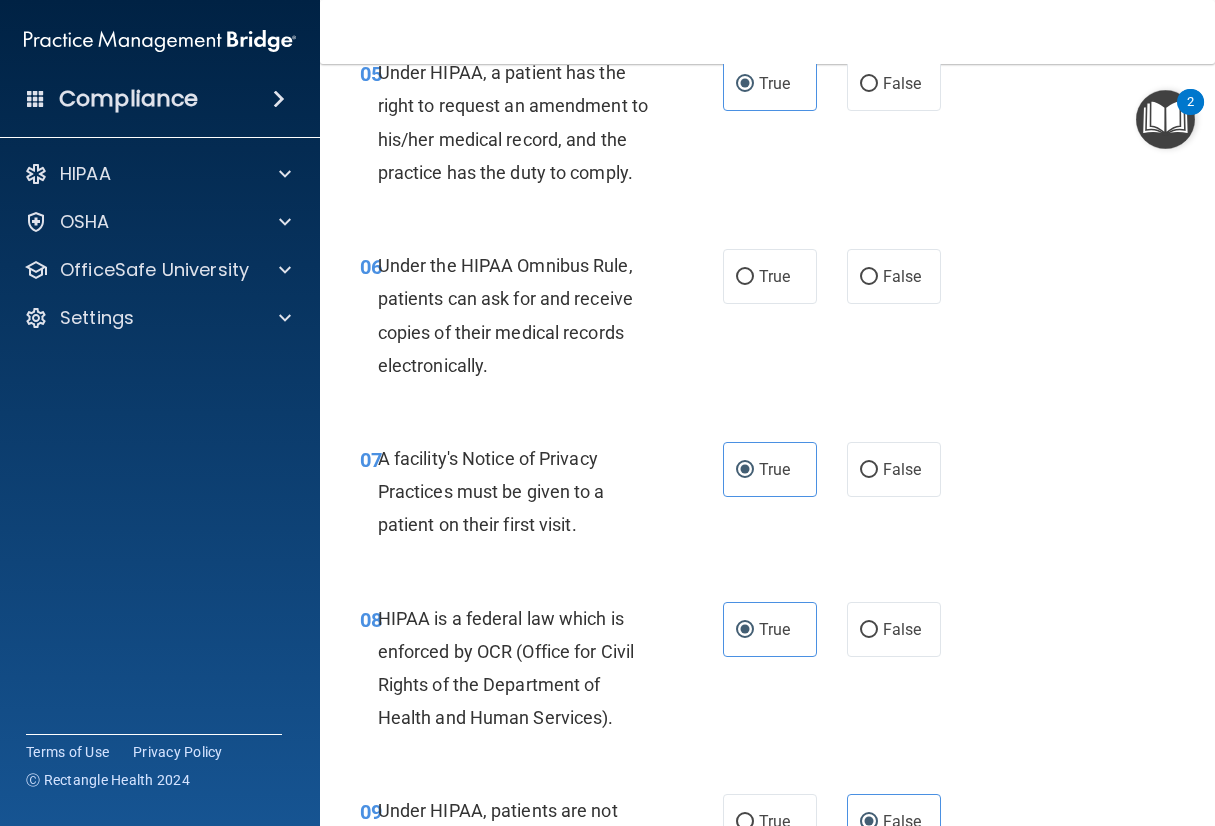 scroll, scrollTop: 1021, scrollLeft: 0, axis: vertical 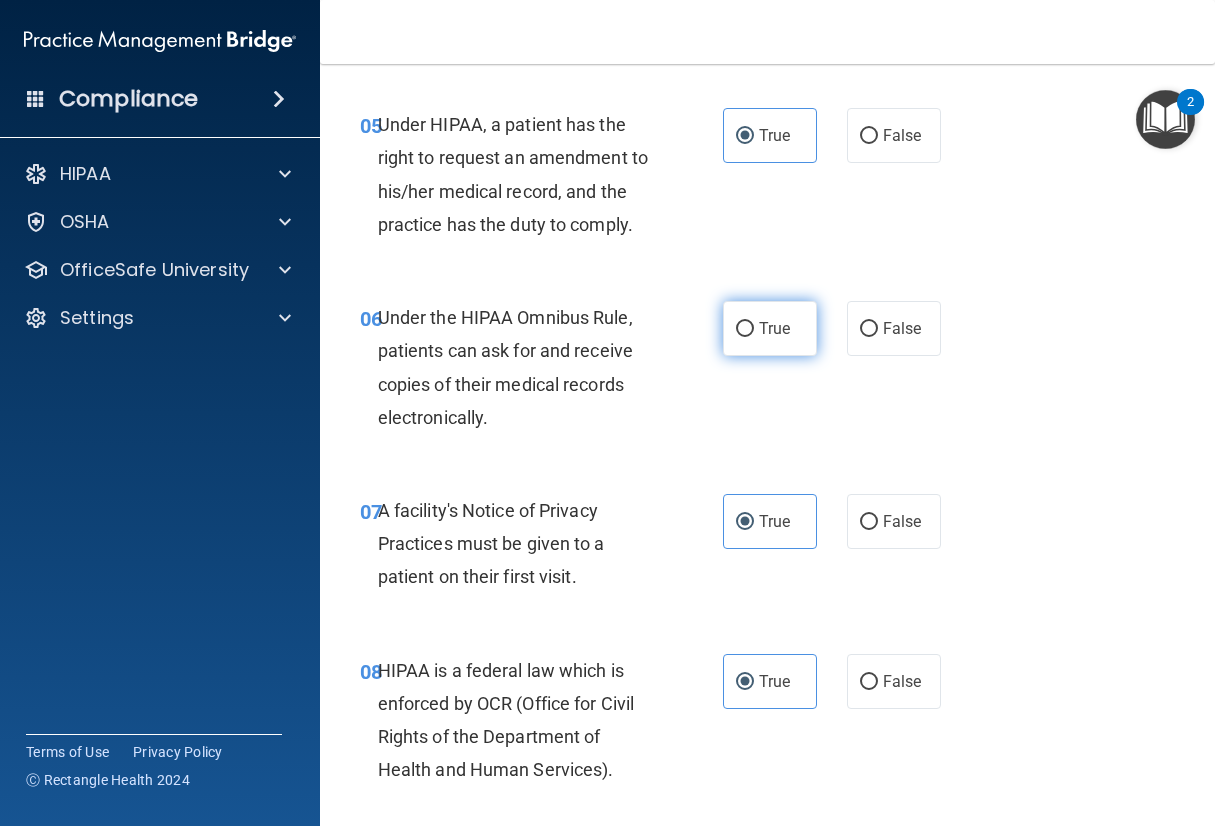 click on "True" at bounding box center [774, 328] 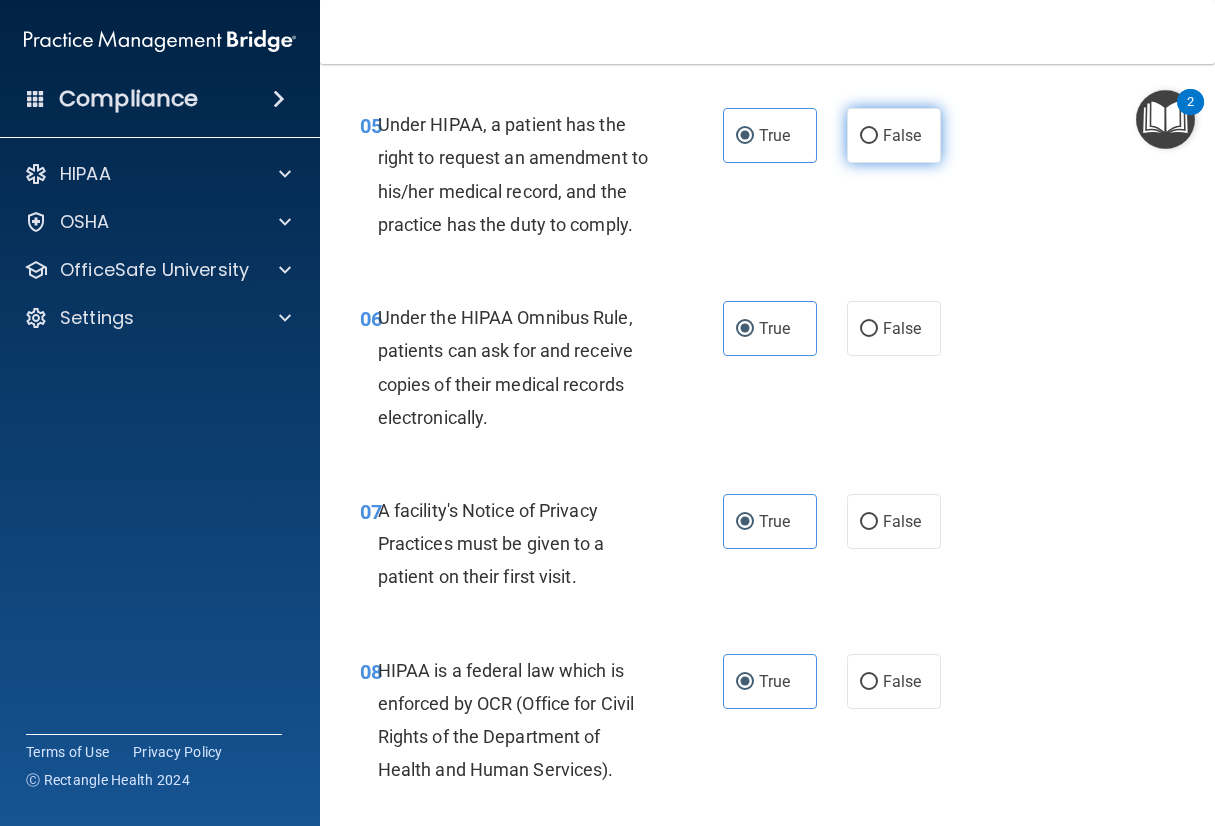 click on "False" at bounding box center [902, 135] 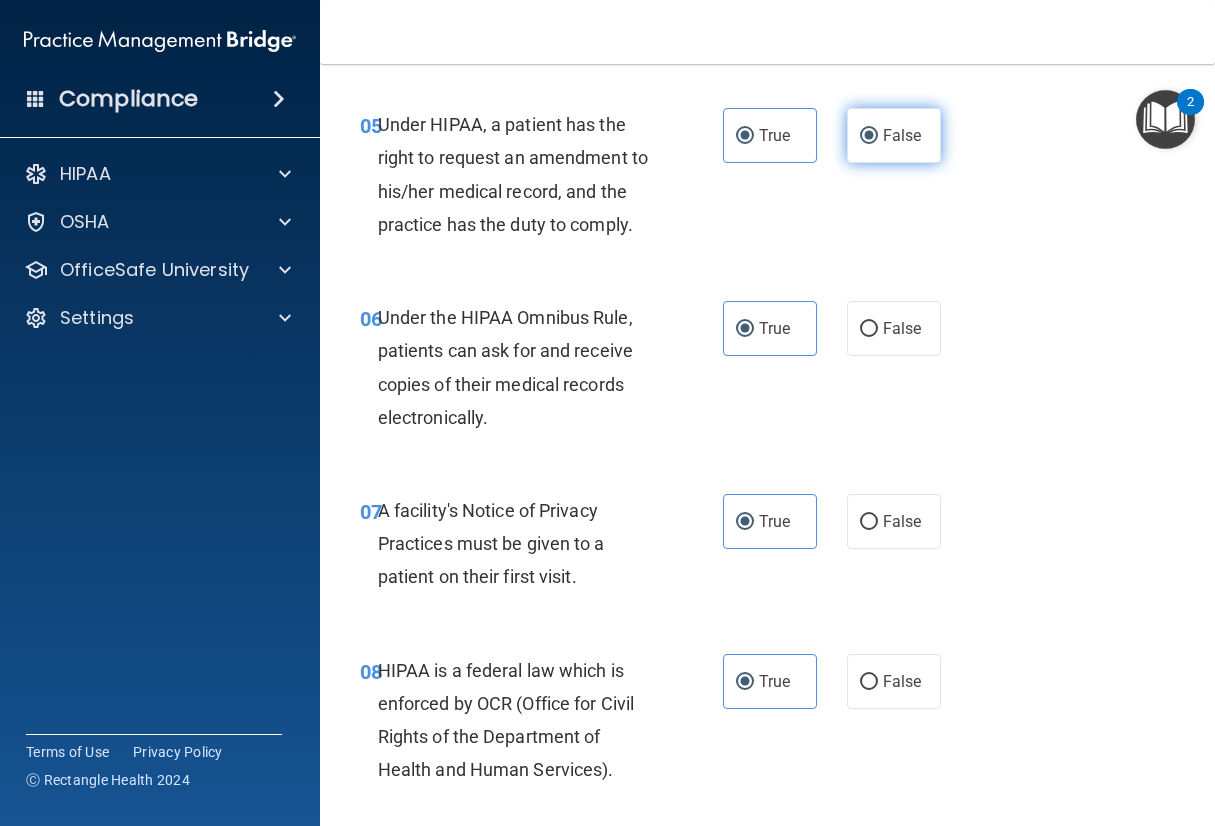 radio on "false" 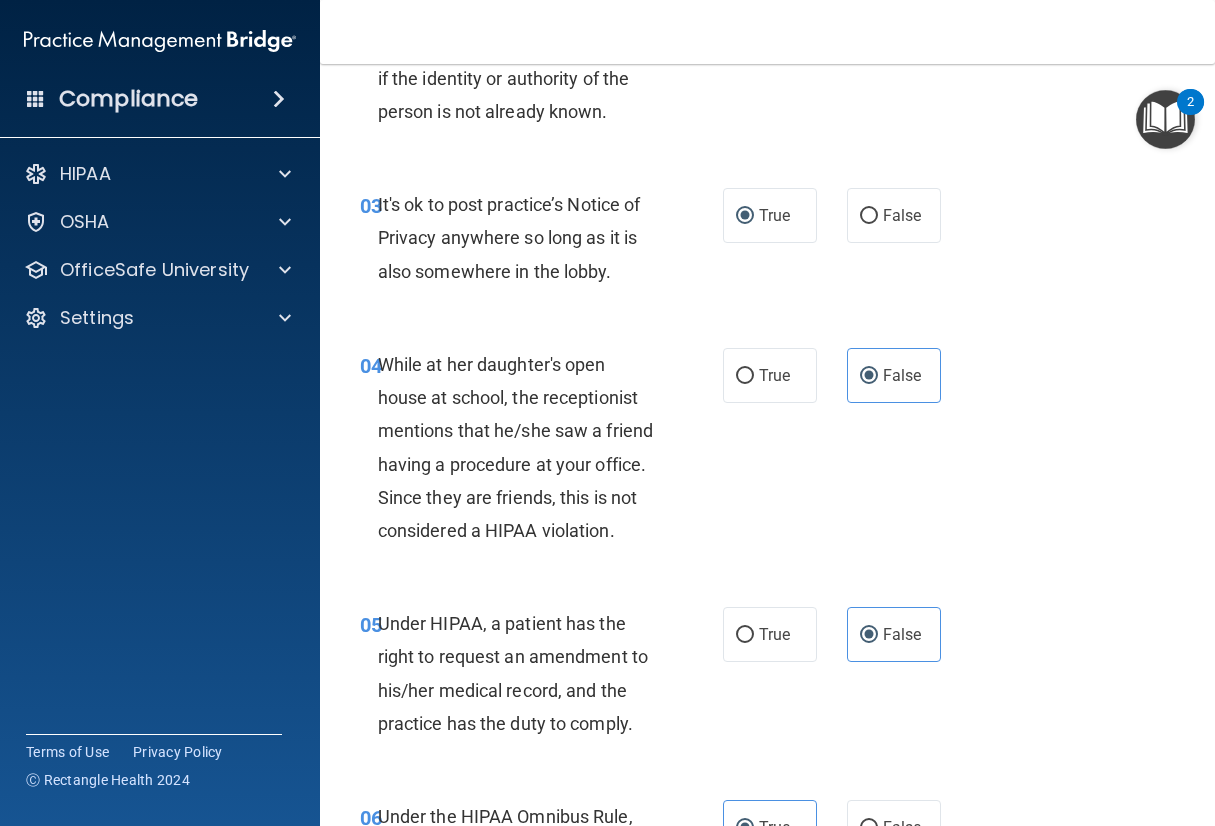scroll, scrollTop: 521, scrollLeft: 0, axis: vertical 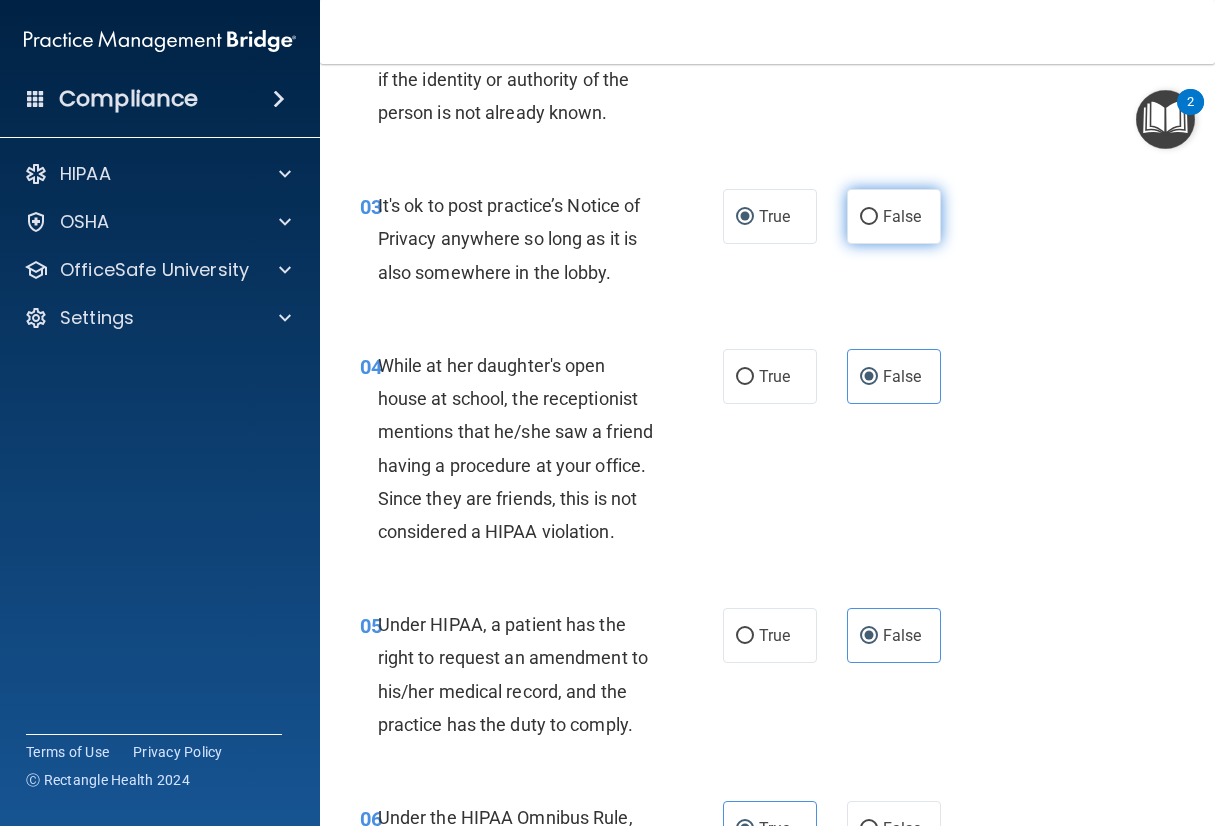 click on "False" at bounding box center (902, 216) 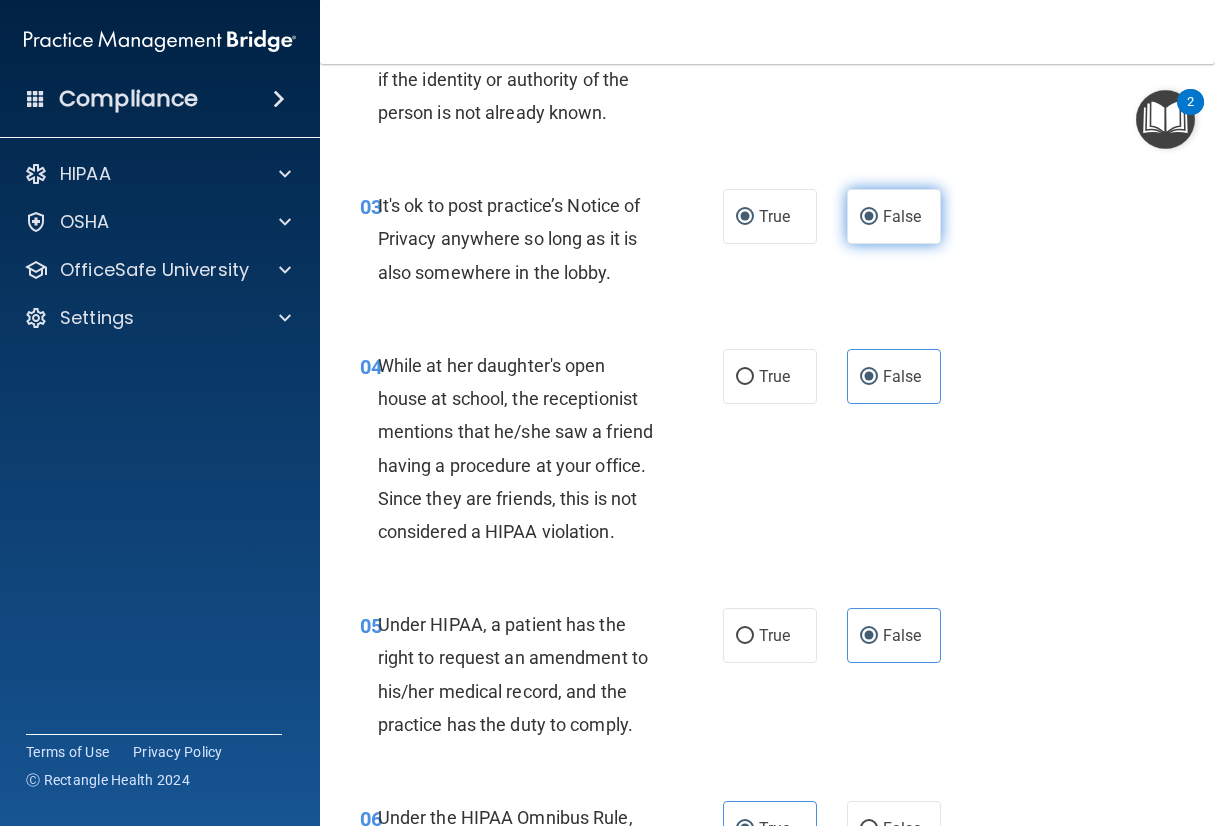 radio on "false" 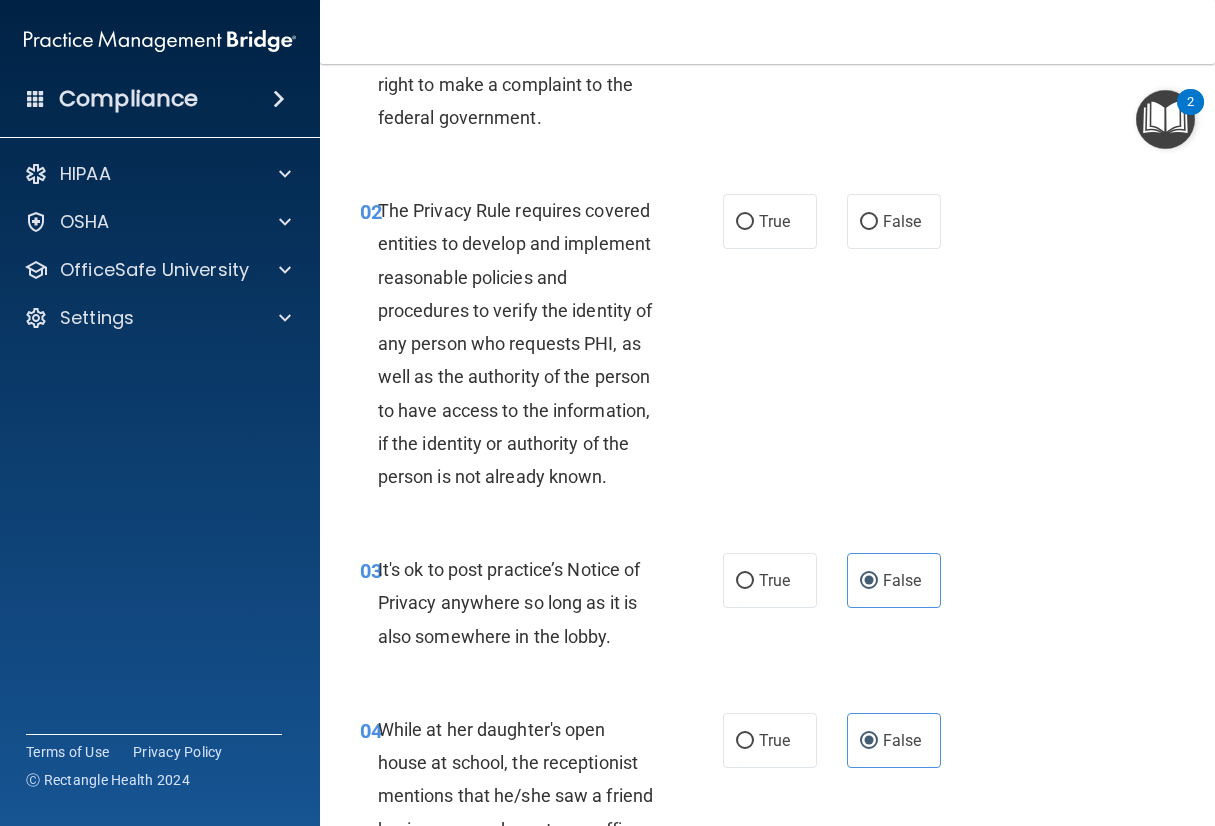 scroll, scrollTop: 121, scrollLeft: 0, axis: vertical 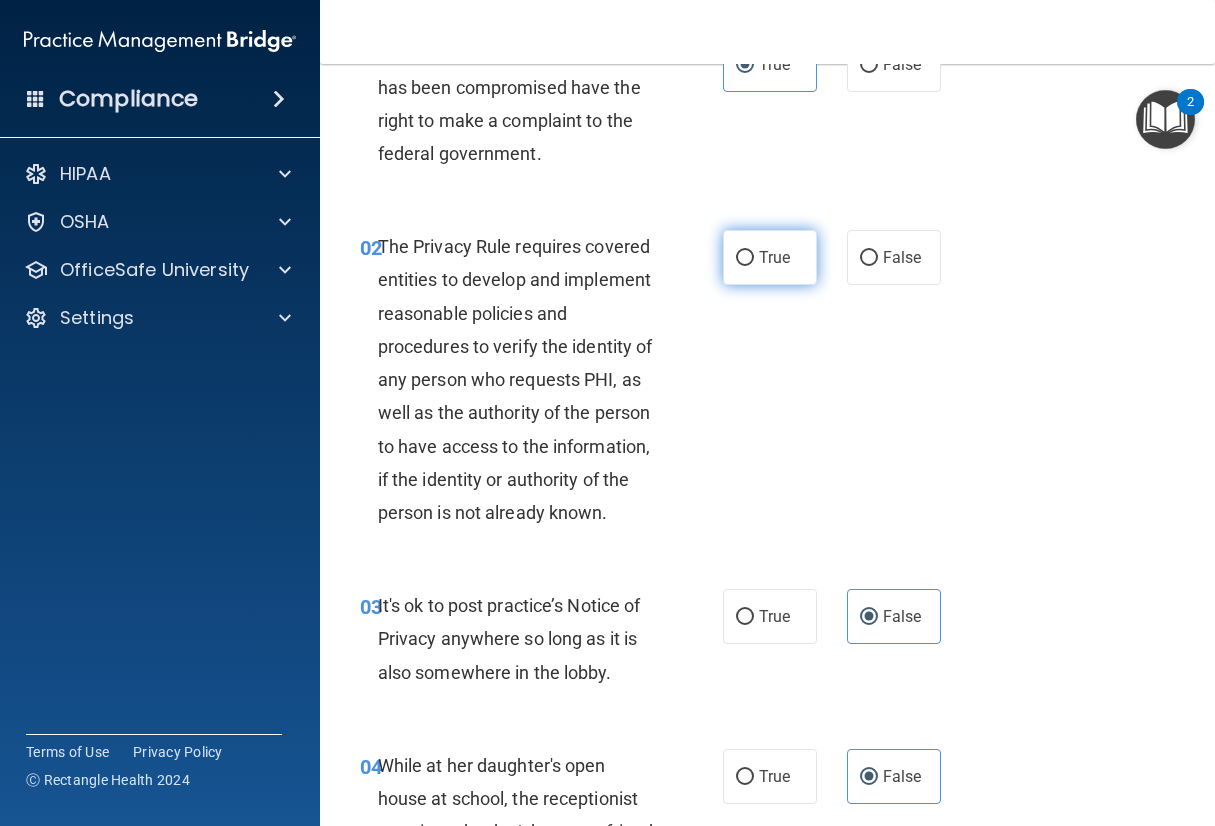 click on "True" at bounding box center [774, 257] 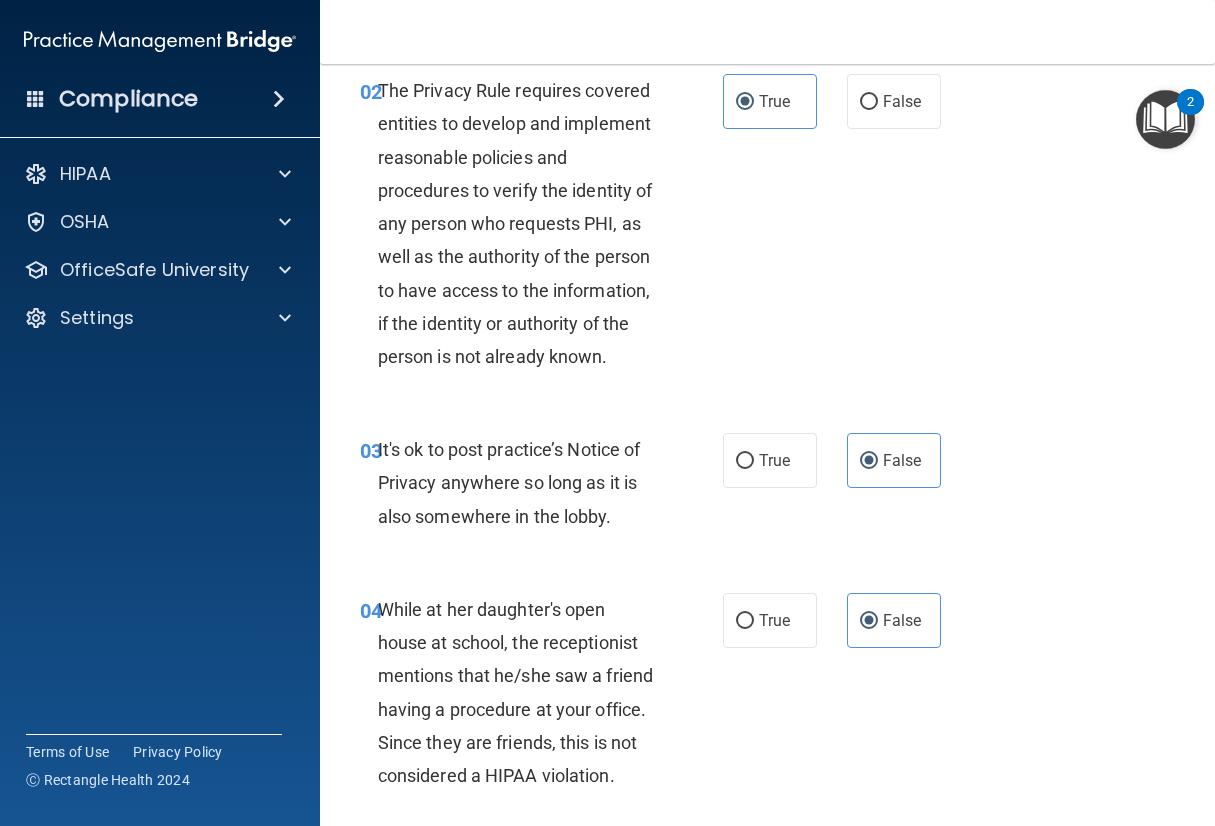 scroll, scrollTop: 600, scrollLeft: 0, axis: vertical 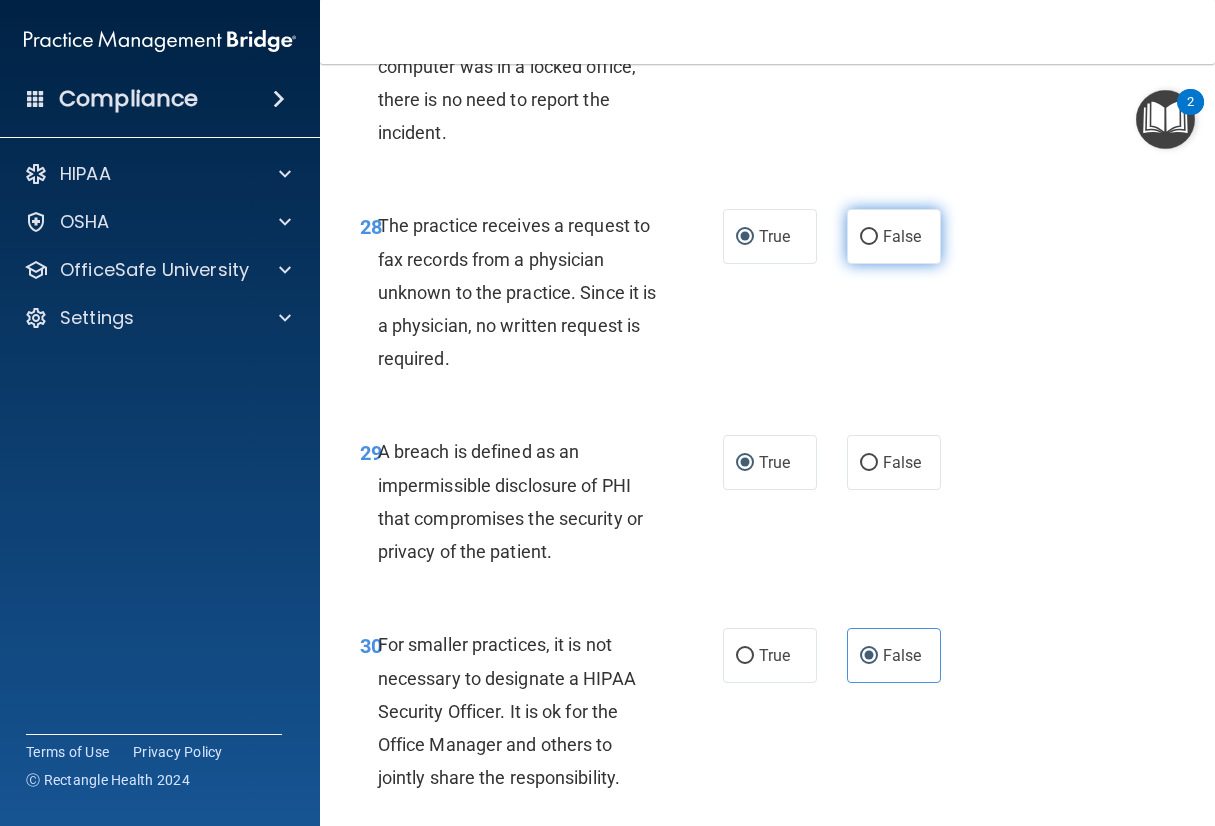 click on "False" at bounding box center (902, 236) 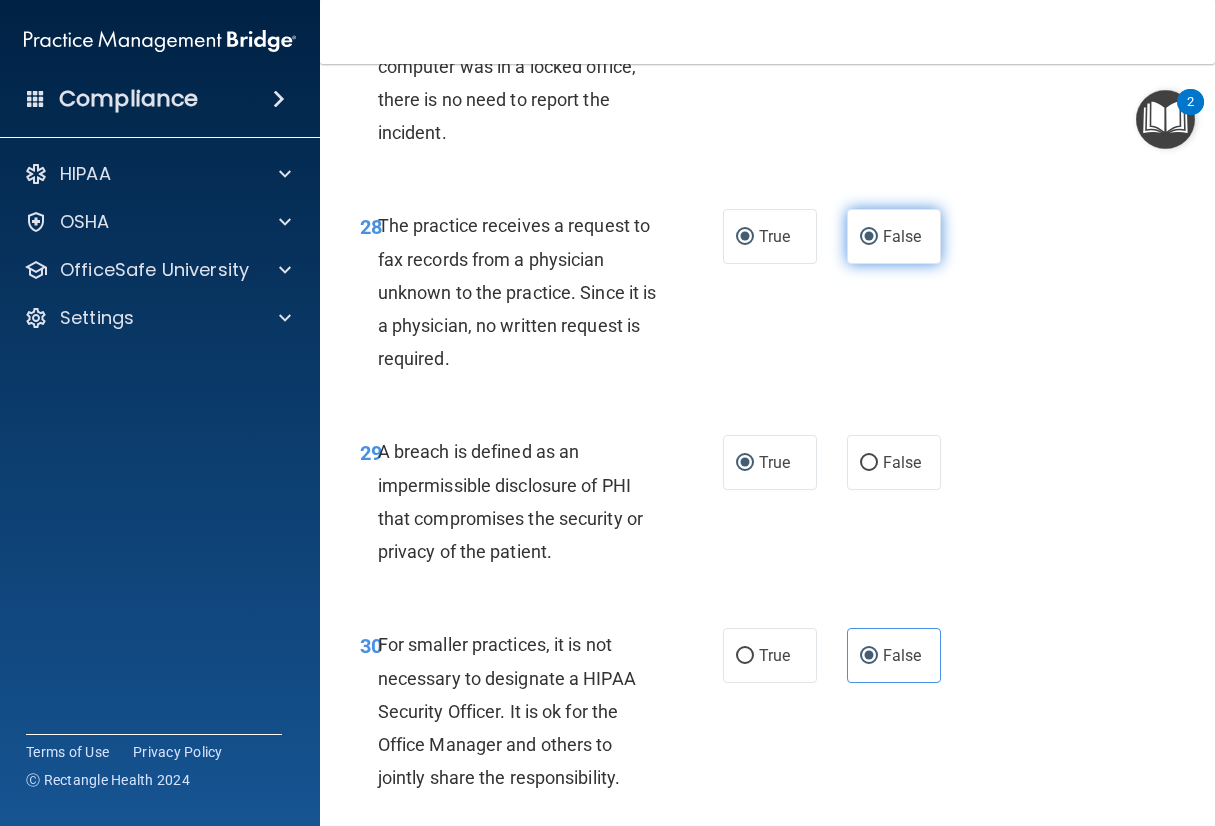 radio on "false" 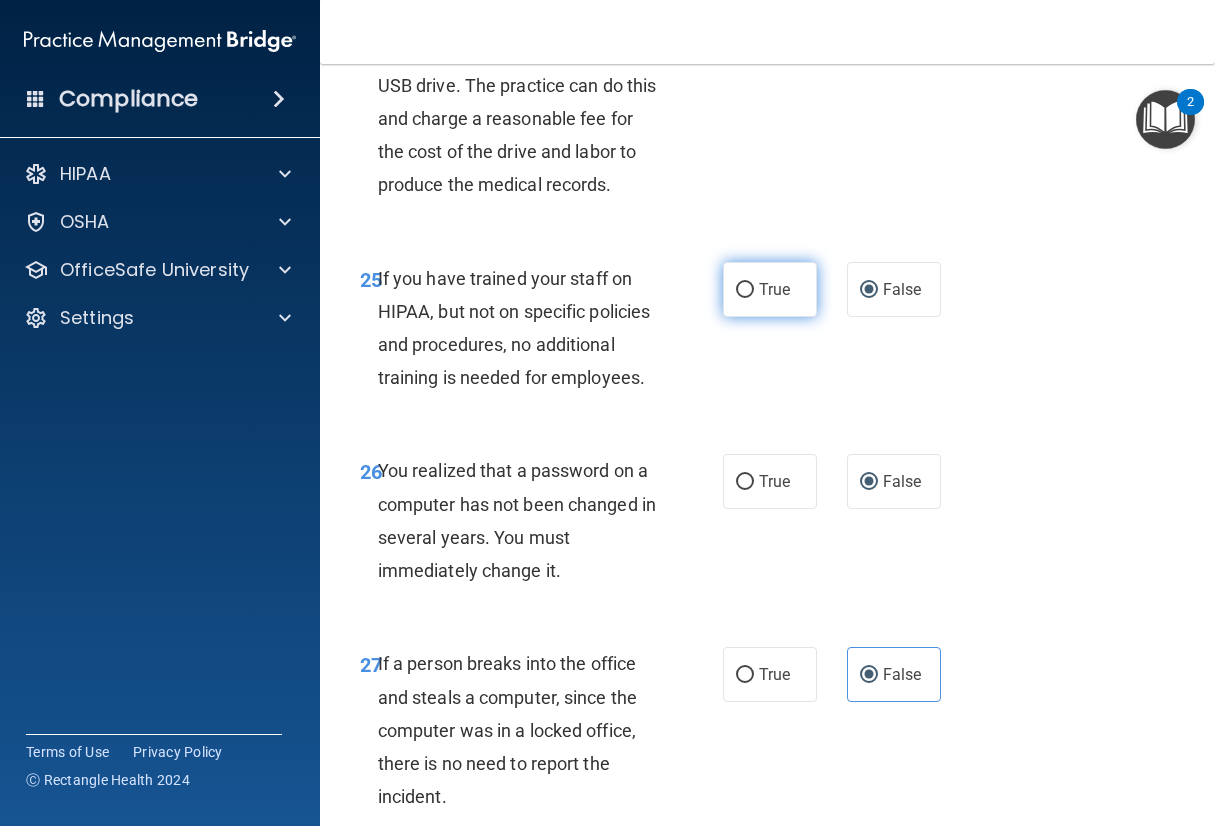 scroll, scrollTop: 5121, scrollLeft: 0, axis: vertical 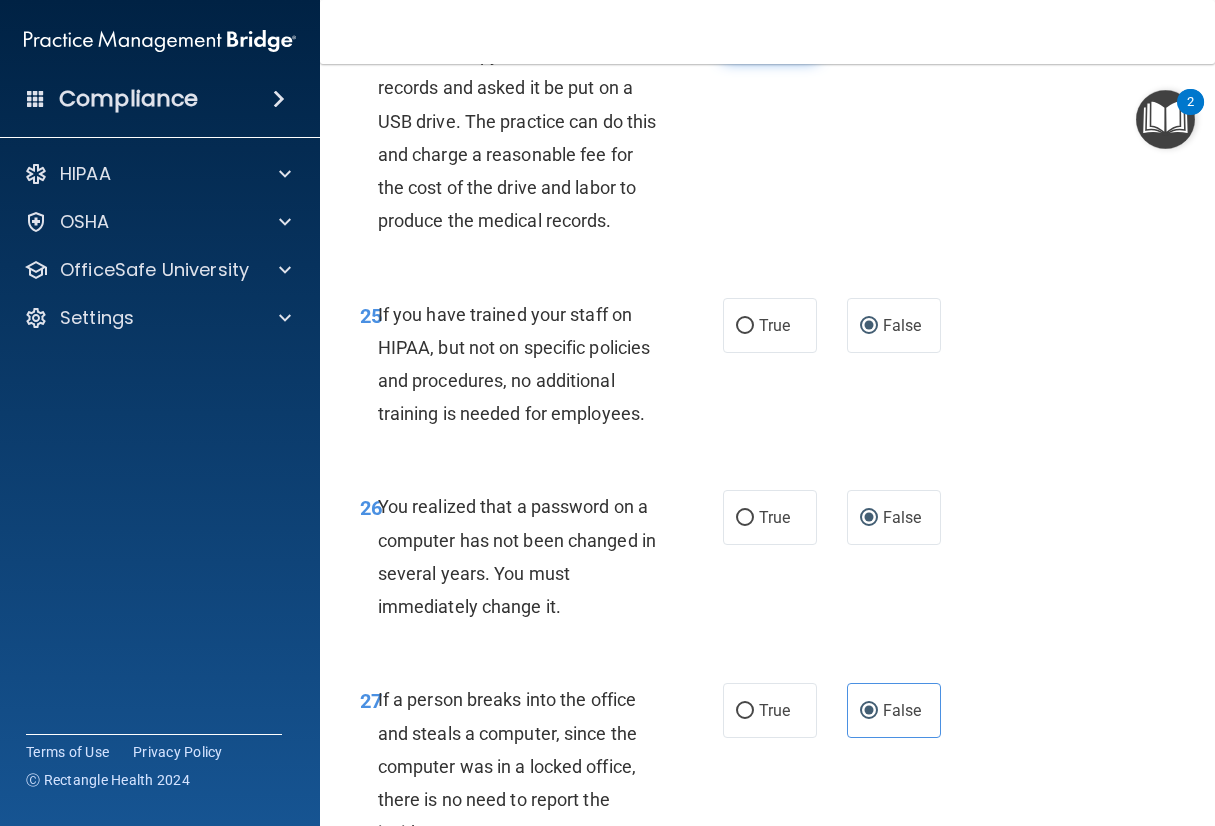 click on "True" at bounding box center [774, 32] 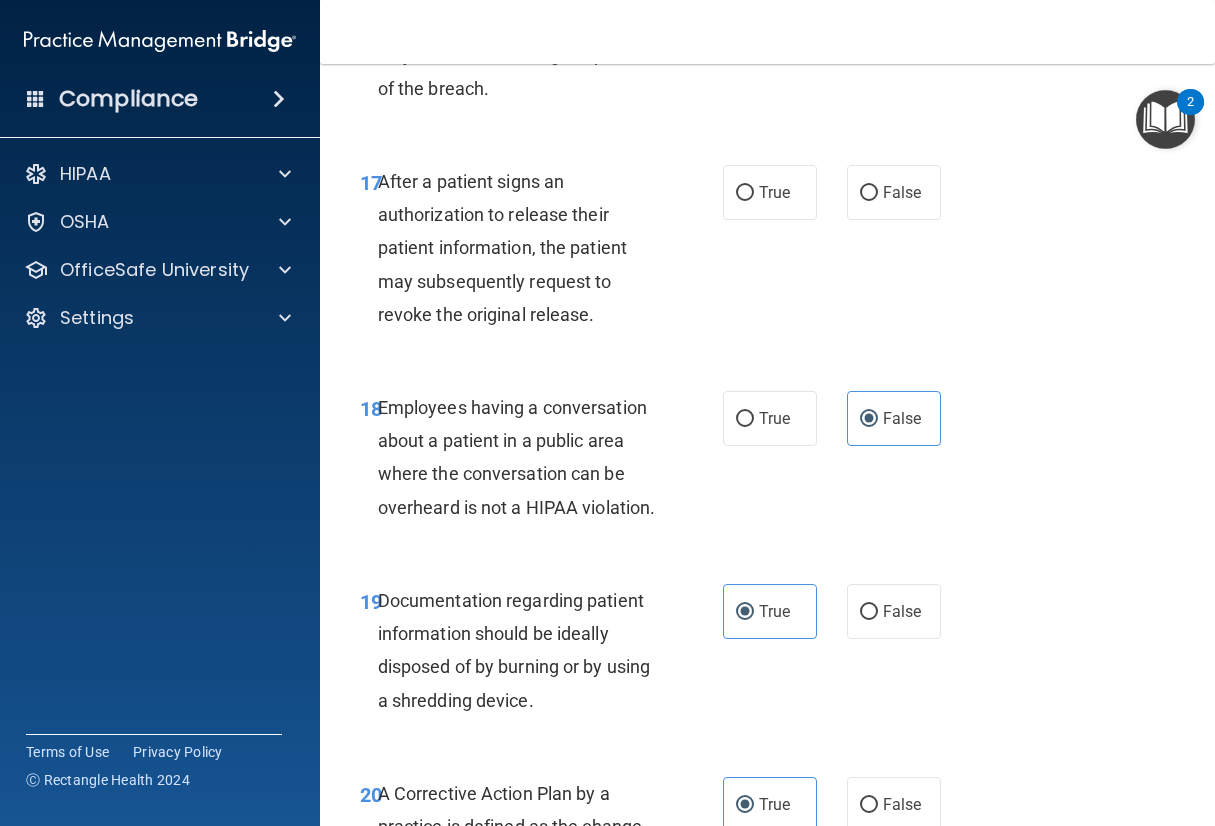 scroll, scrollTop: 3221, scrollLeft: 0, axis: vertical 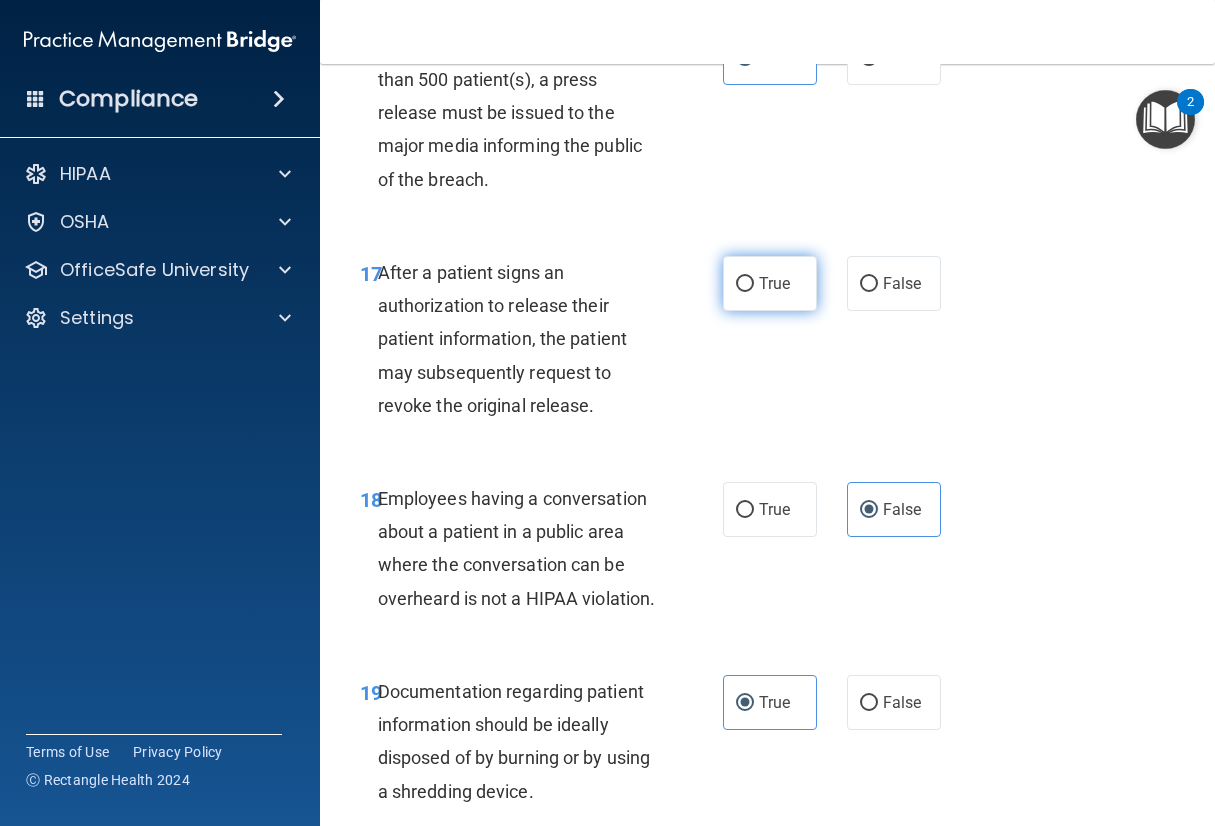 click on "True" at bounding box center [770, 283] 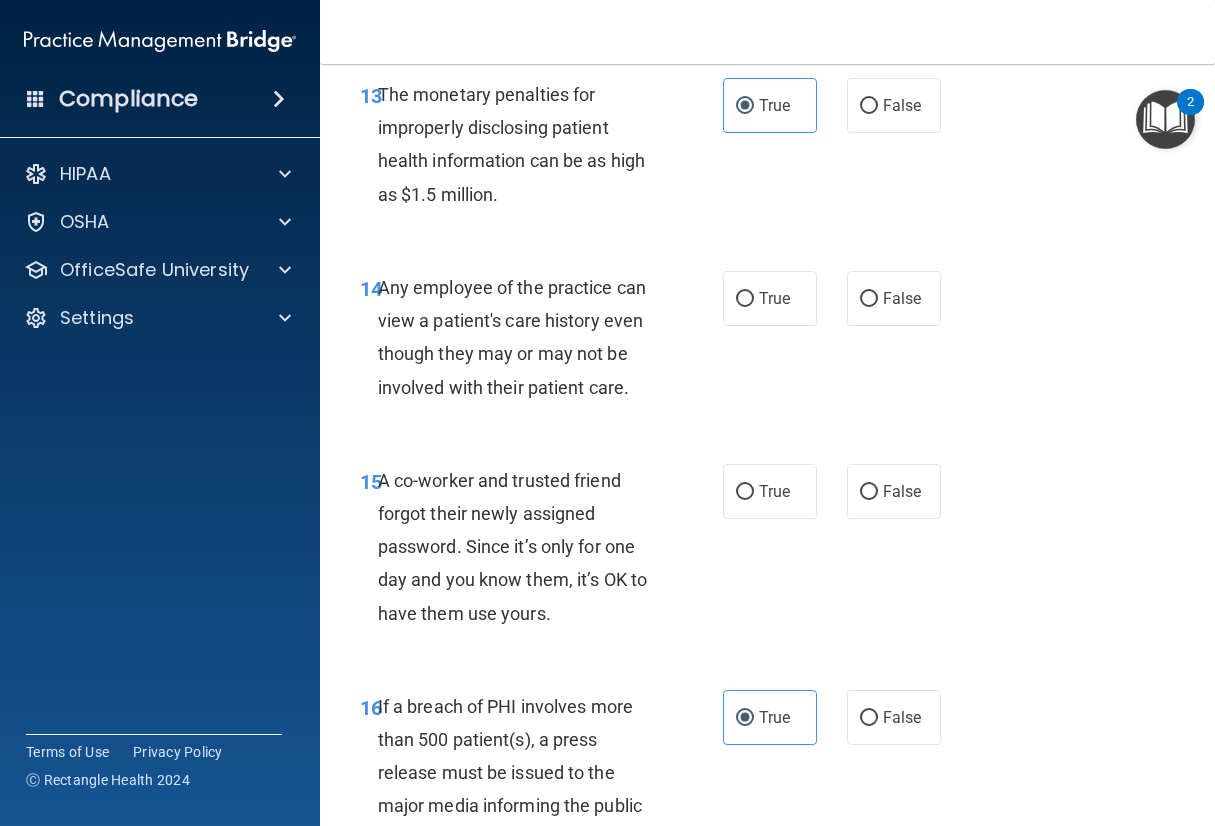 scroll, scrollTop: 2621, scrollLeft: 0, axis: vertical 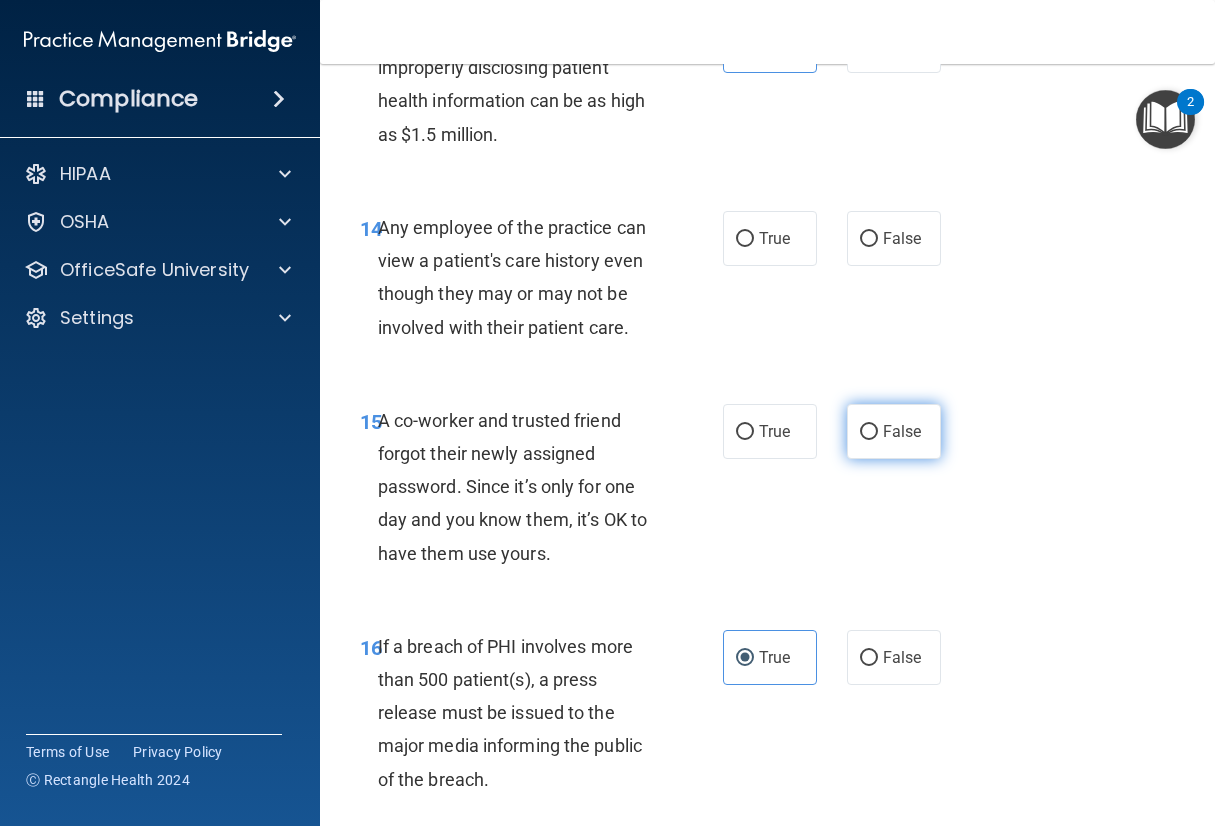 click on "False" at bounding box center (902, 431) 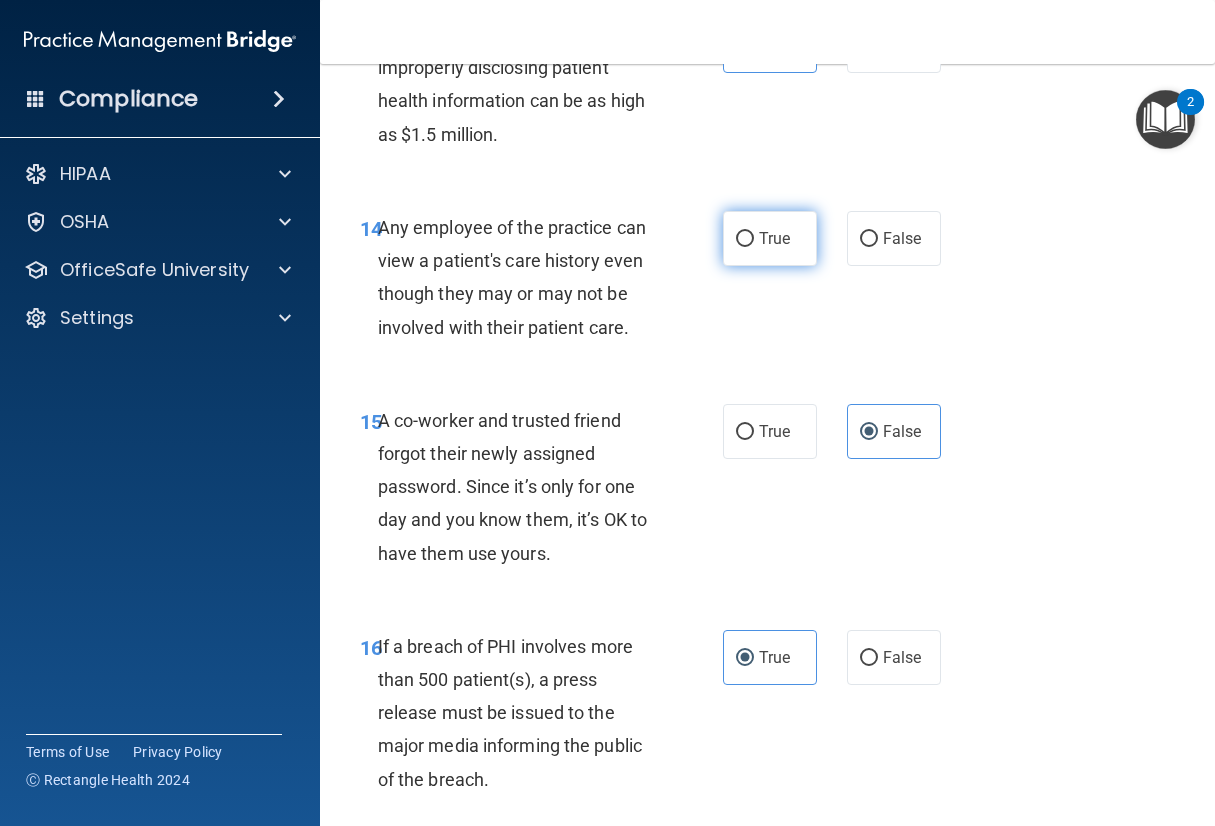 click on "True" at bounding box center (770, 238) 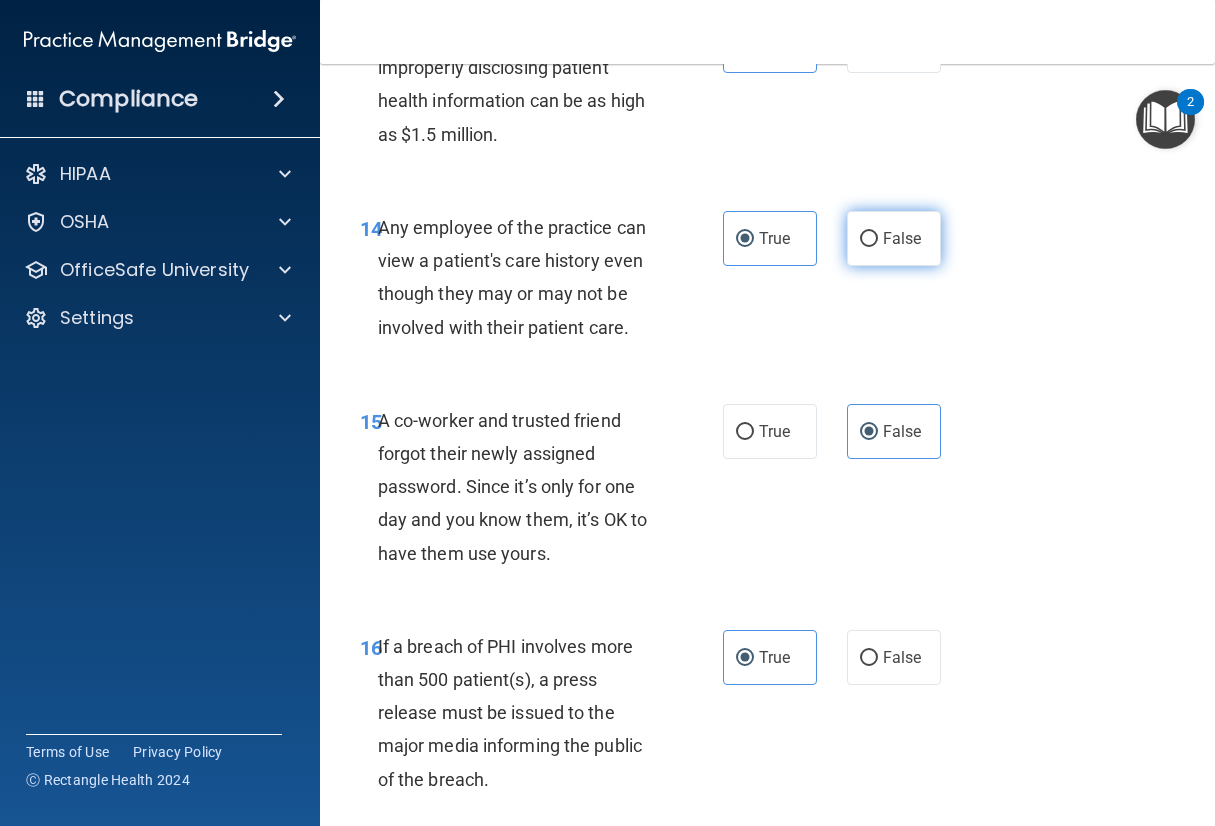 click on "False" at bounding box center [869, 239] 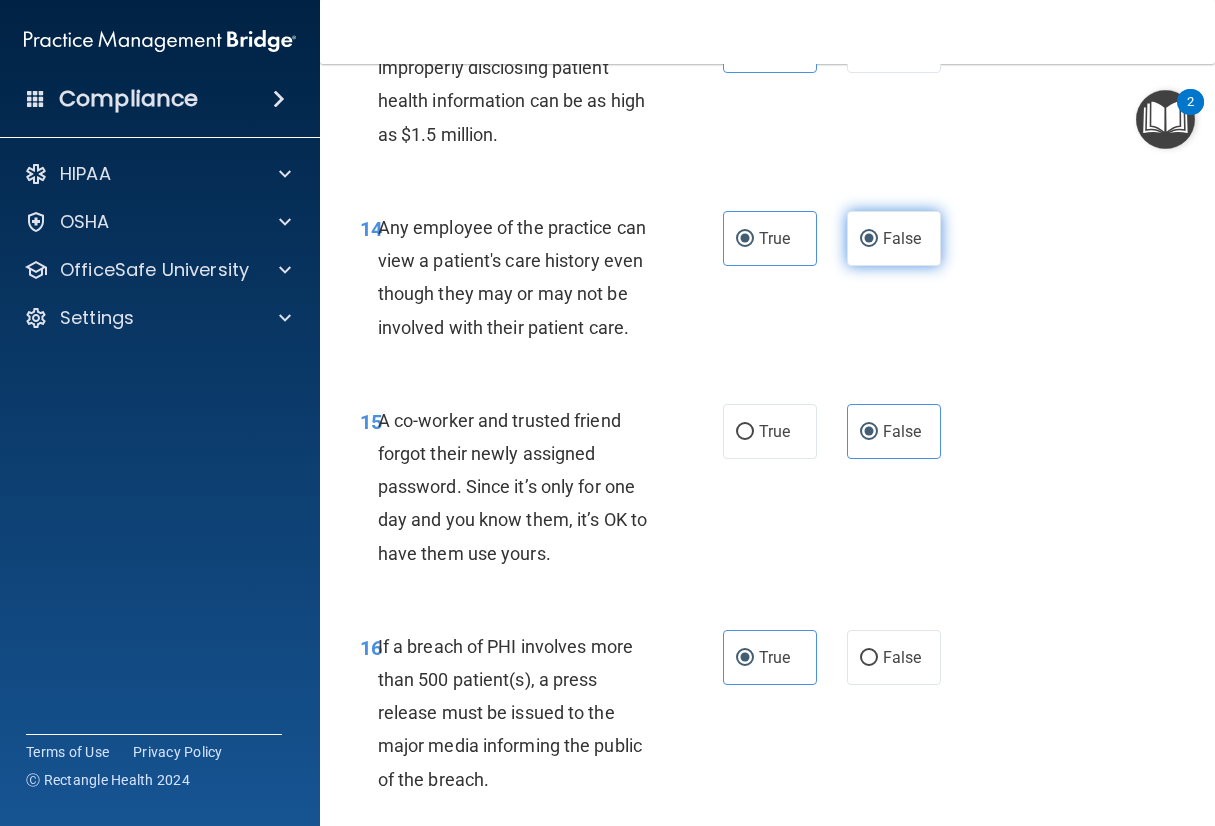 radio on "false" 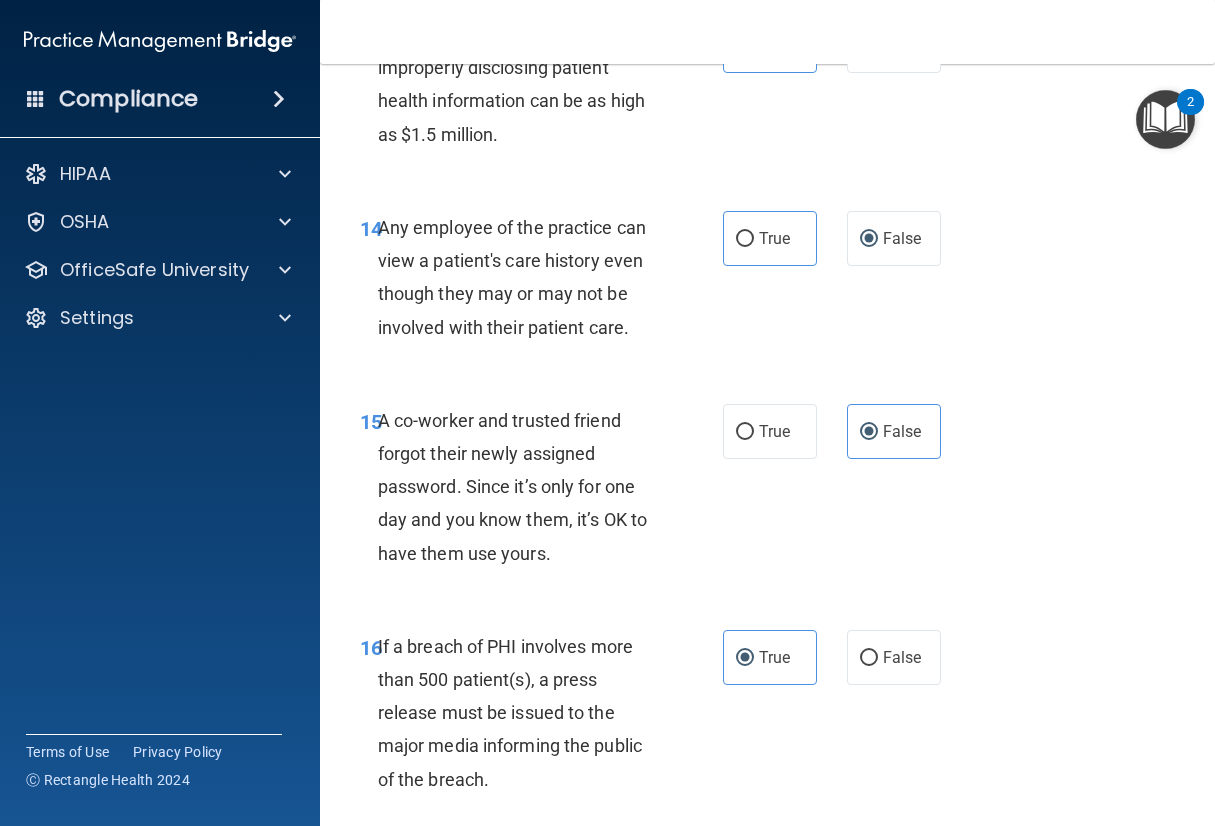 scroll, scrollTop: 2121, scrollLeft: 0, axis: vertical 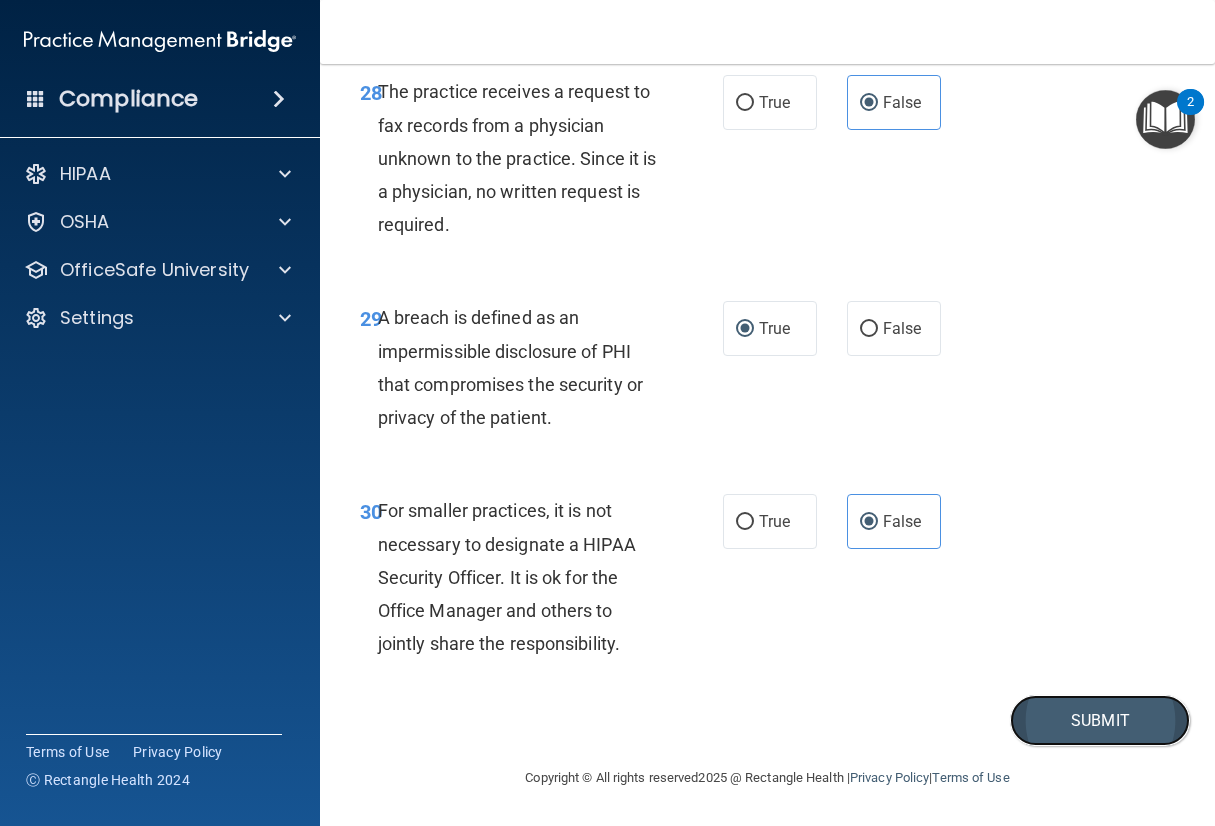 click on "Submit" at bounding box center [1100, 720] 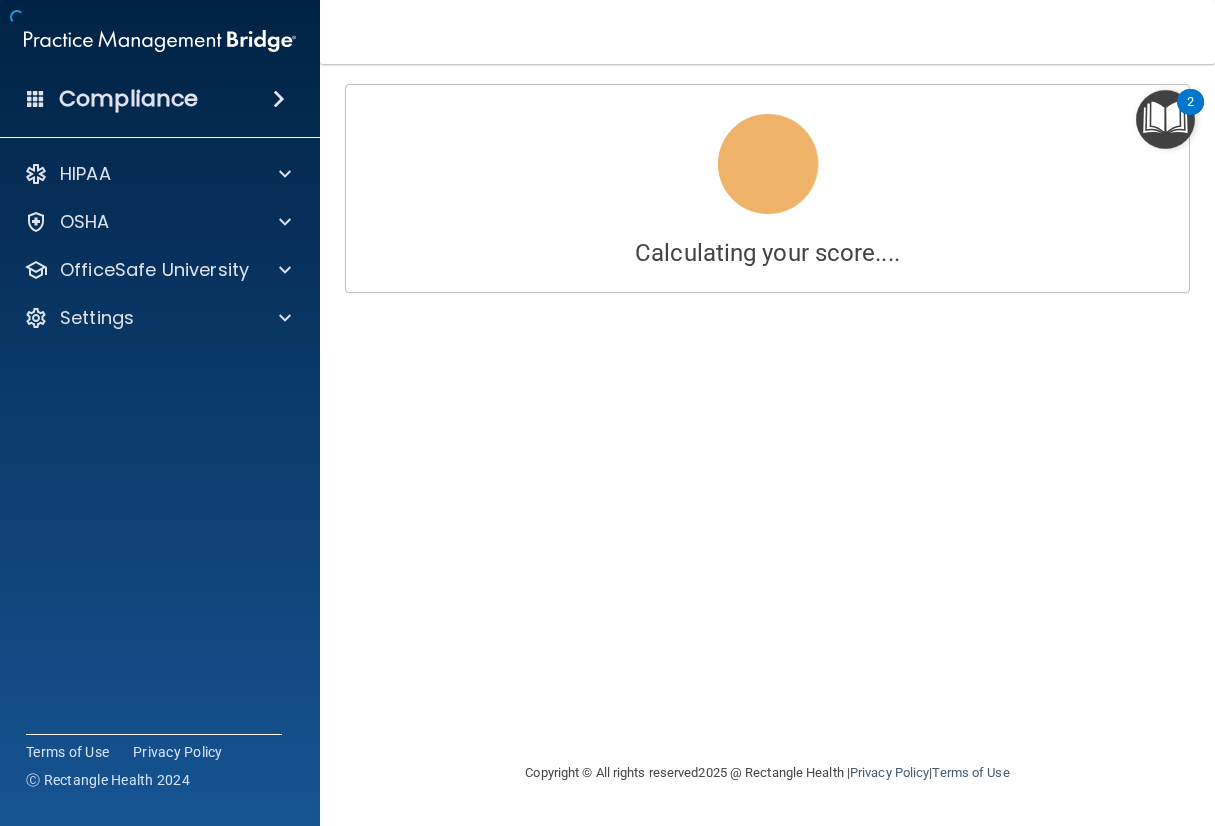 scroll, scrollTop: 0, scrollLeft: 0, axis: both 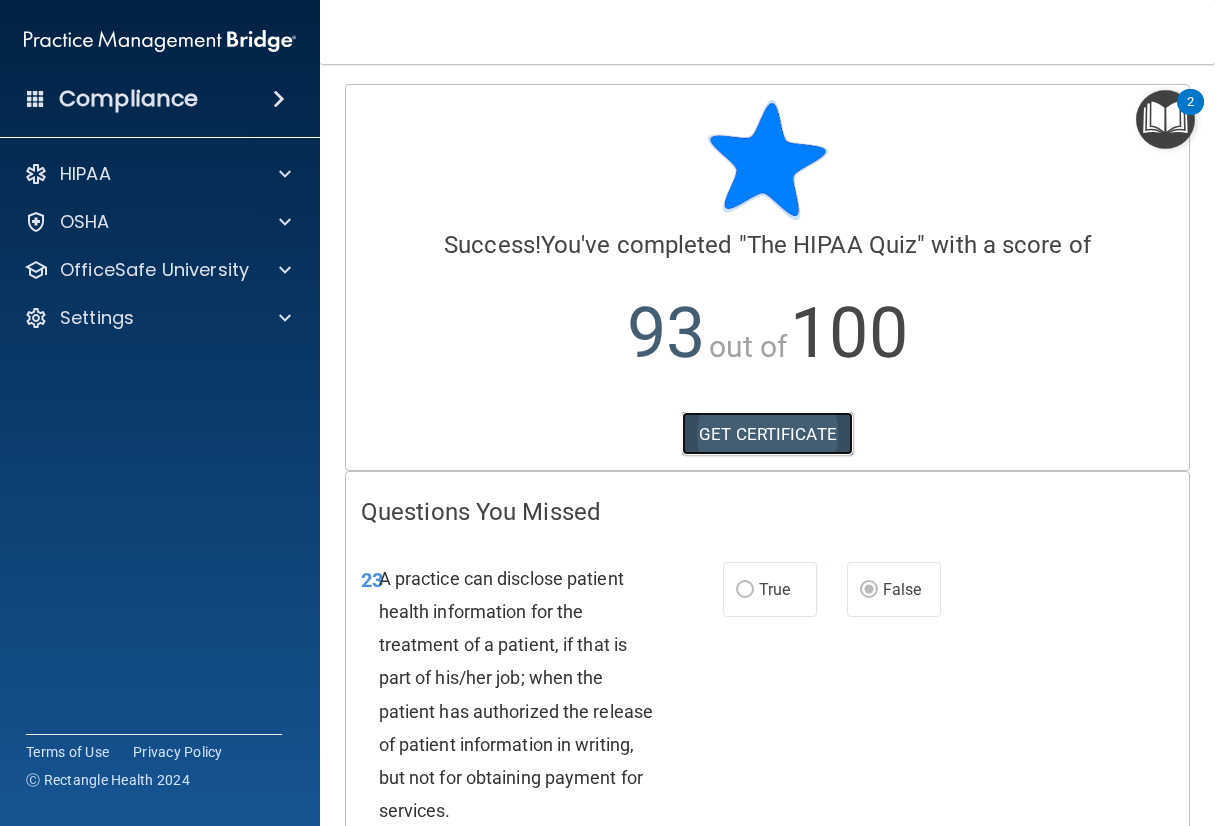 click on "GET CERTIFICATE" at bounding box center [767, 434] 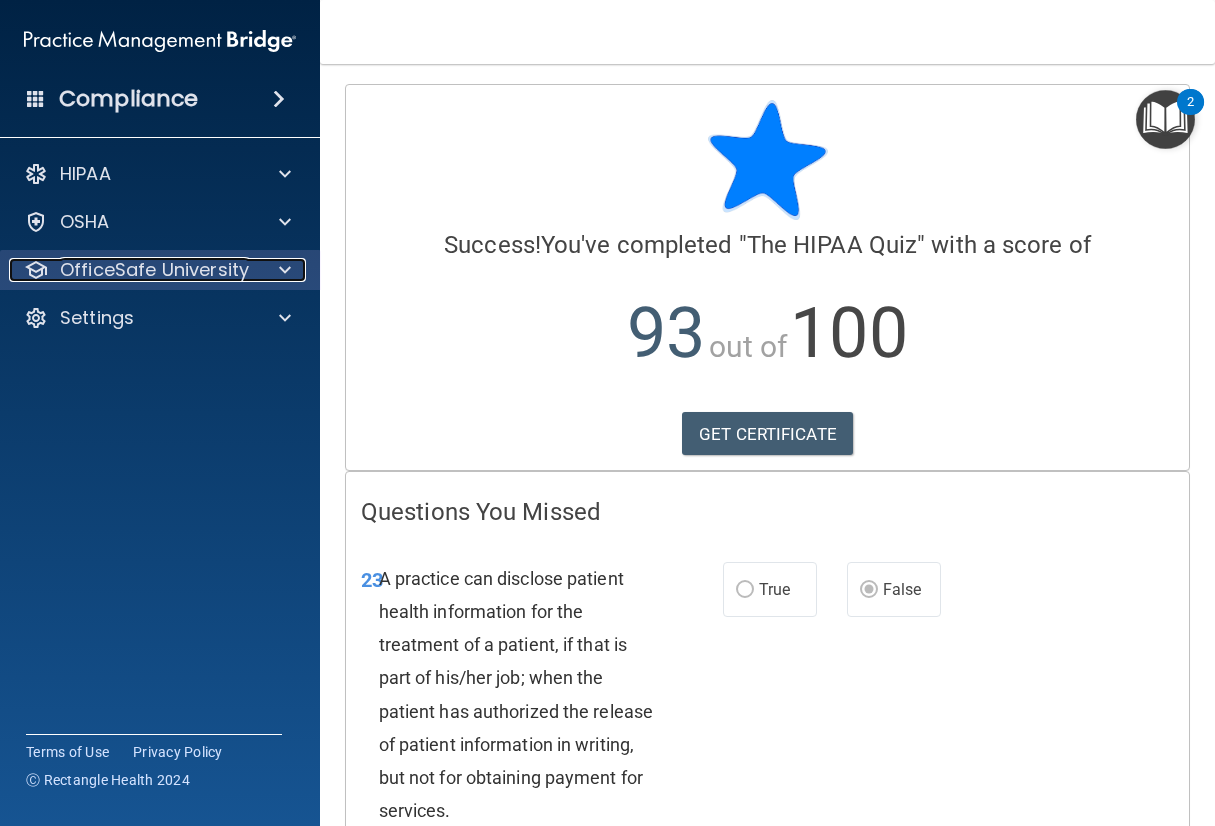 click at bounding box center (282, 270) 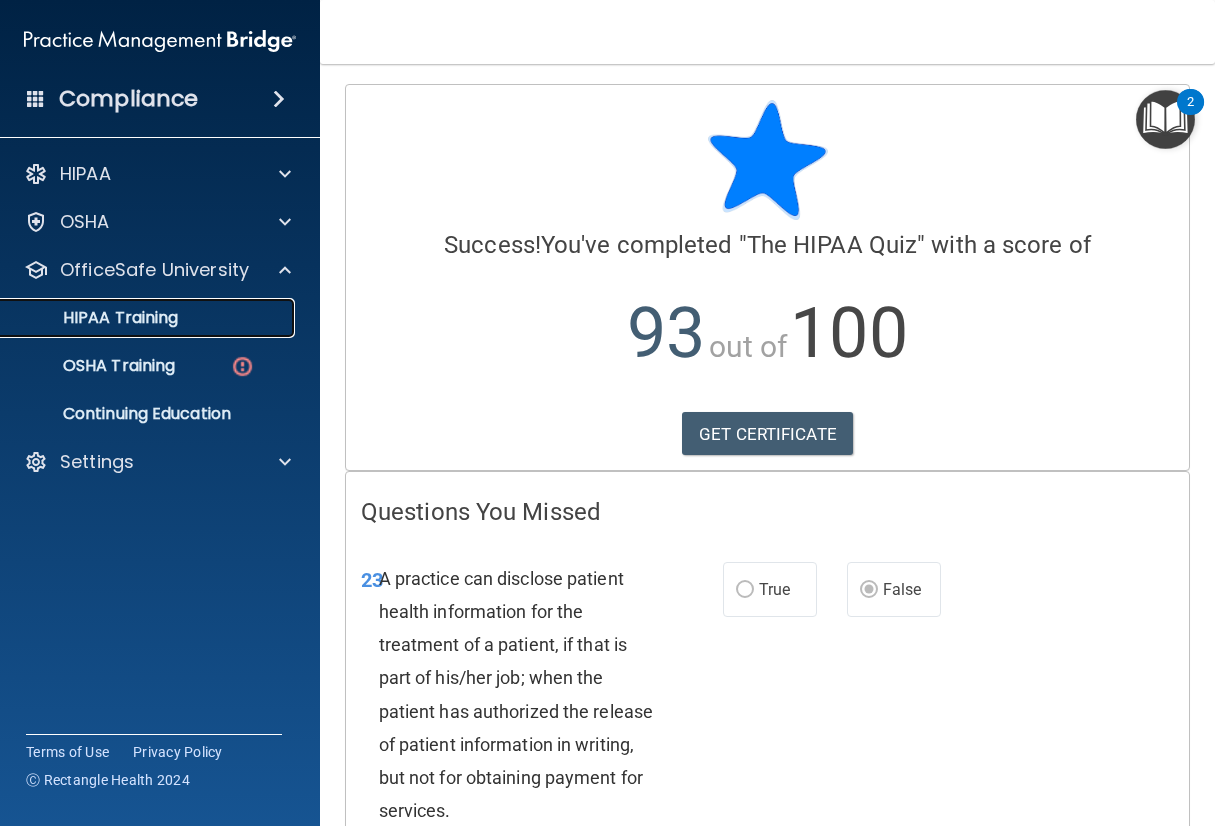 click on "HIPAA Training" at bounding box center (95, 318) 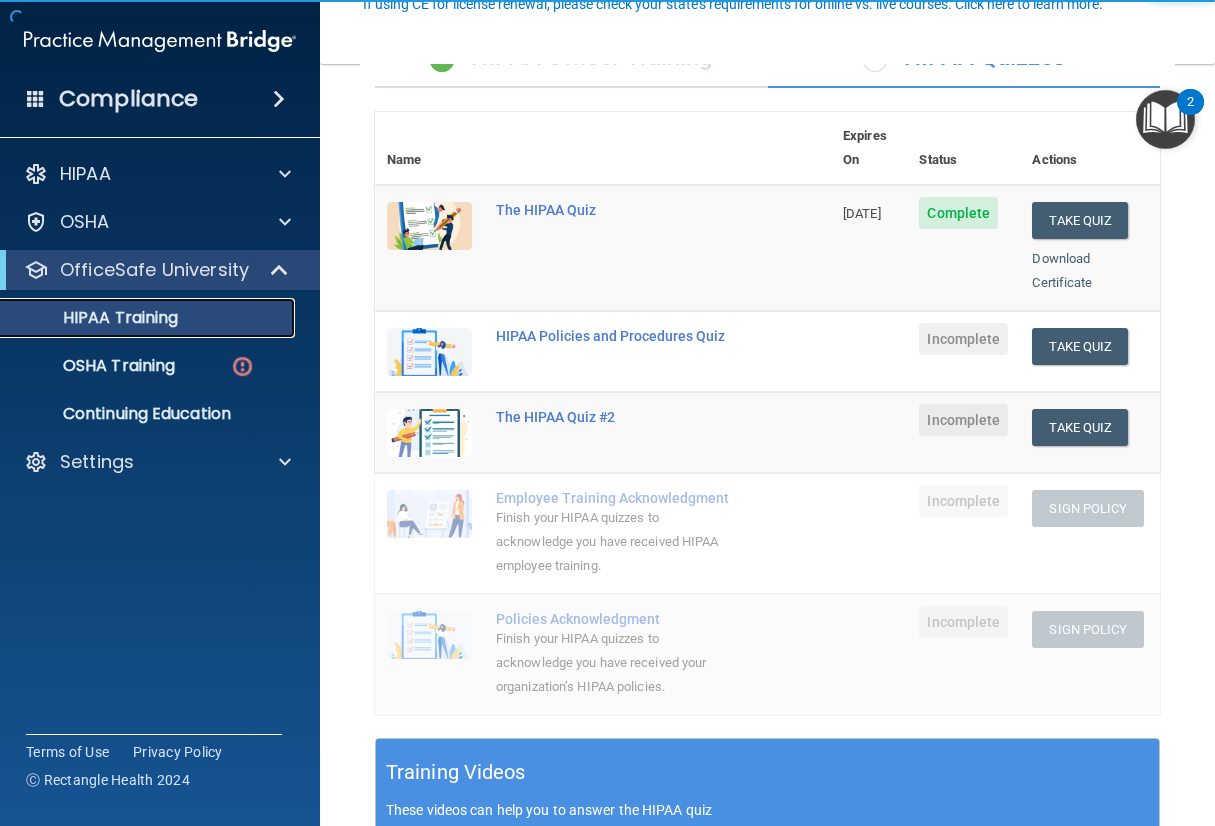 scroll, scrollTop: 200, scrollLeft: 0, axis: vertical 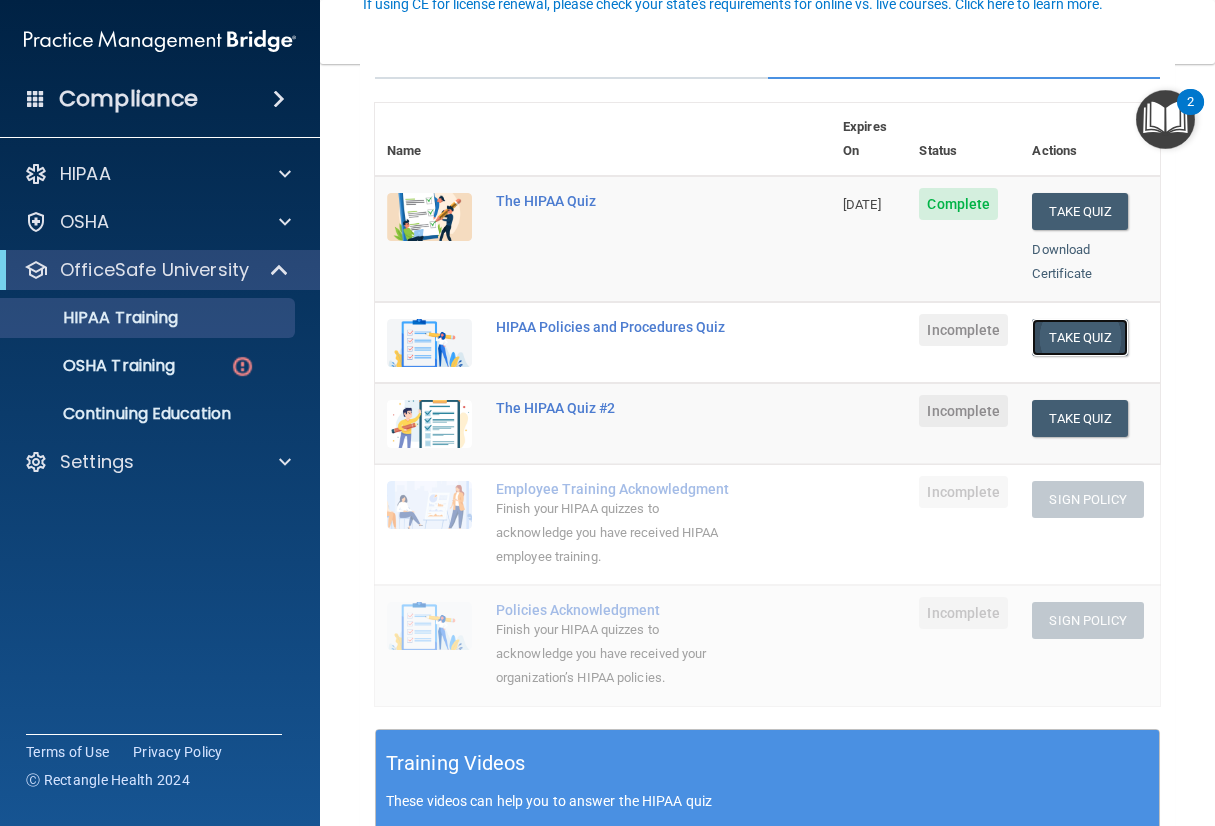 click on "Take Quiz" at bounding box center (1080, 337) 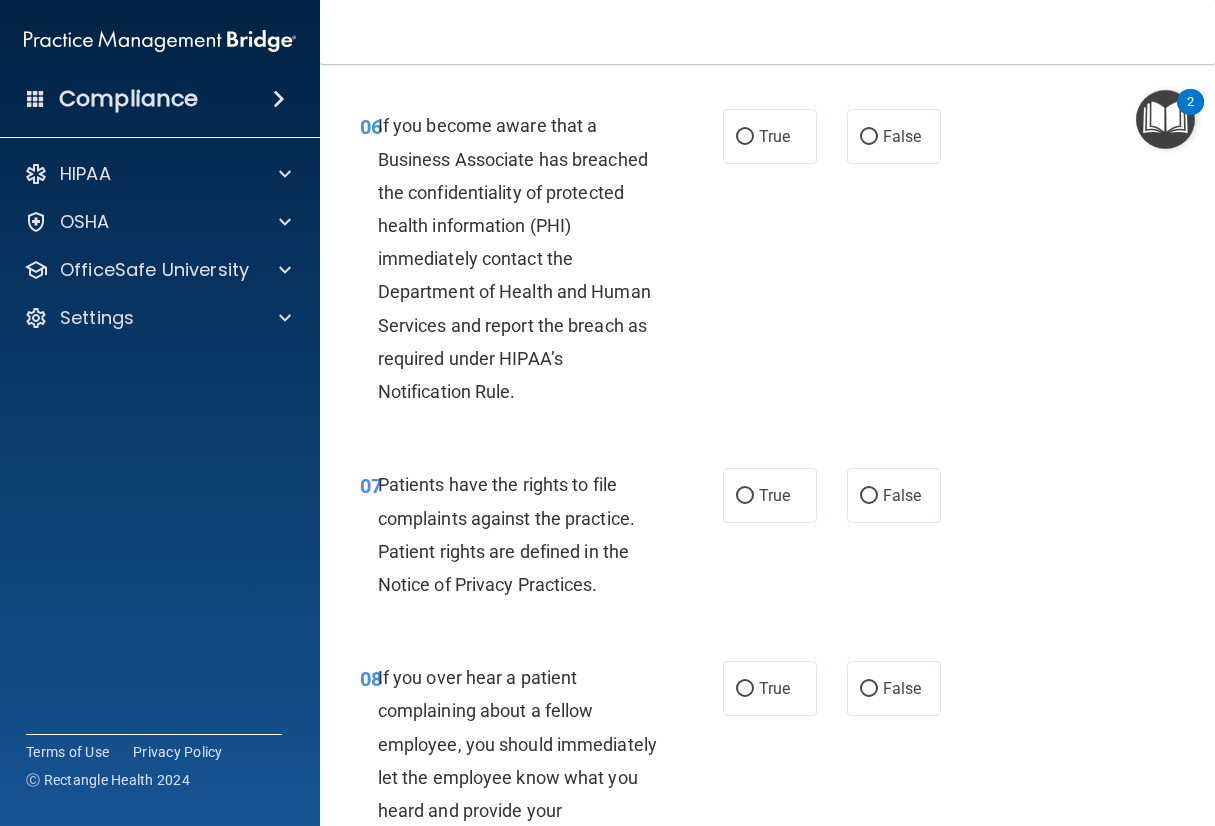 scroll, scrollTop: 0, scrollLeft: 0, axis: both 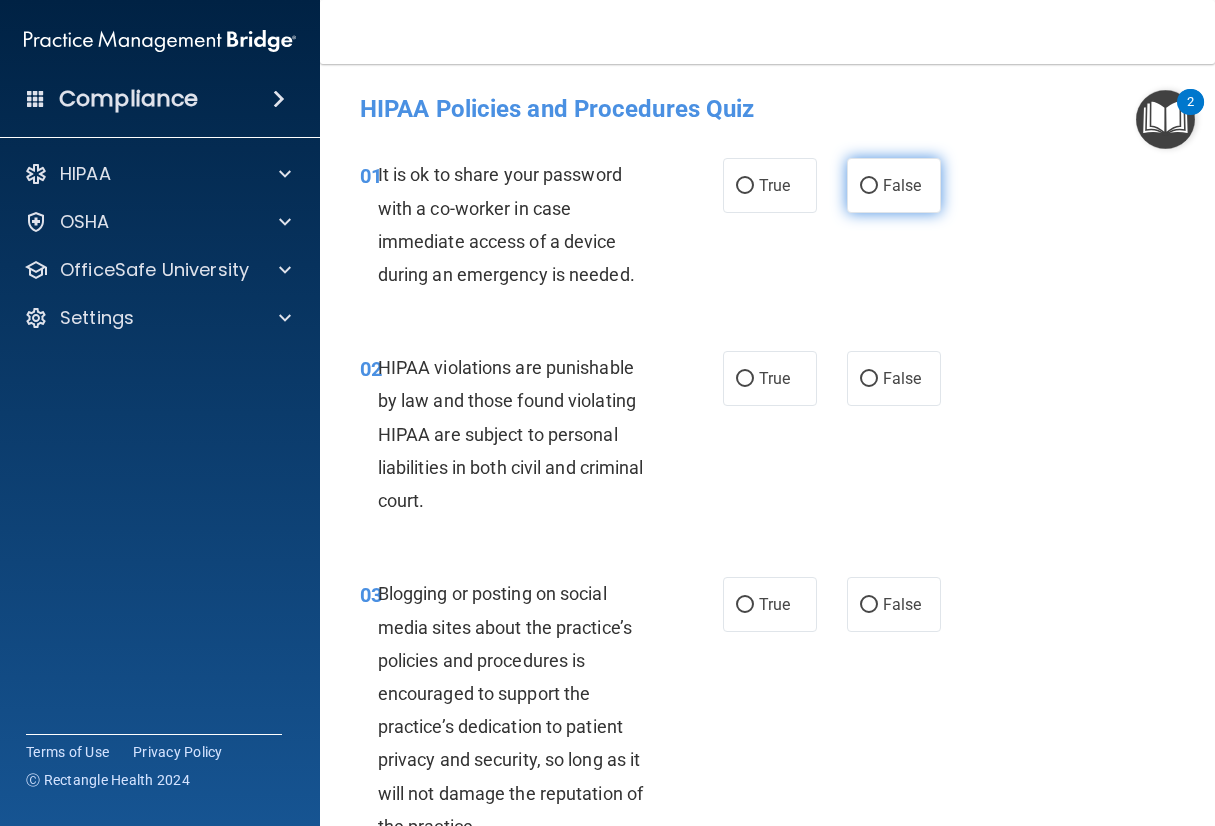click on "False" at bounding box center (894, 185) 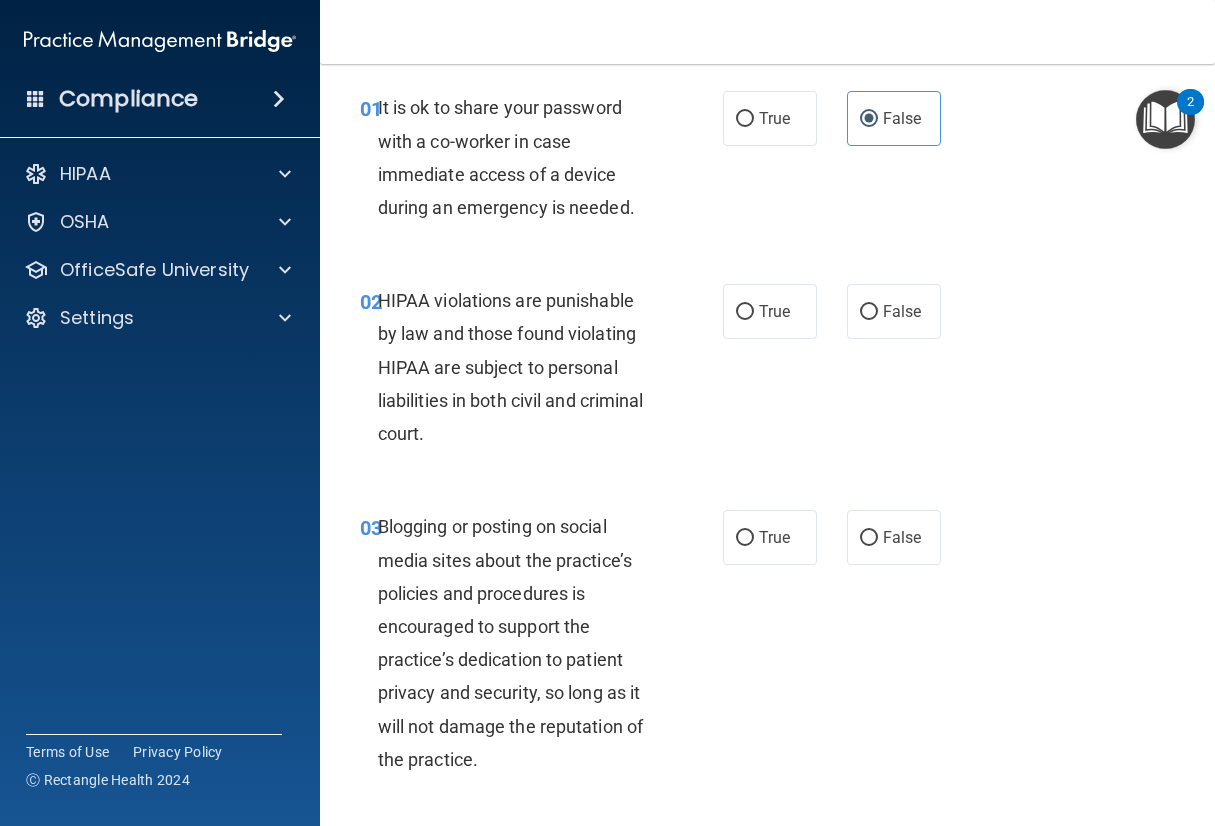 scroll, scrollTop: 100, scrollLeft: 0, axis: vertical 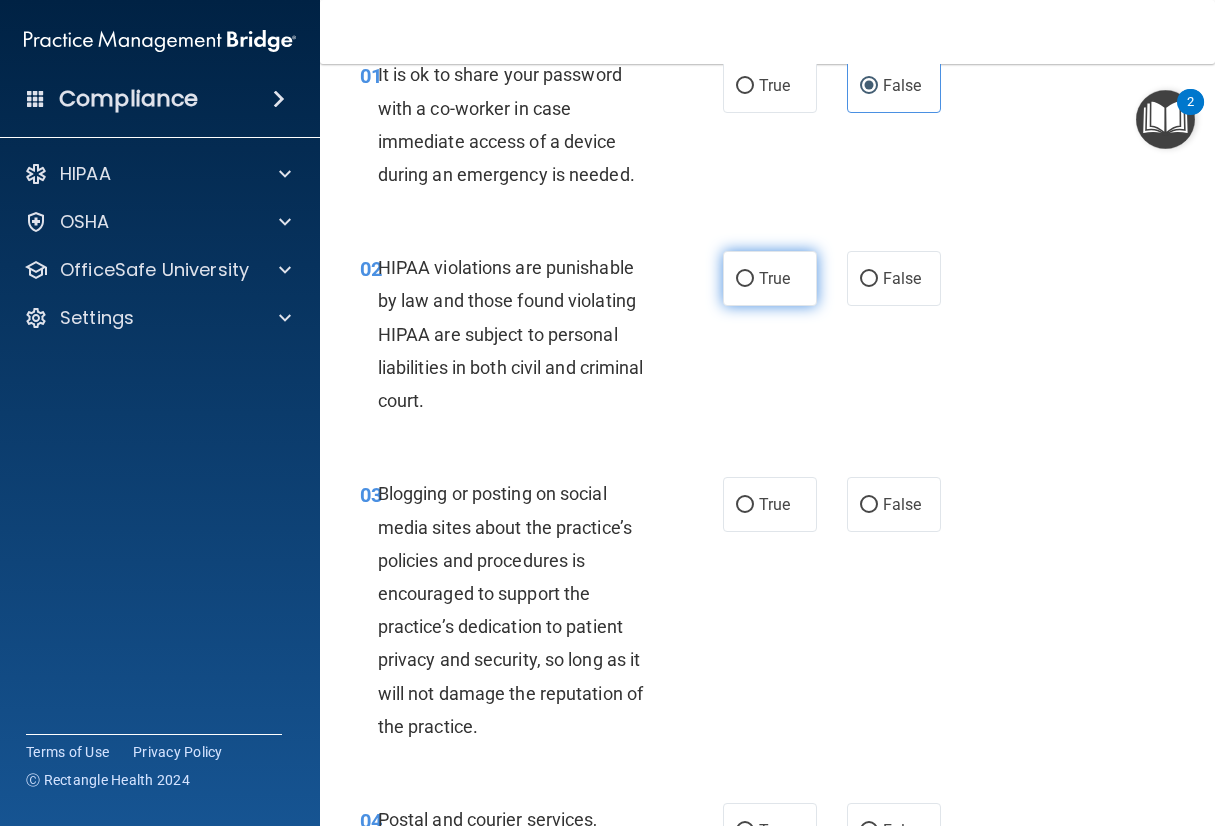 click on "True" at bounding box center [770, 278] 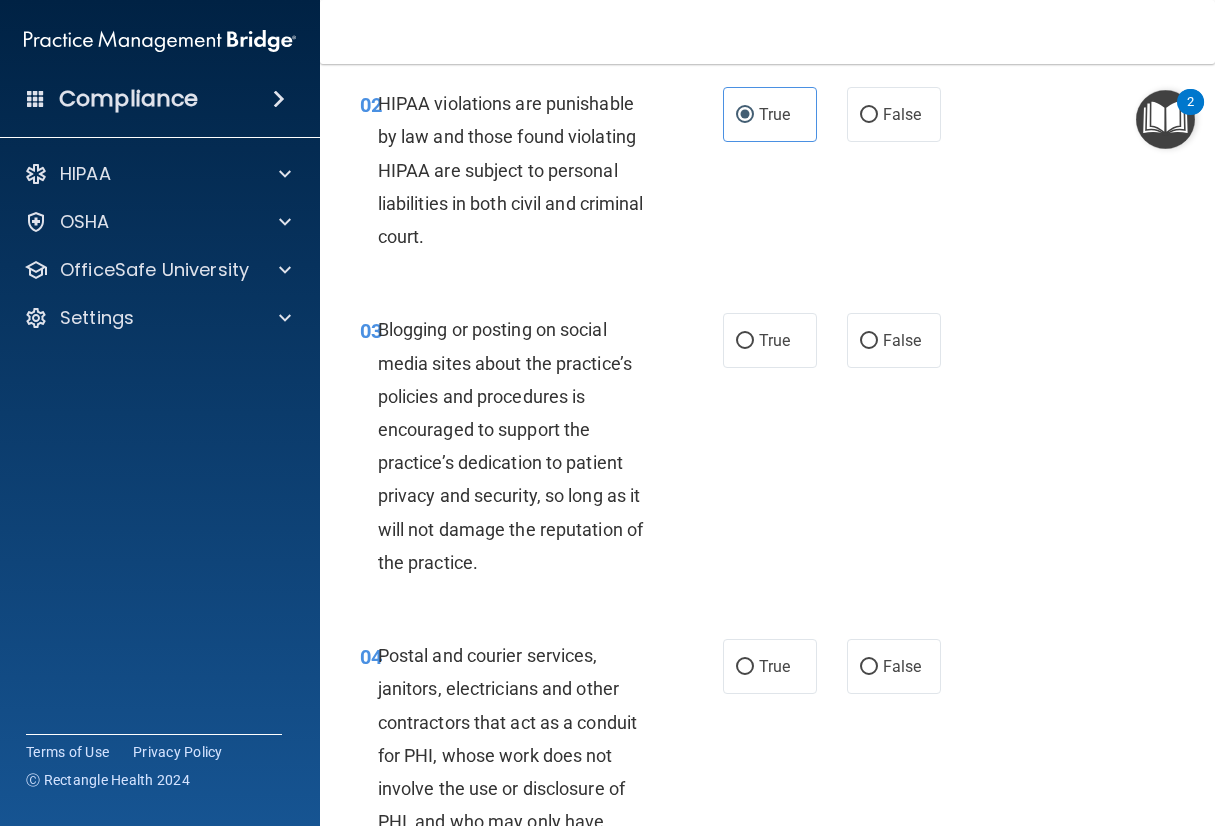scroll, scrollTop: 300, scrollLeft: 0, axis: vertical 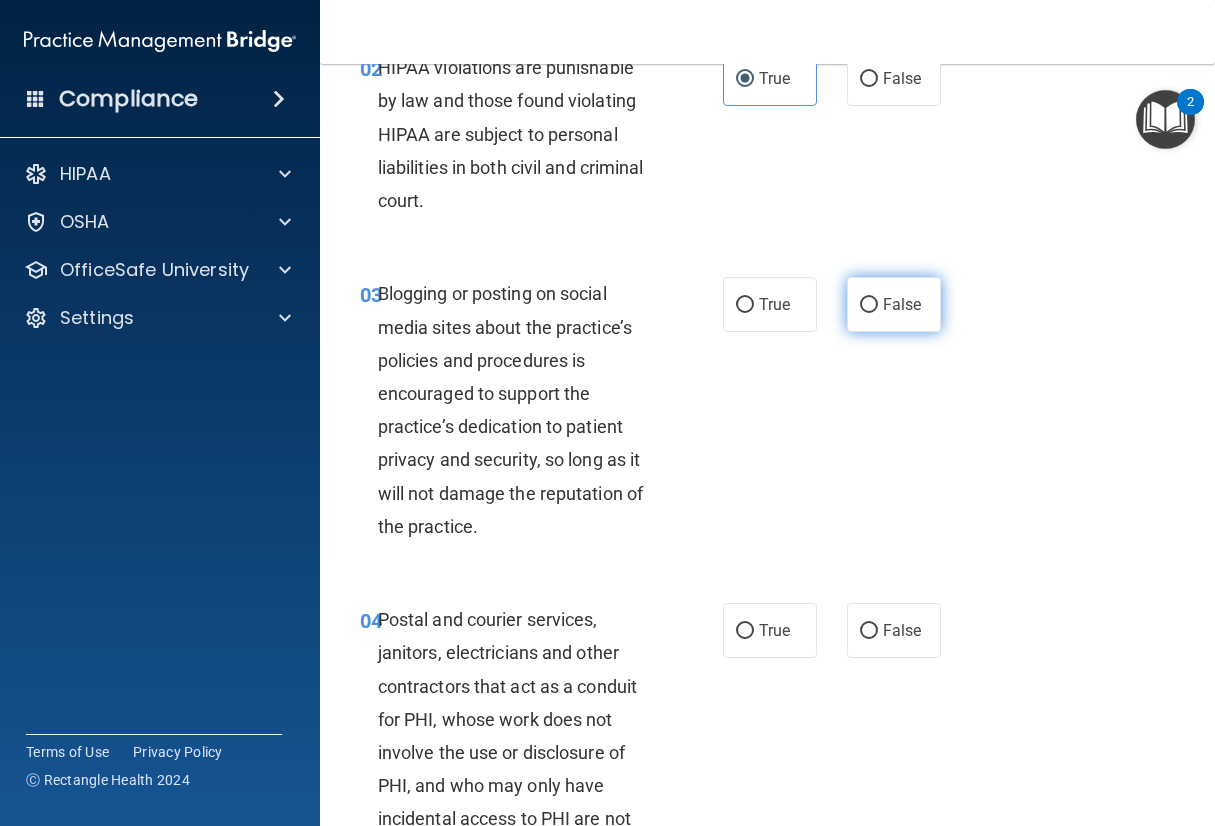 click on "False" at bounding box center [894, 304] 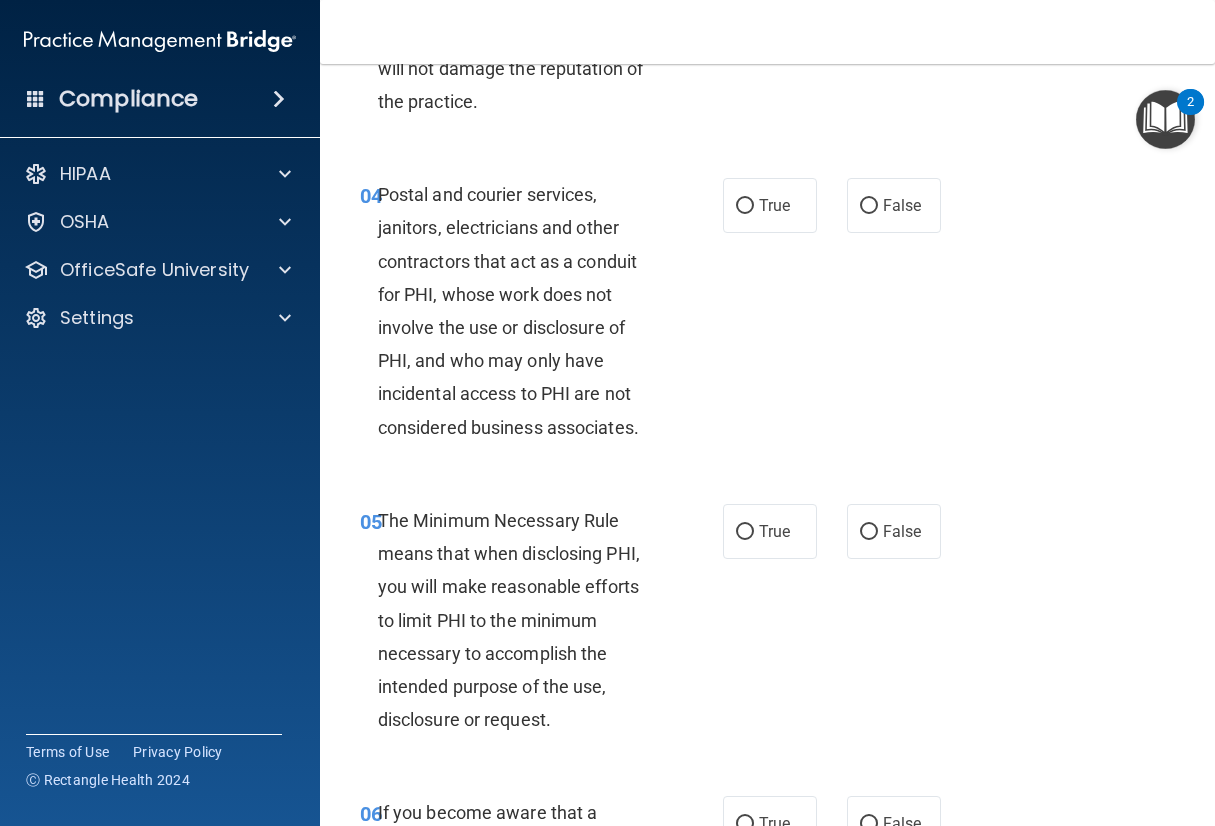 scroll, scrollTop: 800, scrollLeft: 0, axis: vertical 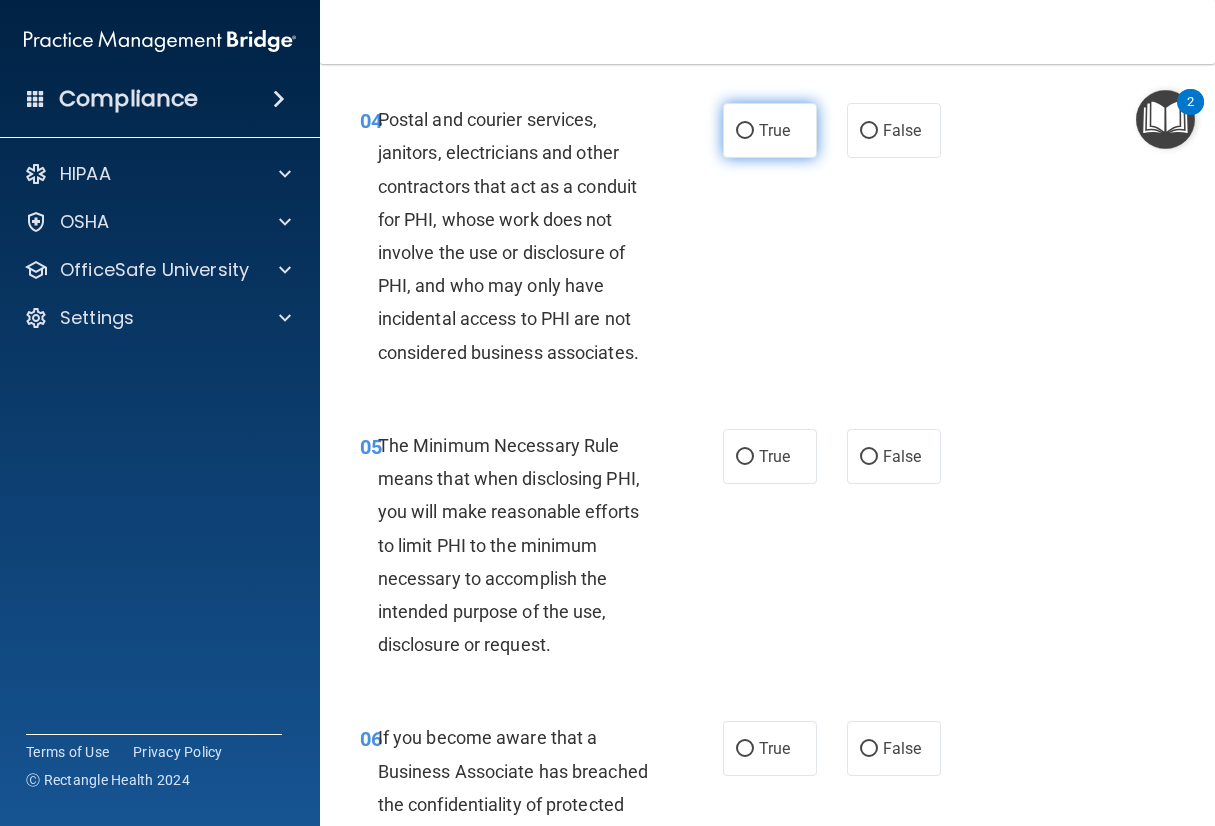 click on "True" at bounding box center (770, 130) 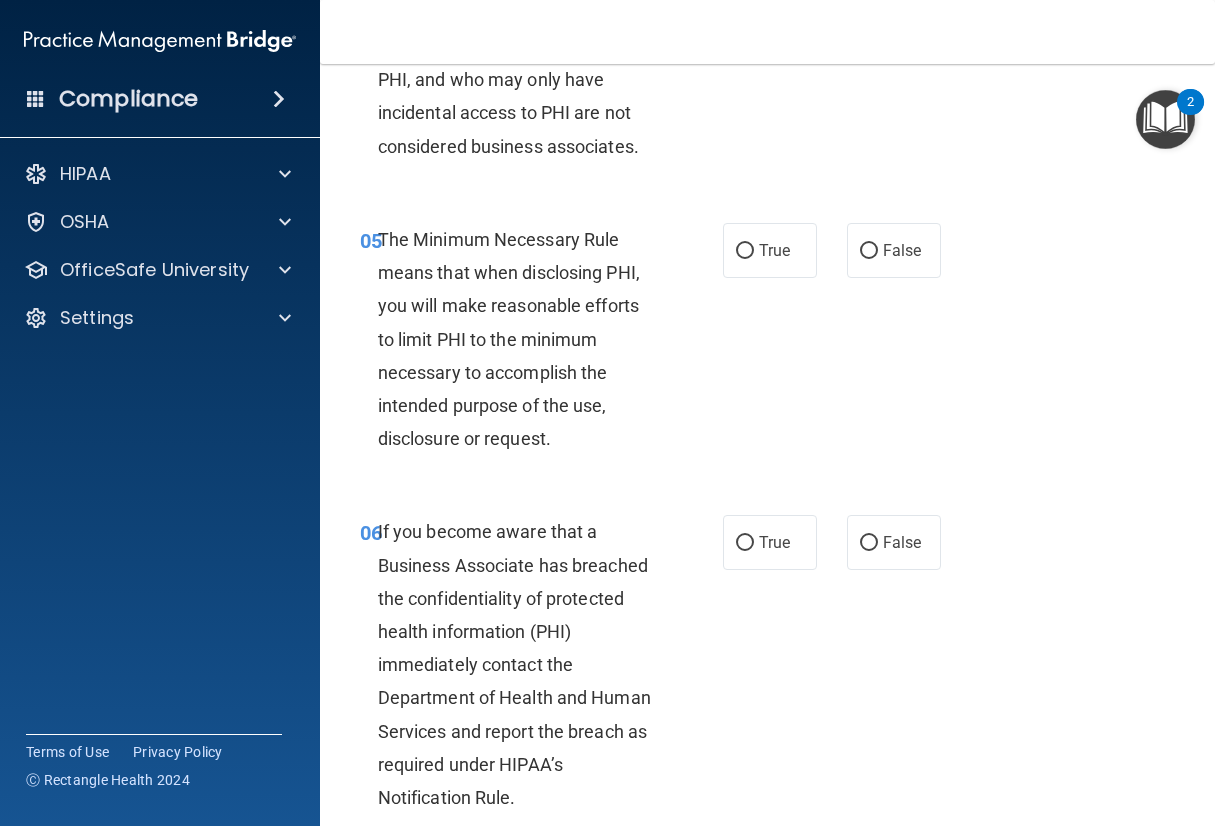 scroll, scrollTop: 1100, scrollLeft: 0, axis: vertical 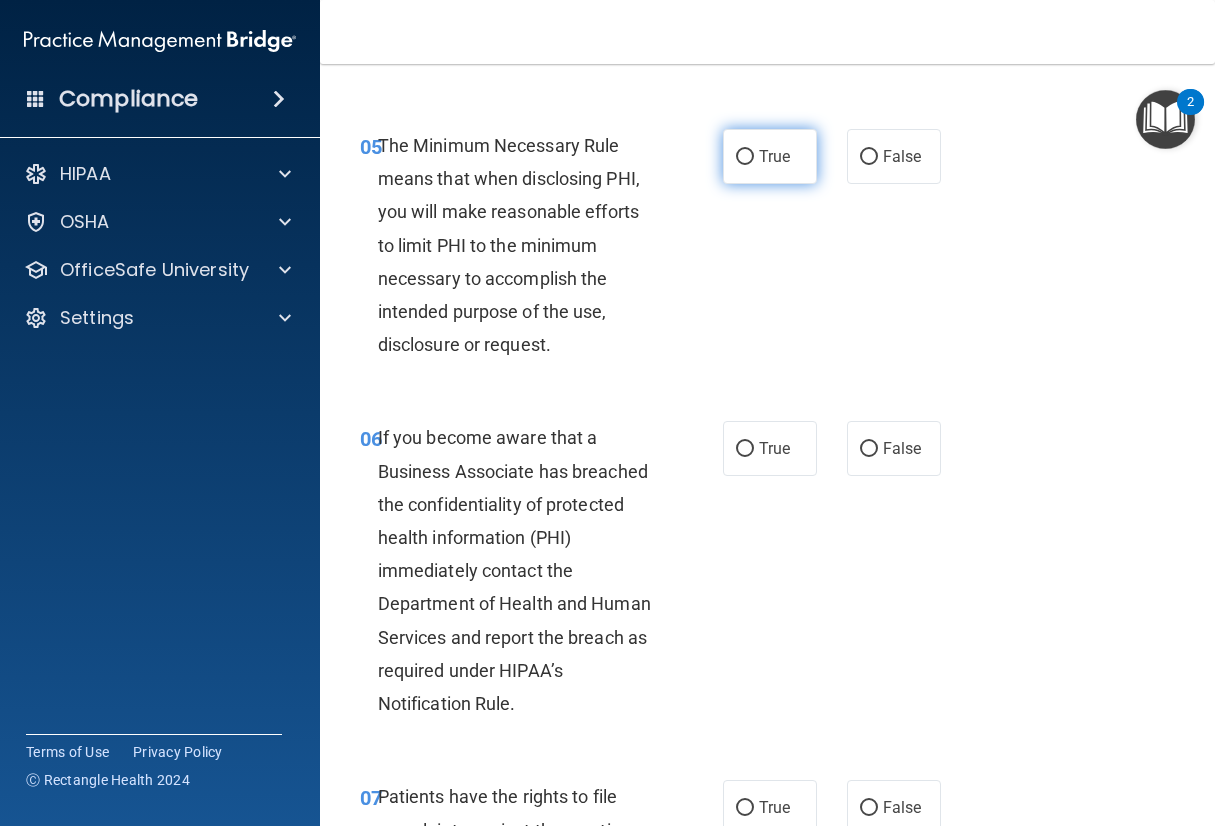 click on "True" at bounding box center (774, 156) 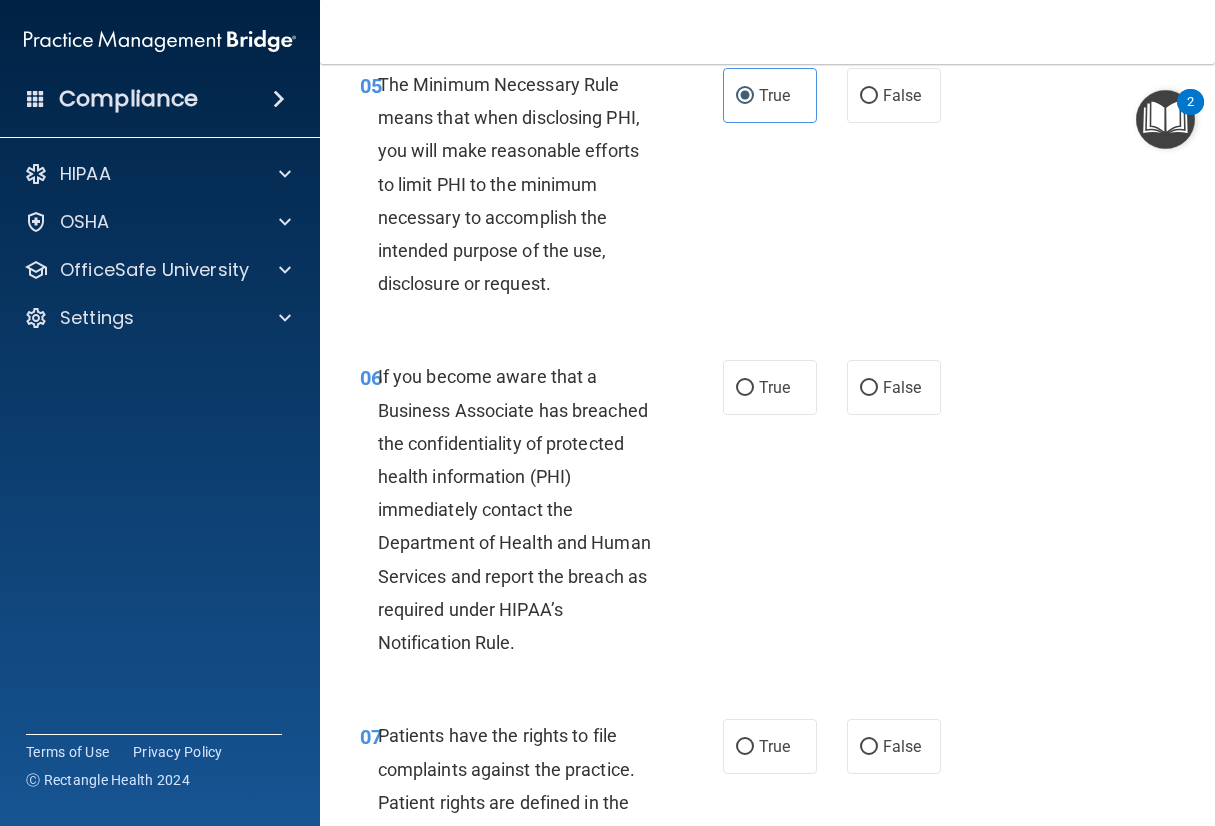 scroll, scrollTop: 1400, scrollLeft: 0, axis: vertical 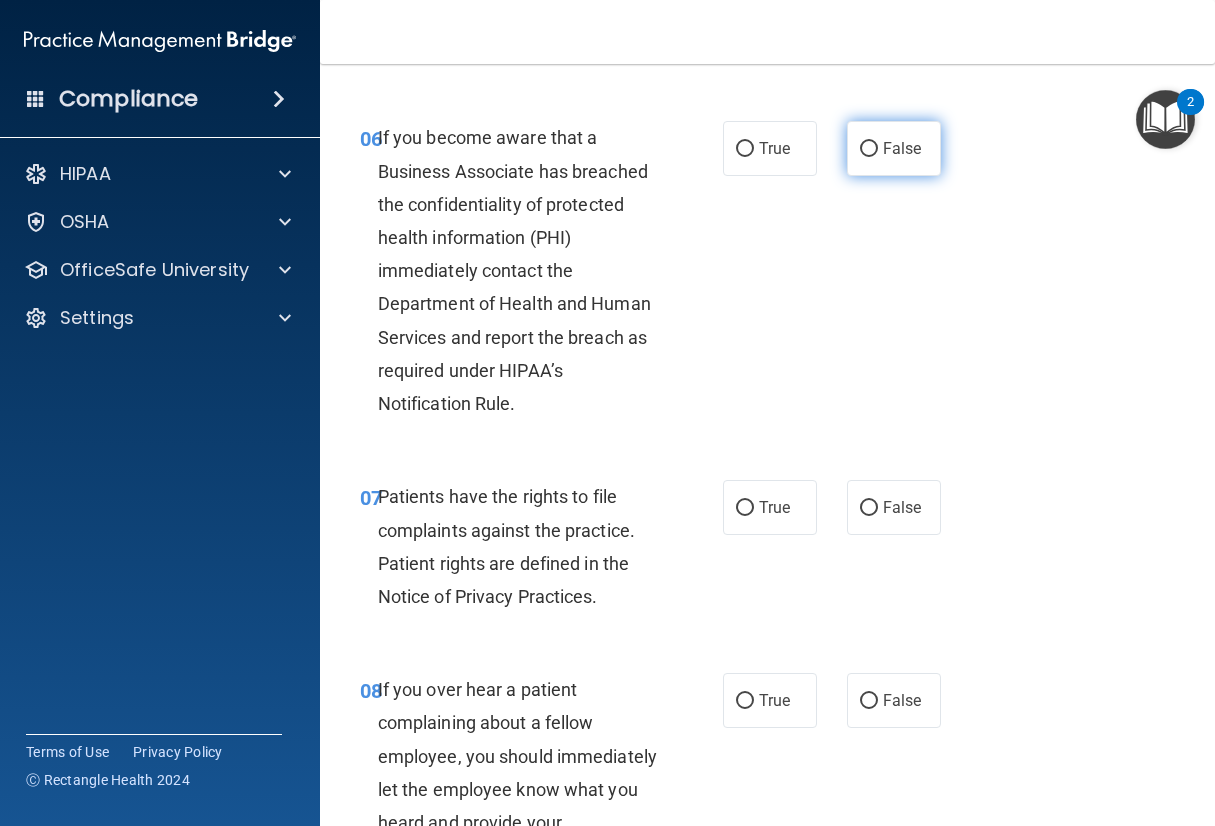 click on "False" at bounding box center (894, 148) 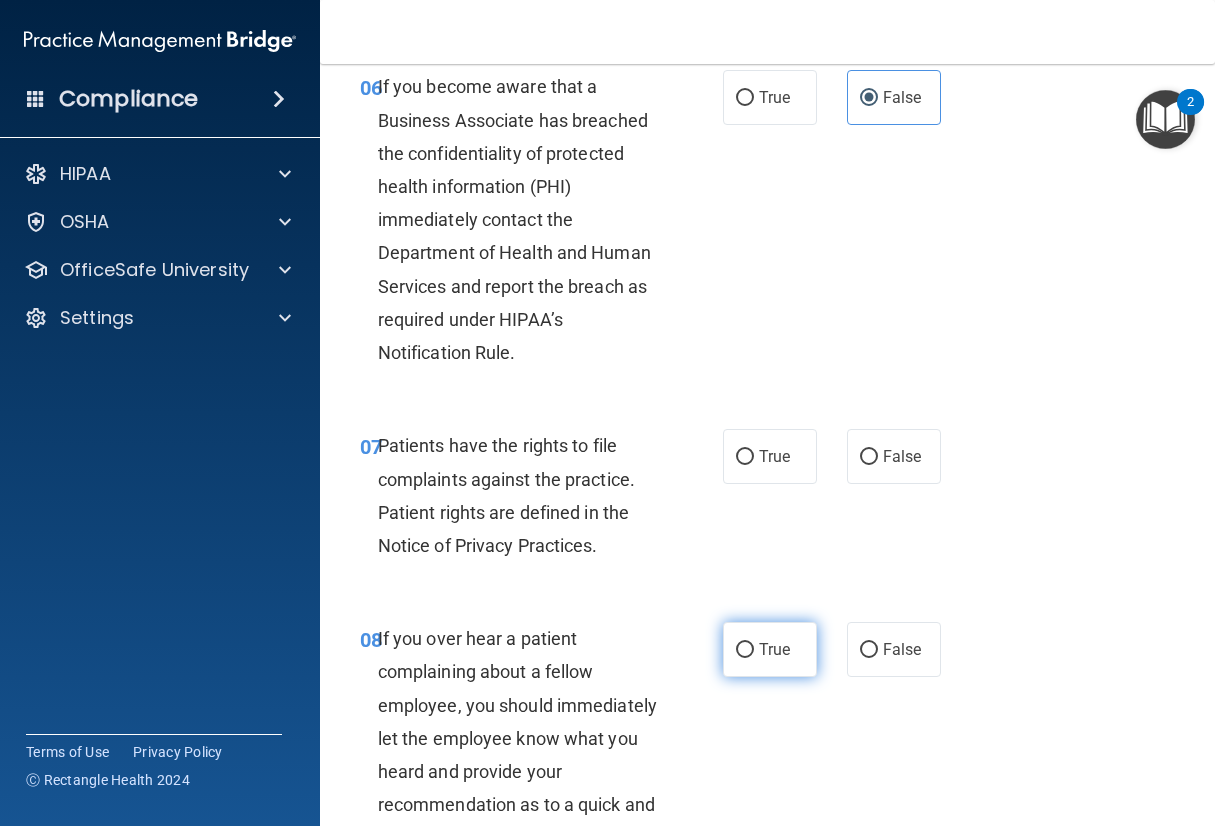scroll, scrollTop: 1600, scrollLeft: 0, axis: vertical 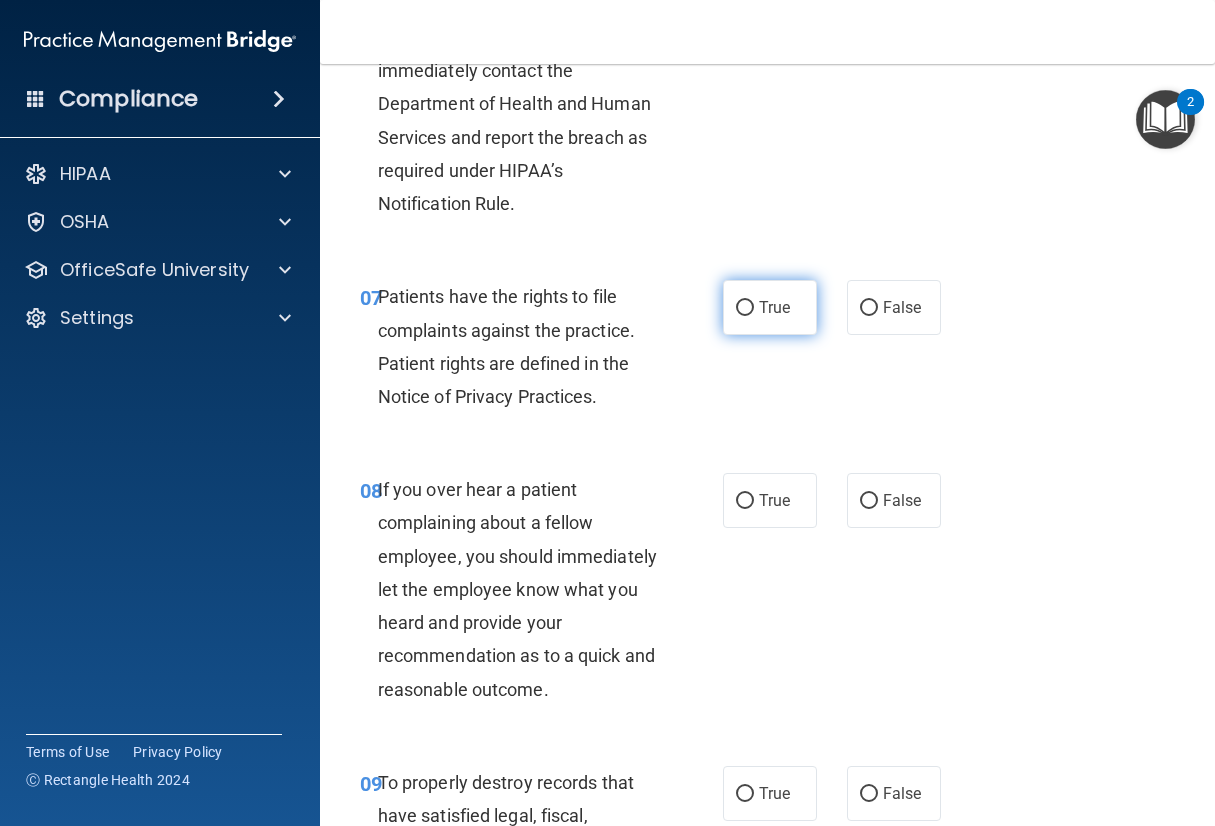 click on "True" at bounding box center (774, 307) 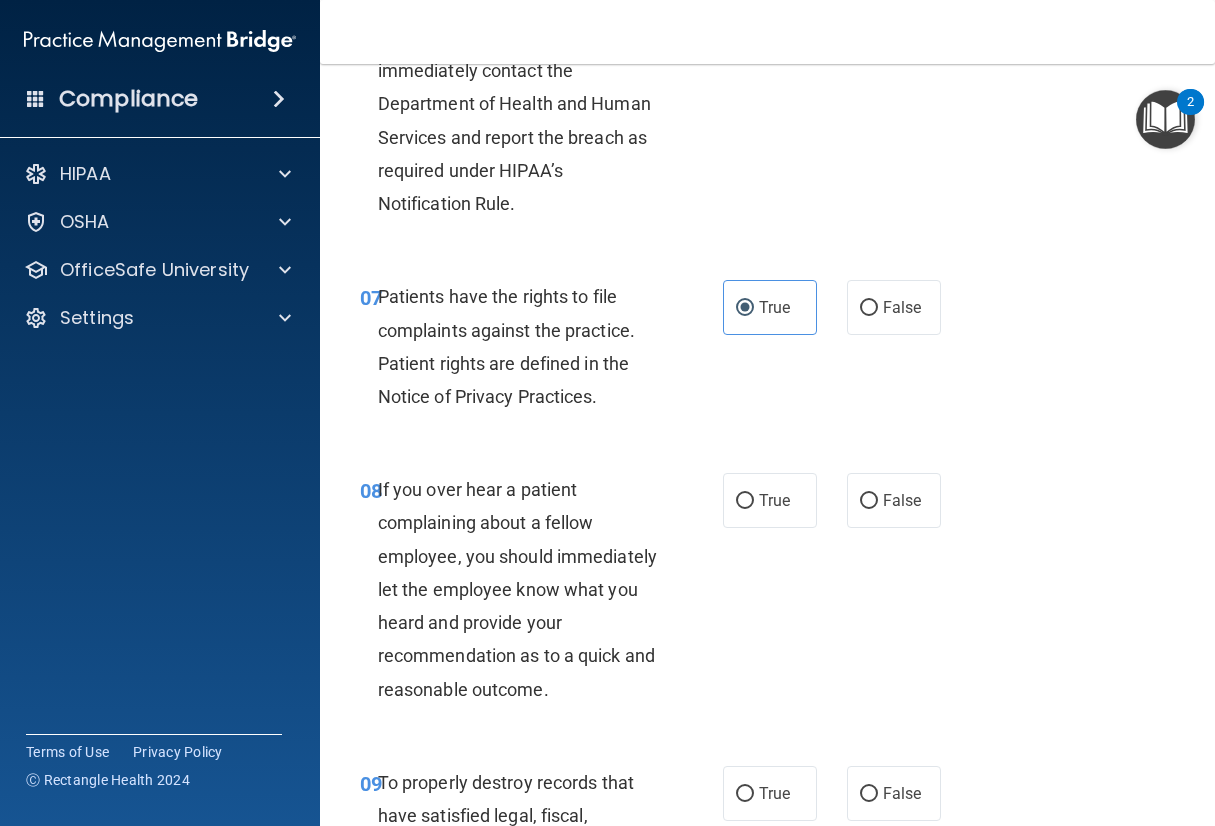 scroll, scrollTop: 1700, scrollLeft: 0, axis: vertical 